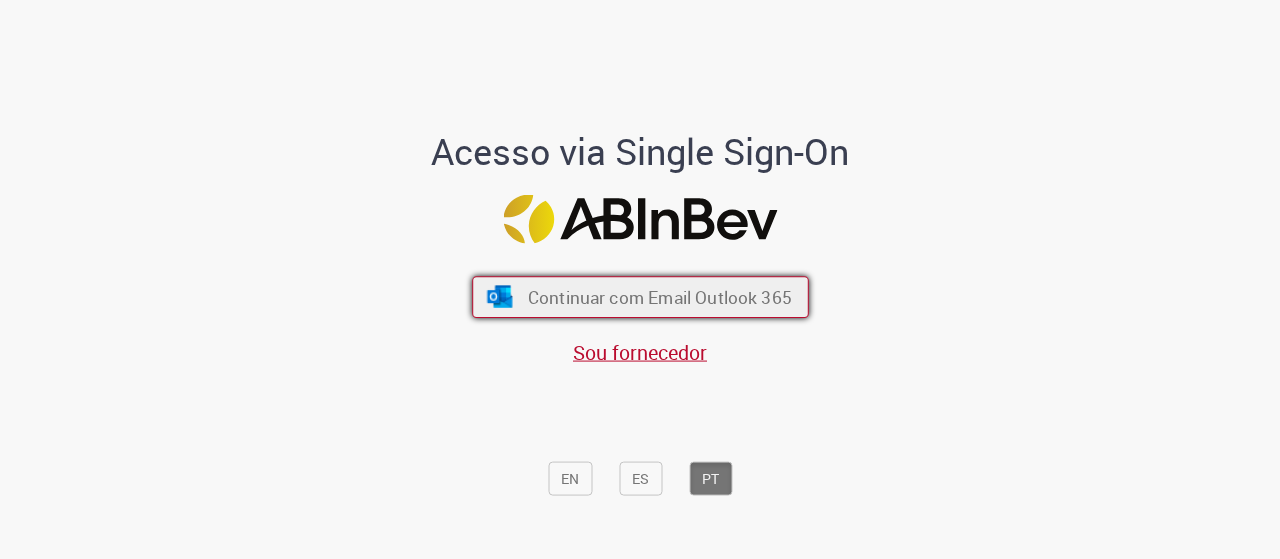 scroll, scrollTop: 0, scrollLeft: 0, axis: both 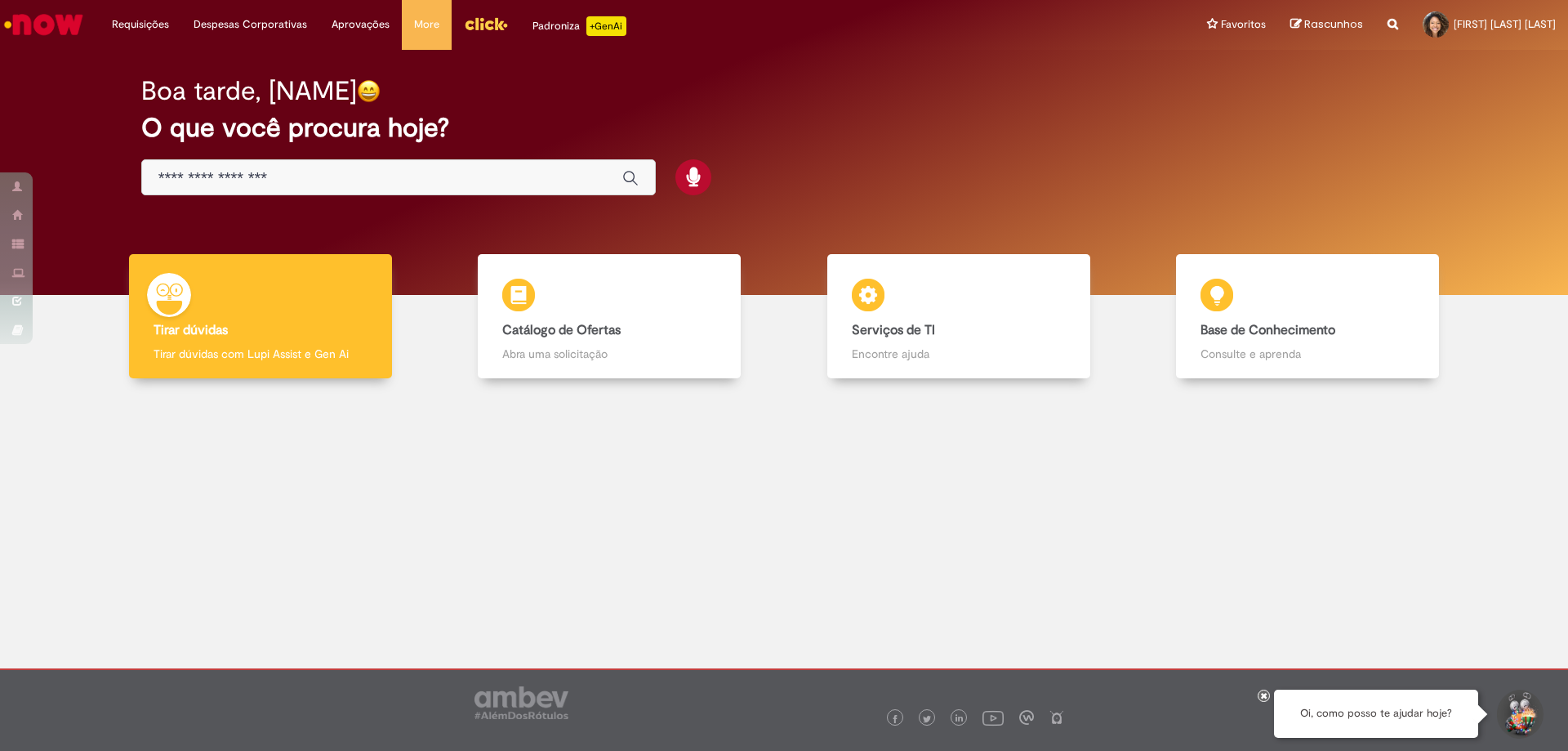 click at bounding box center (382, 178) 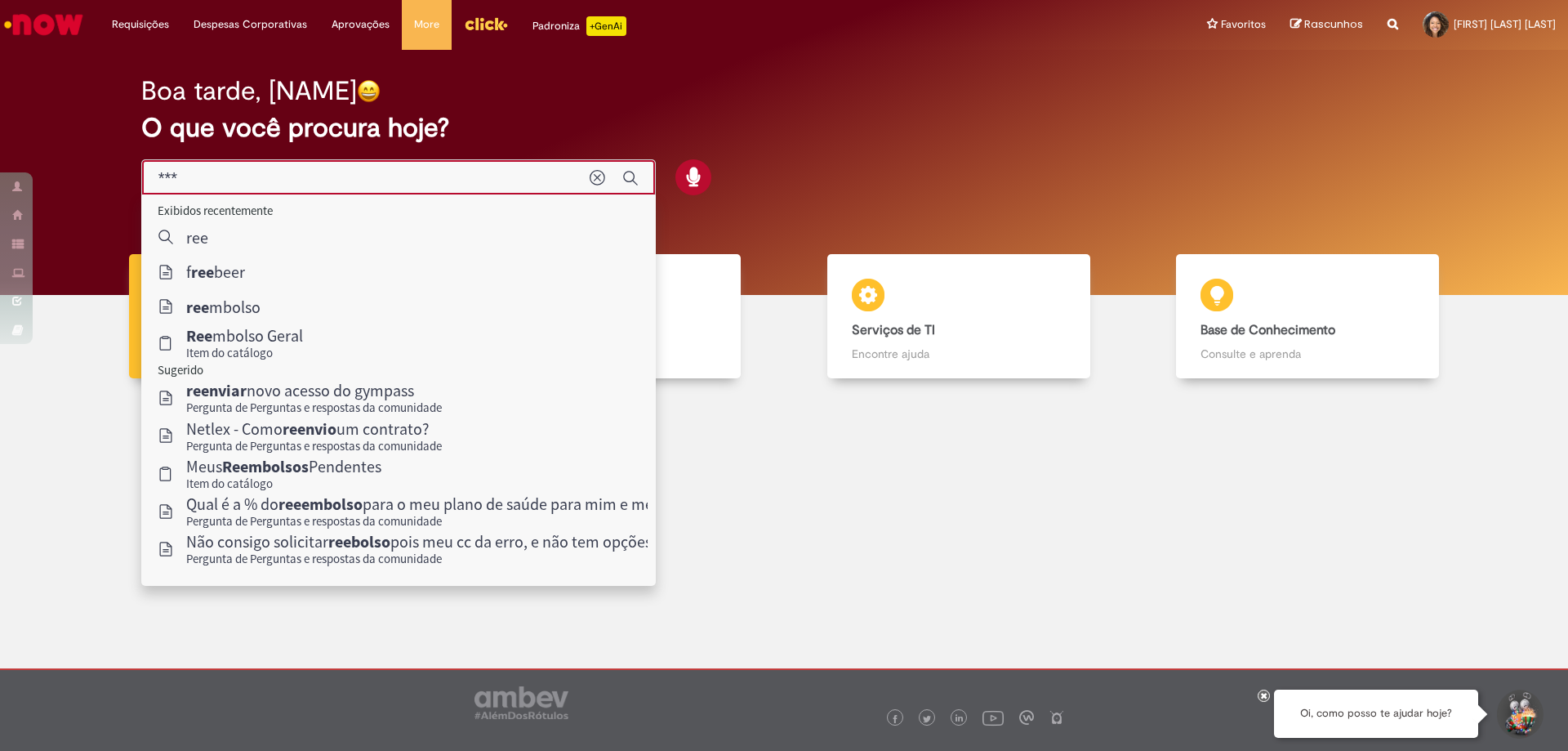 type on "***" 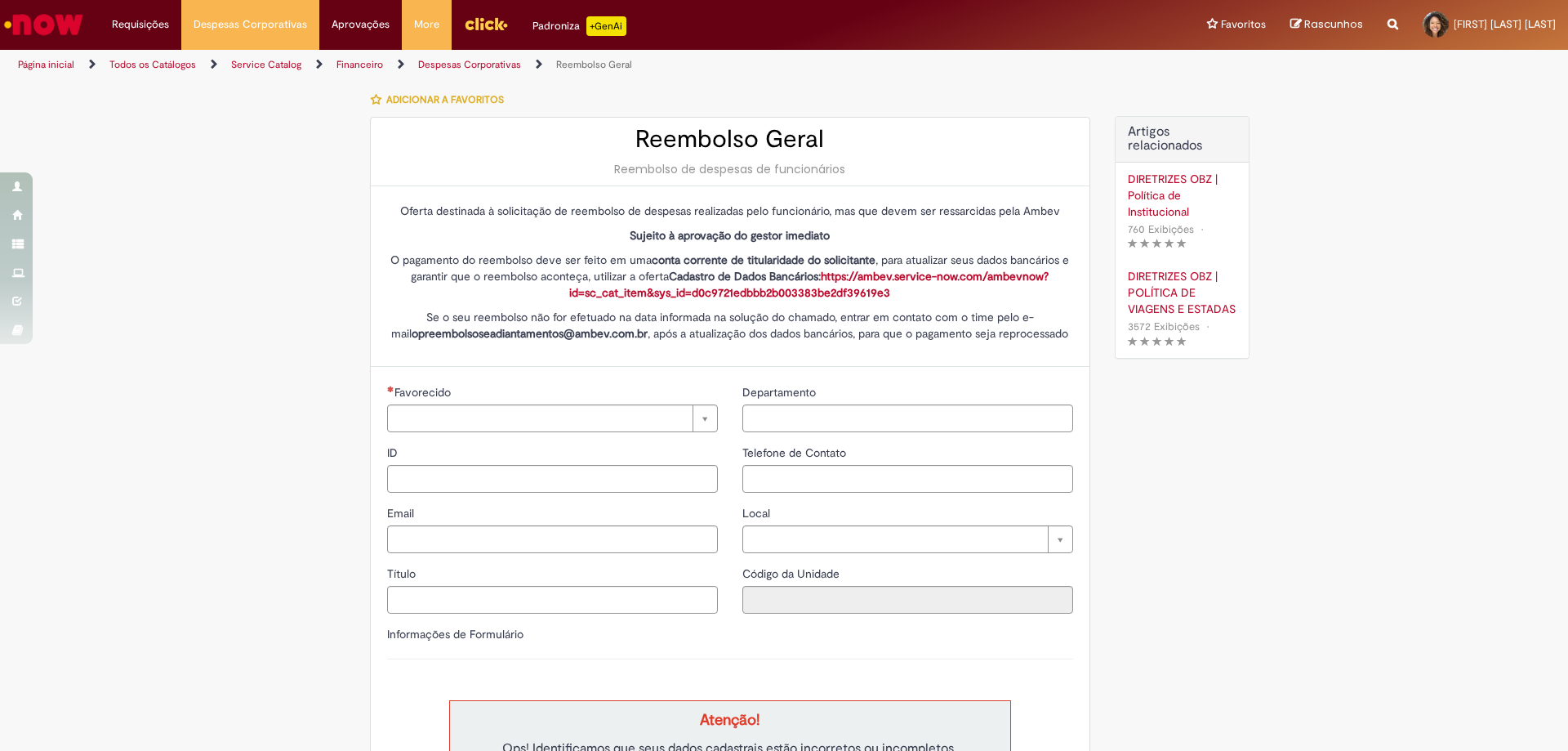 type on "********" 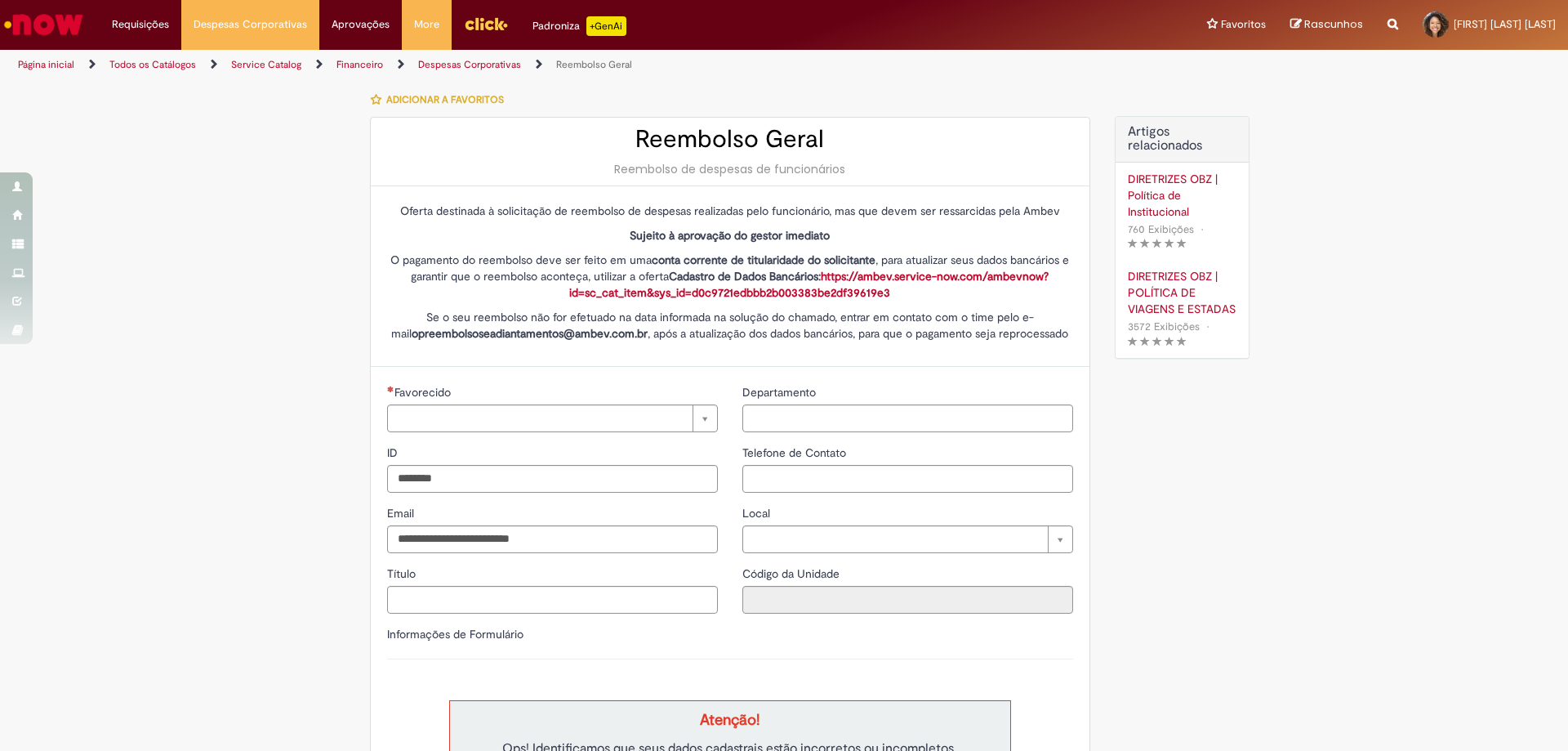 type on "**********" 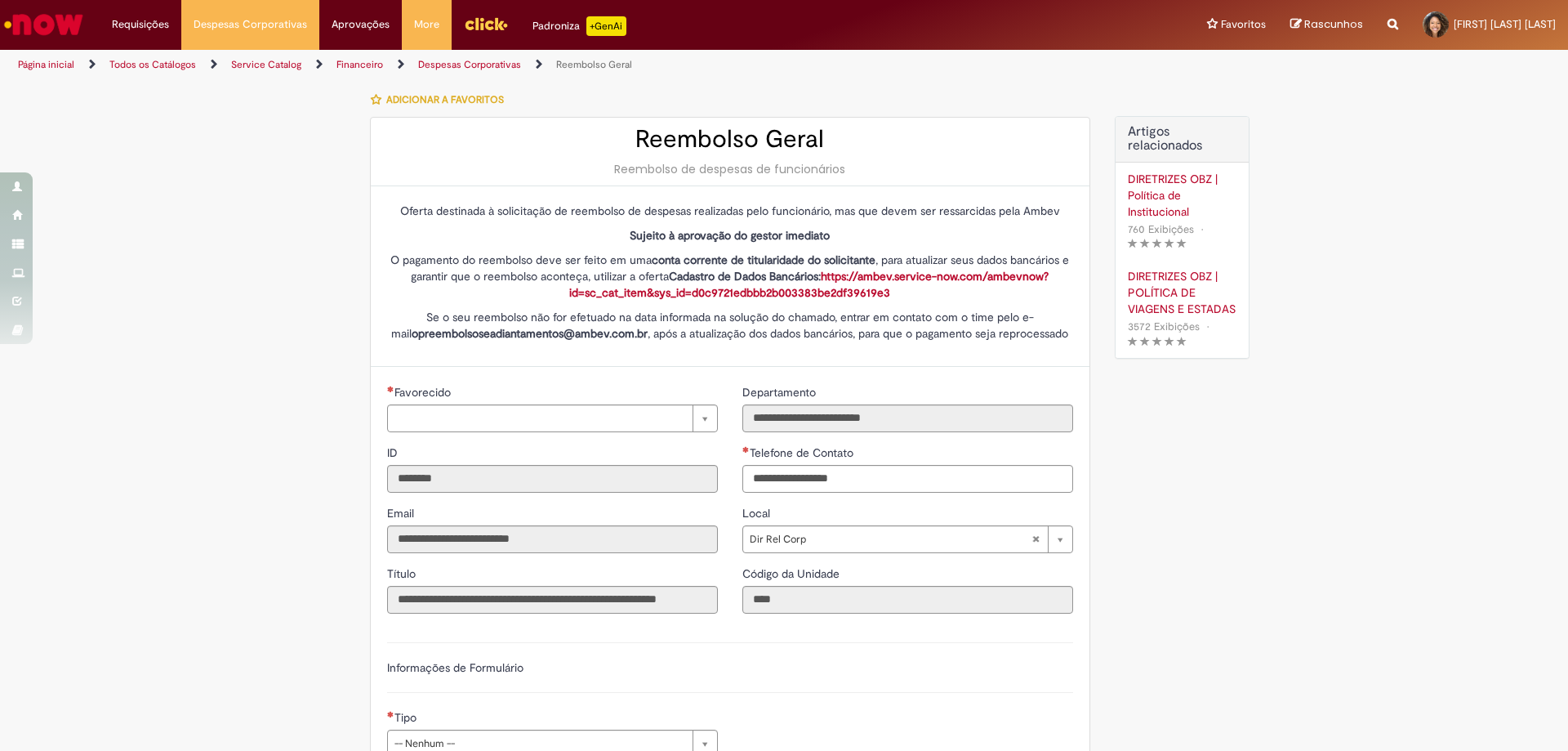type on "**********" 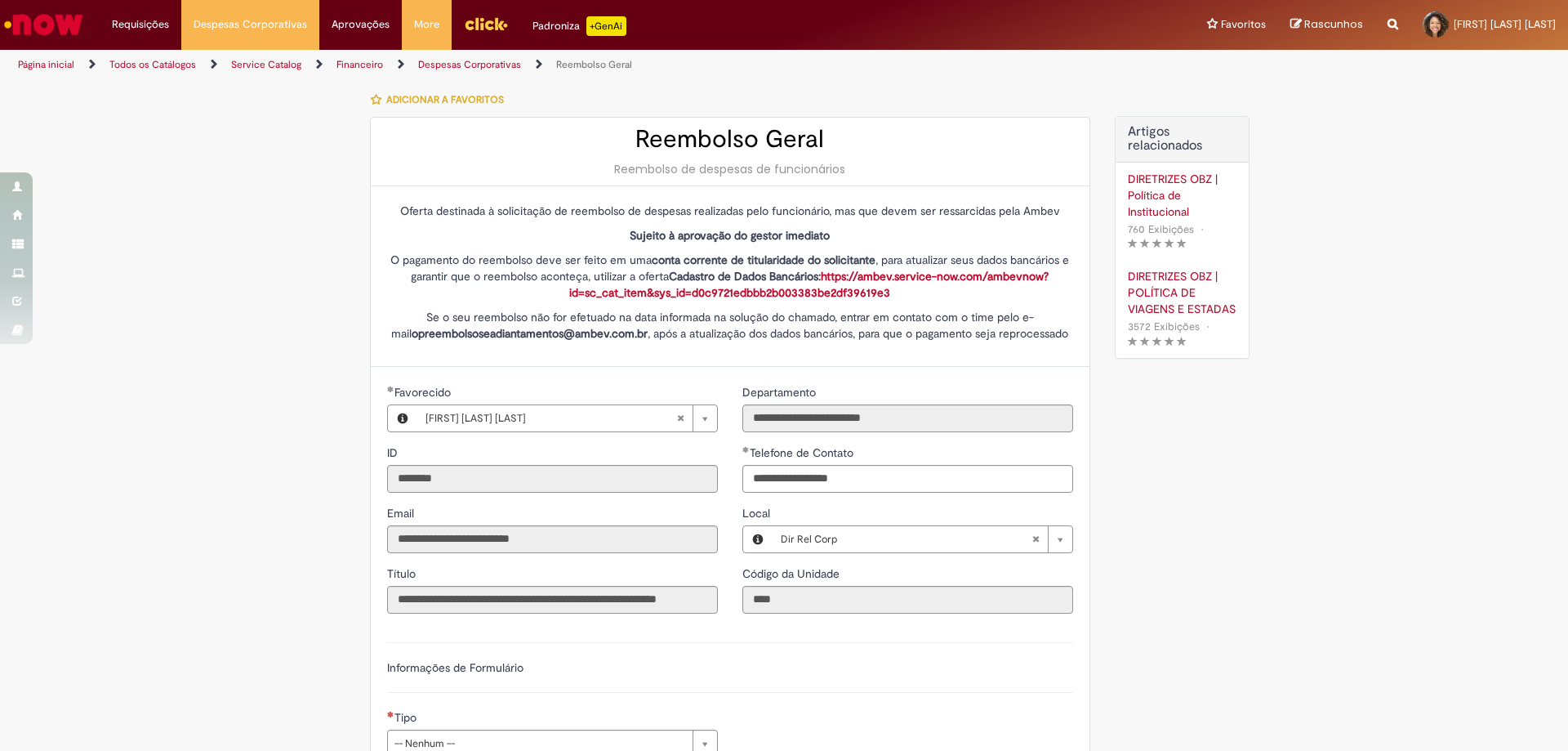 type on "**********" 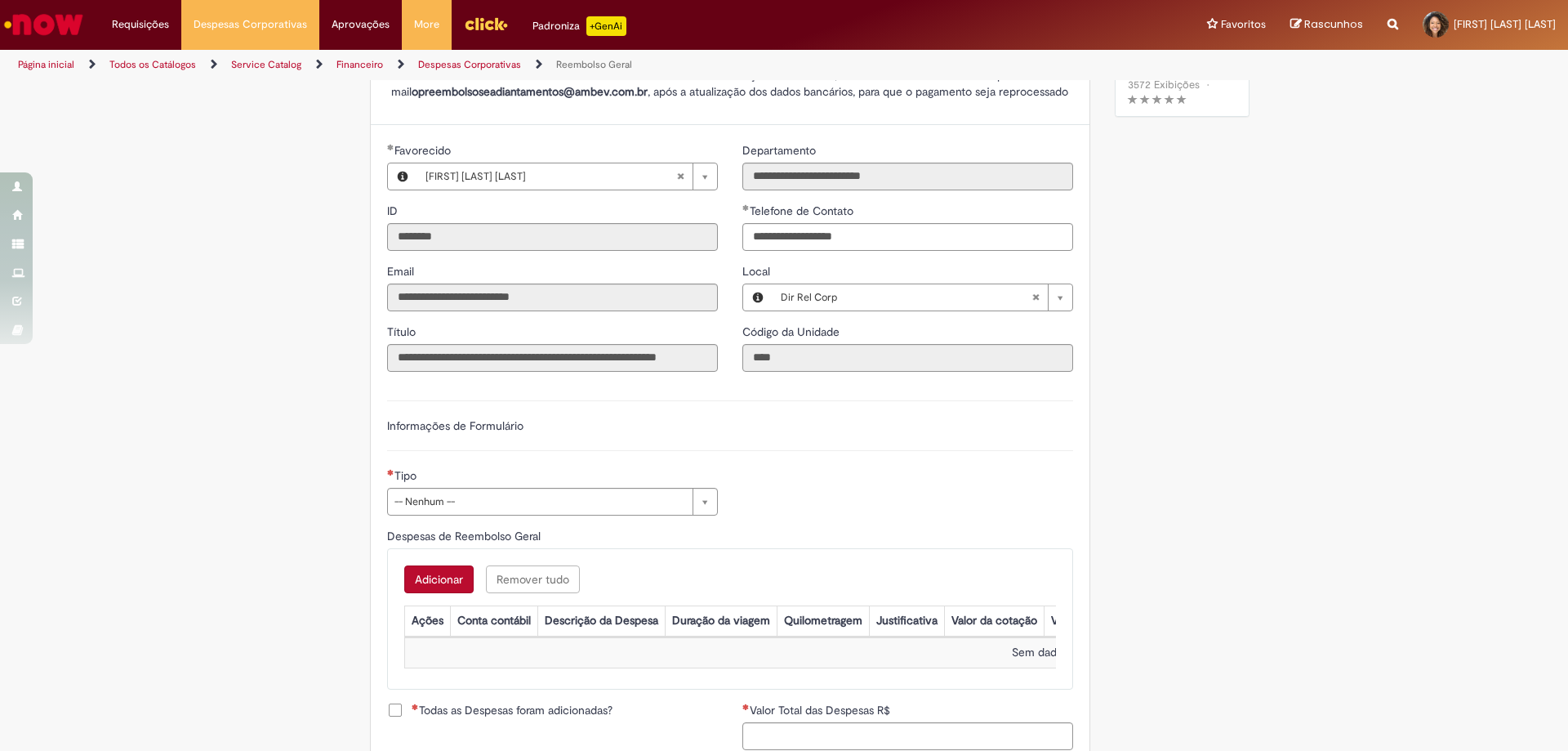 scroll, scrollTop: 327, scrollLeft: 0, axis: vertical 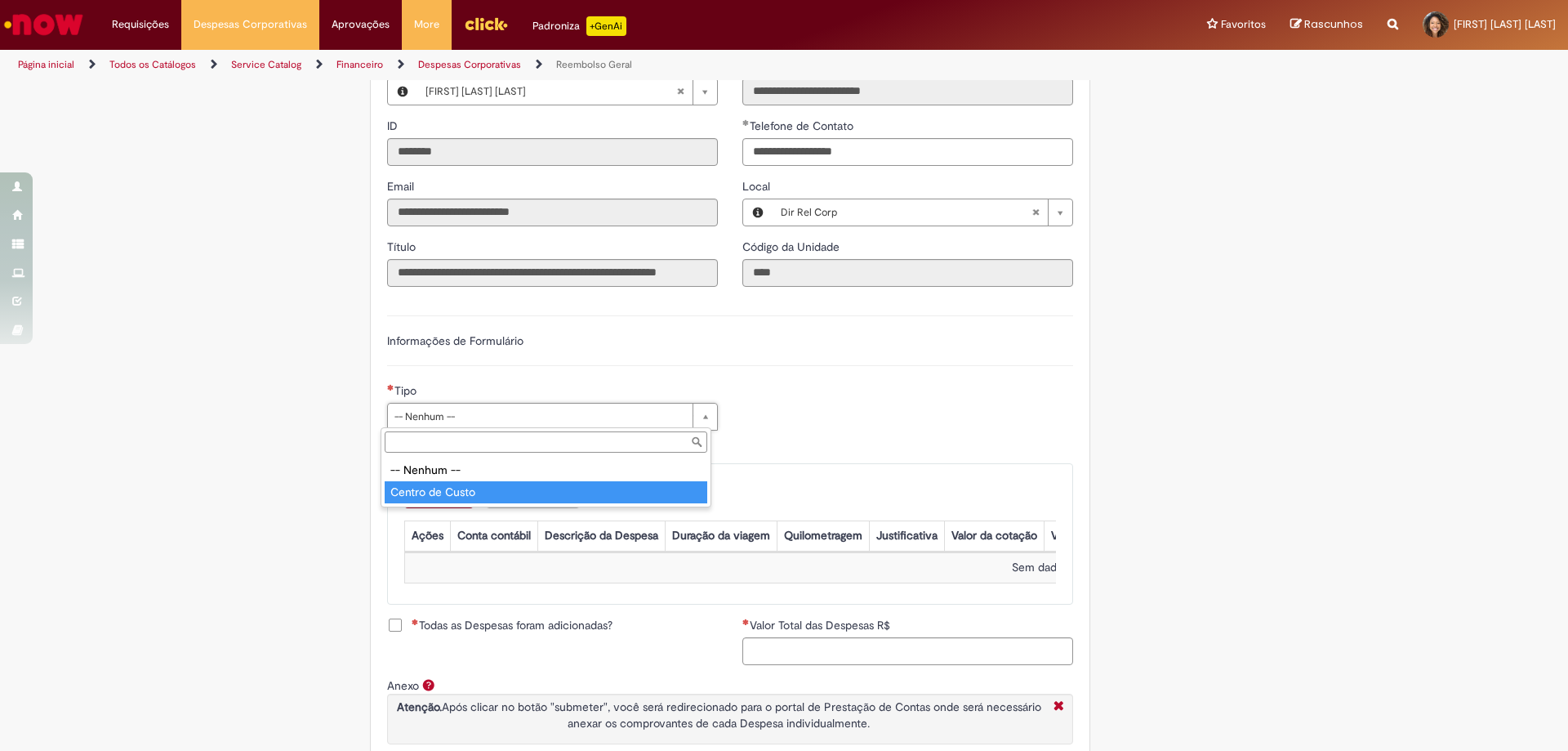 type on "**********" 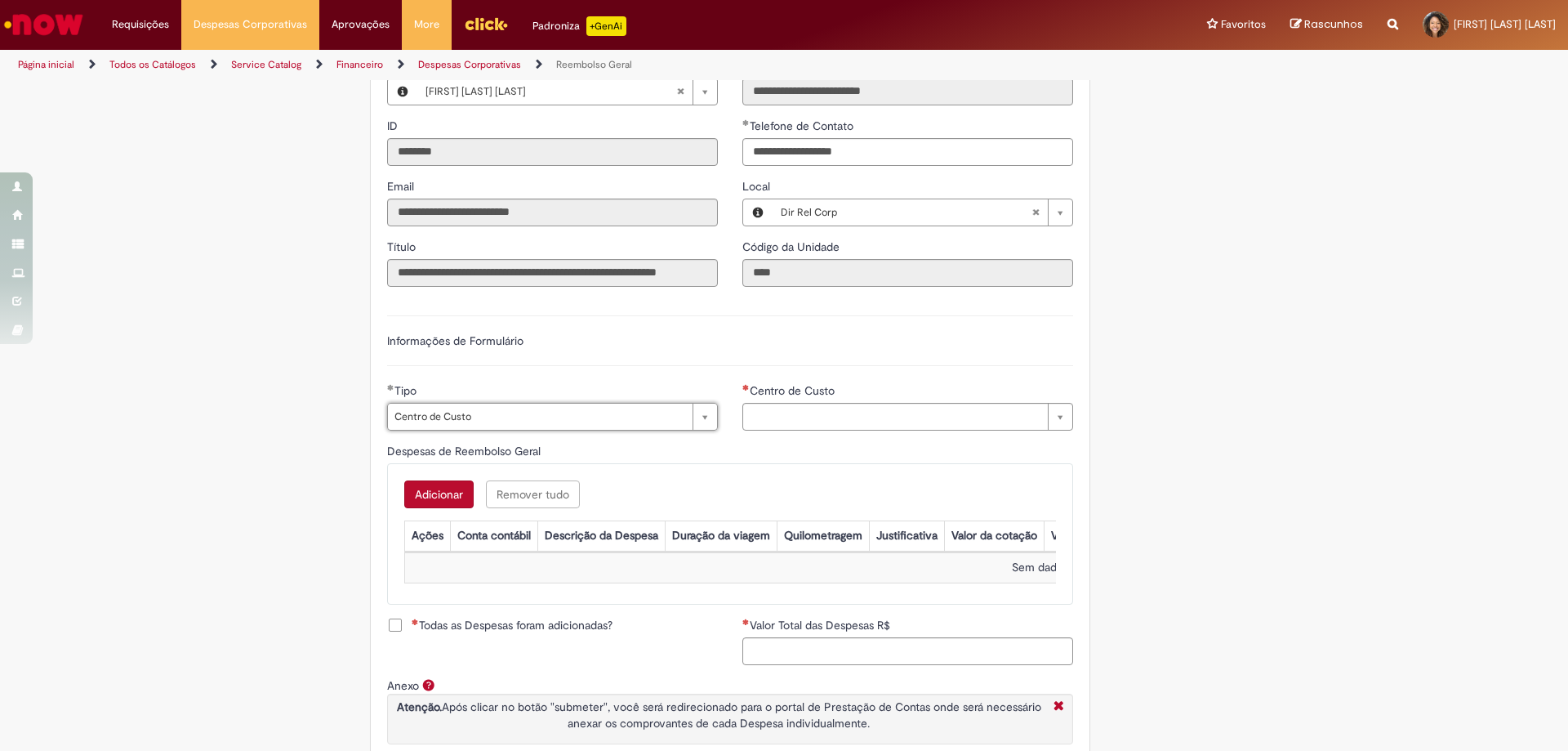 type on "**********" 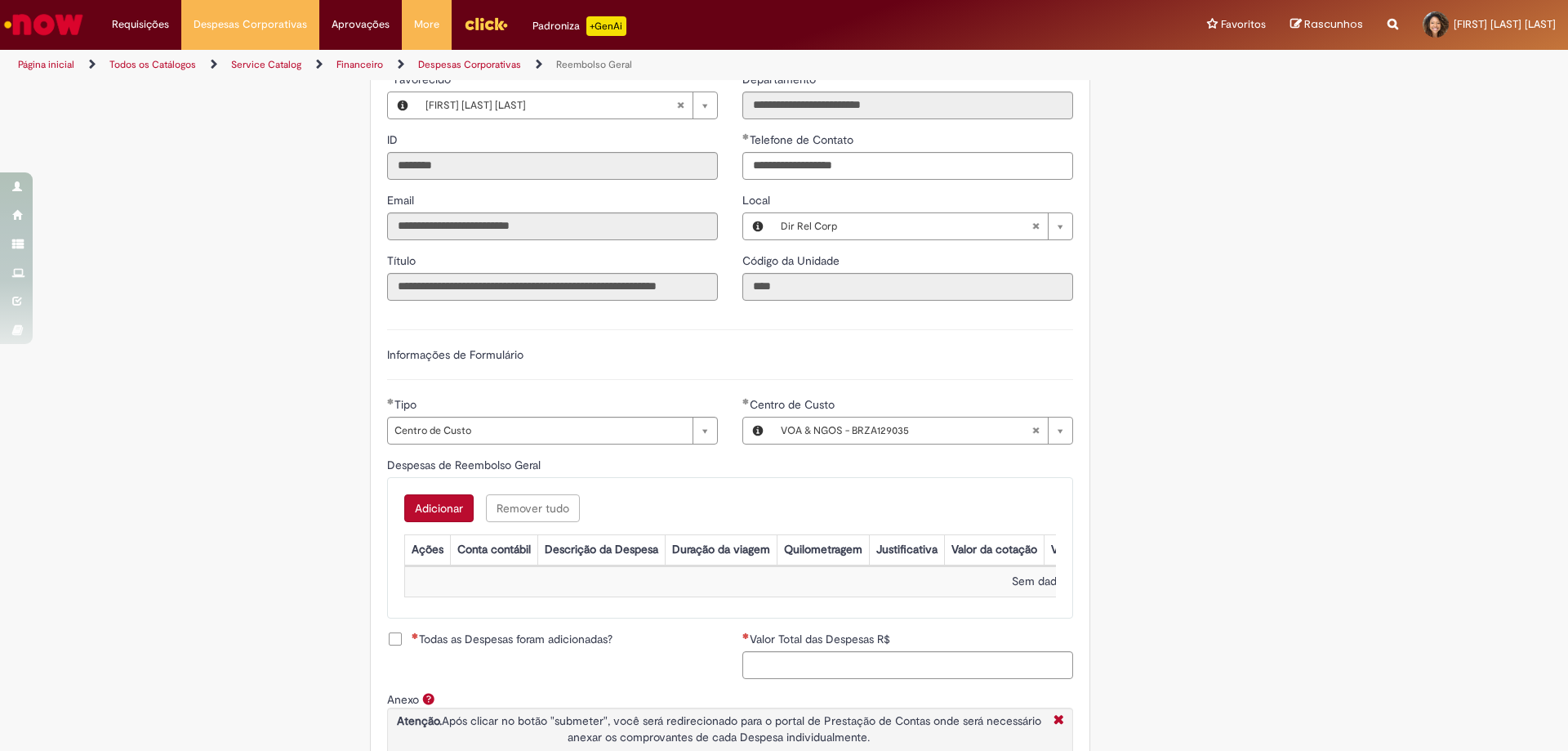 scroll, scrollTop: 327, scrollLeft: 0, axis: vertical 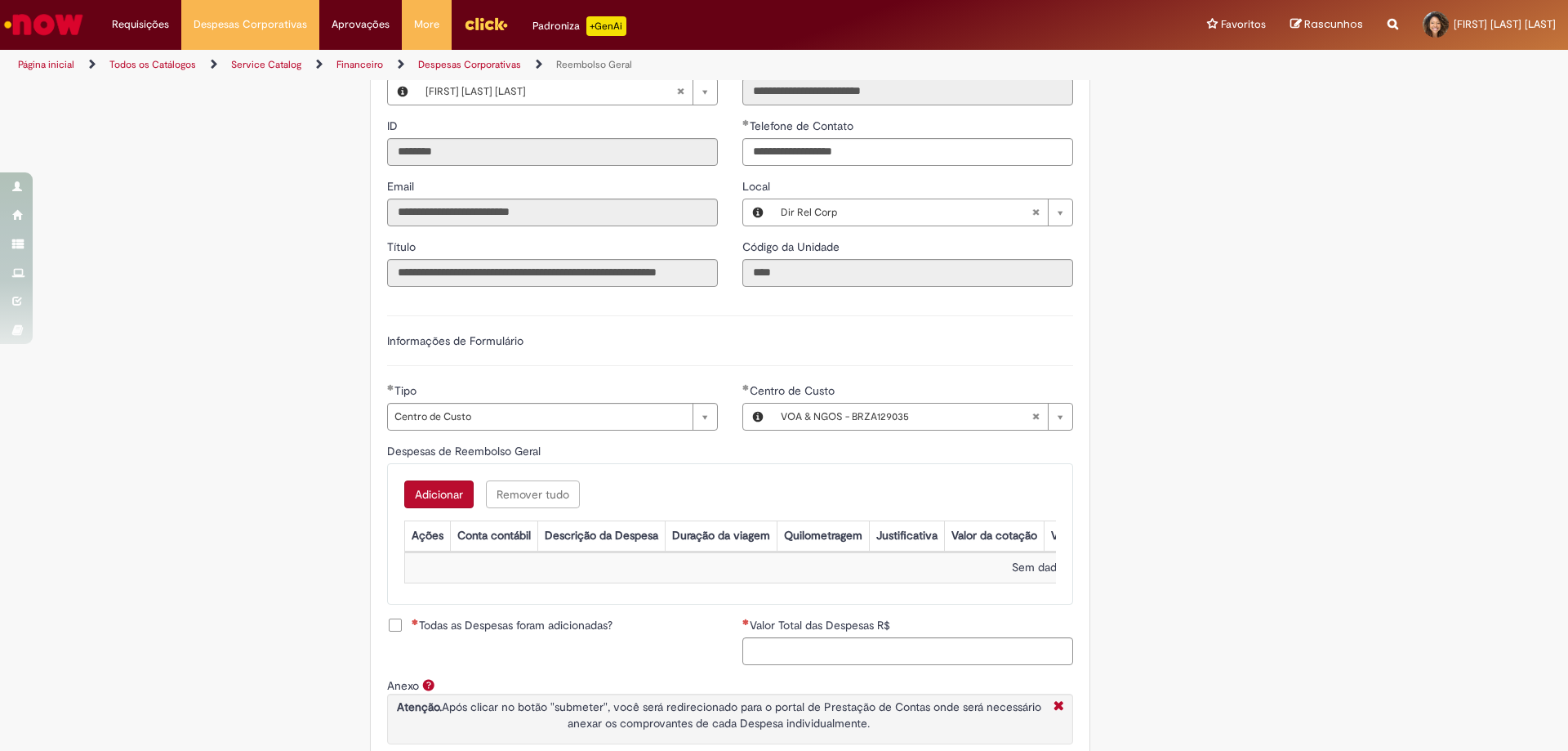 click on "Adicionar" at bounding box center [439, 494] 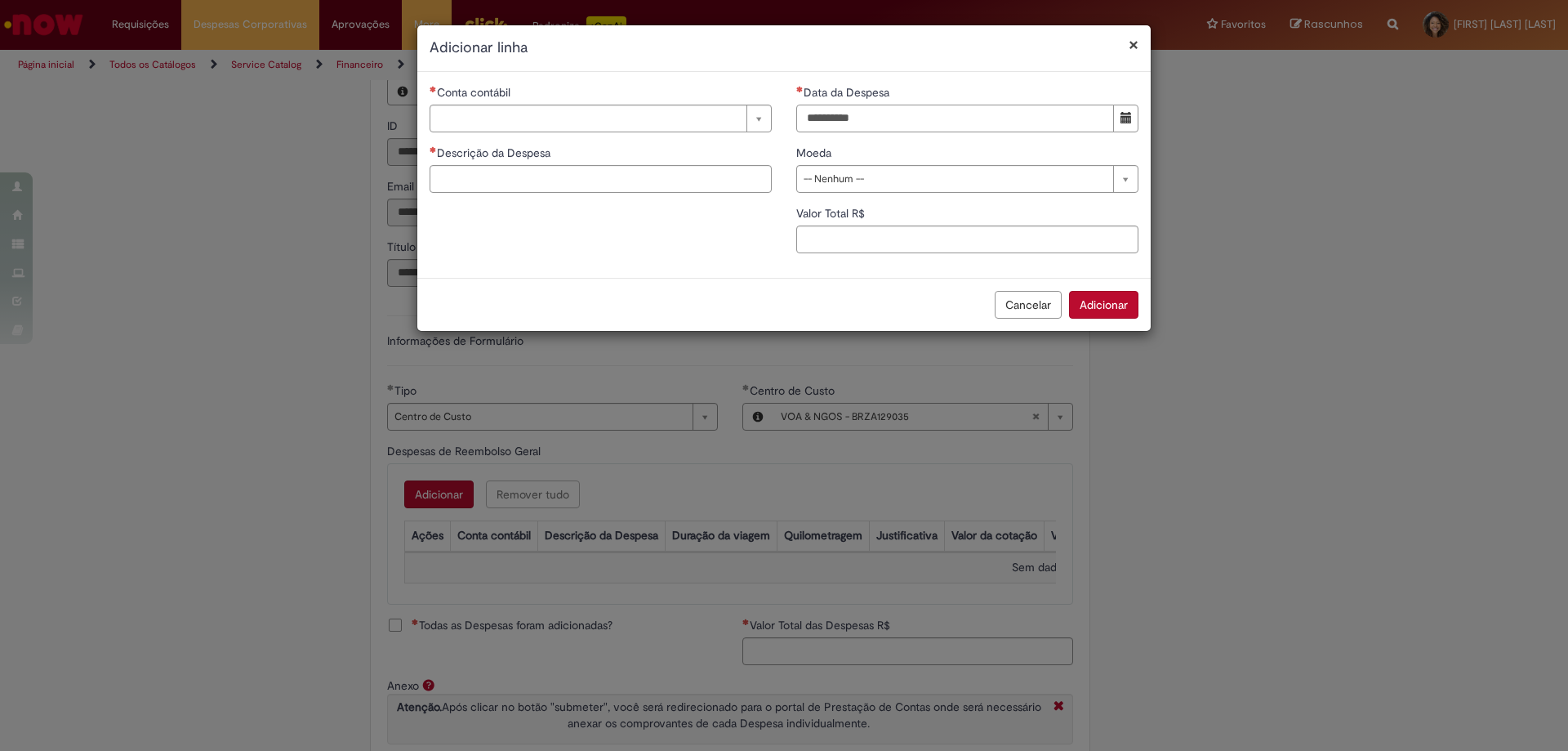 click on "Data da Despesa" at bounding box center (955, 118) 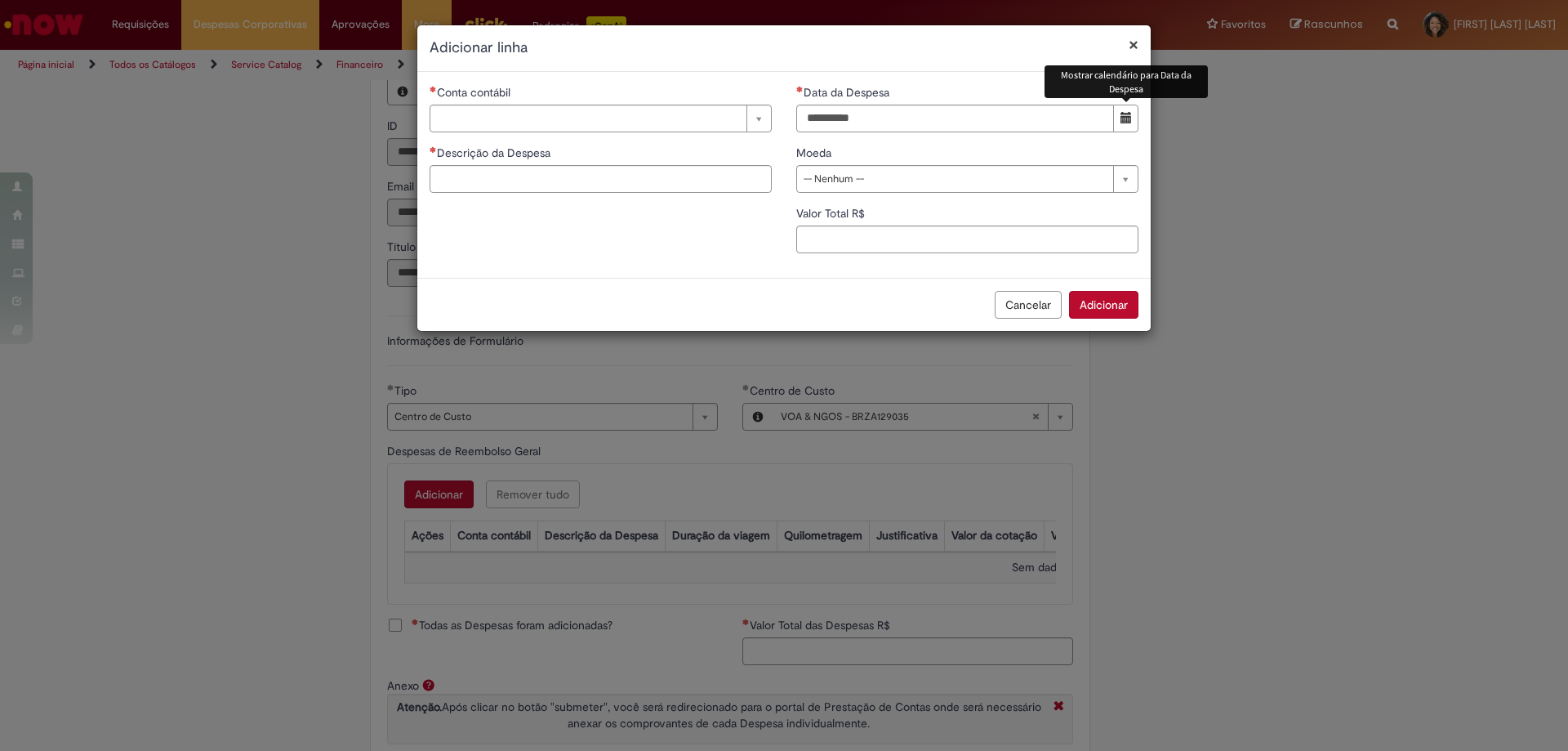 click at bounding box center [1126, 118] 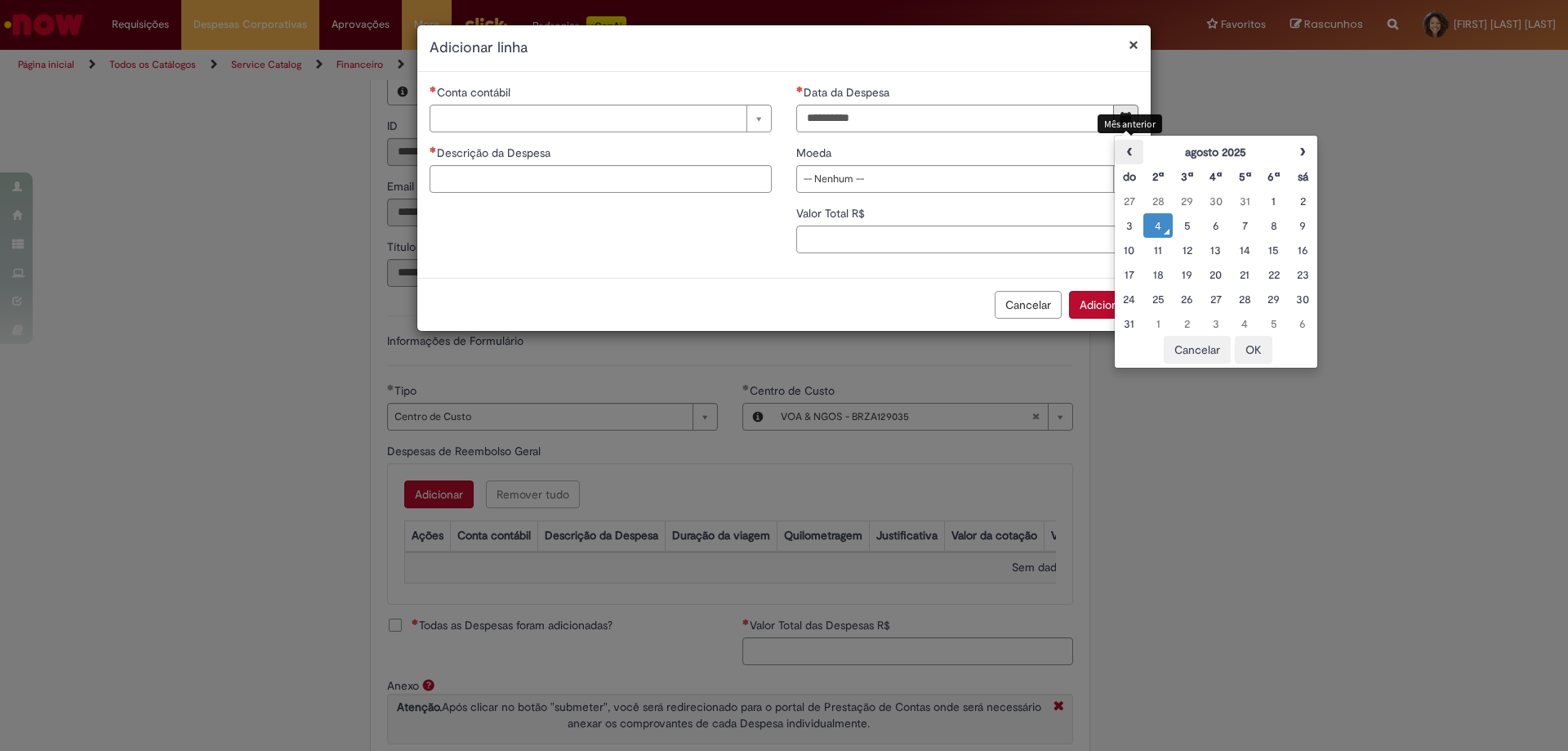 click on "‹" at bounding box center [1129, 152] 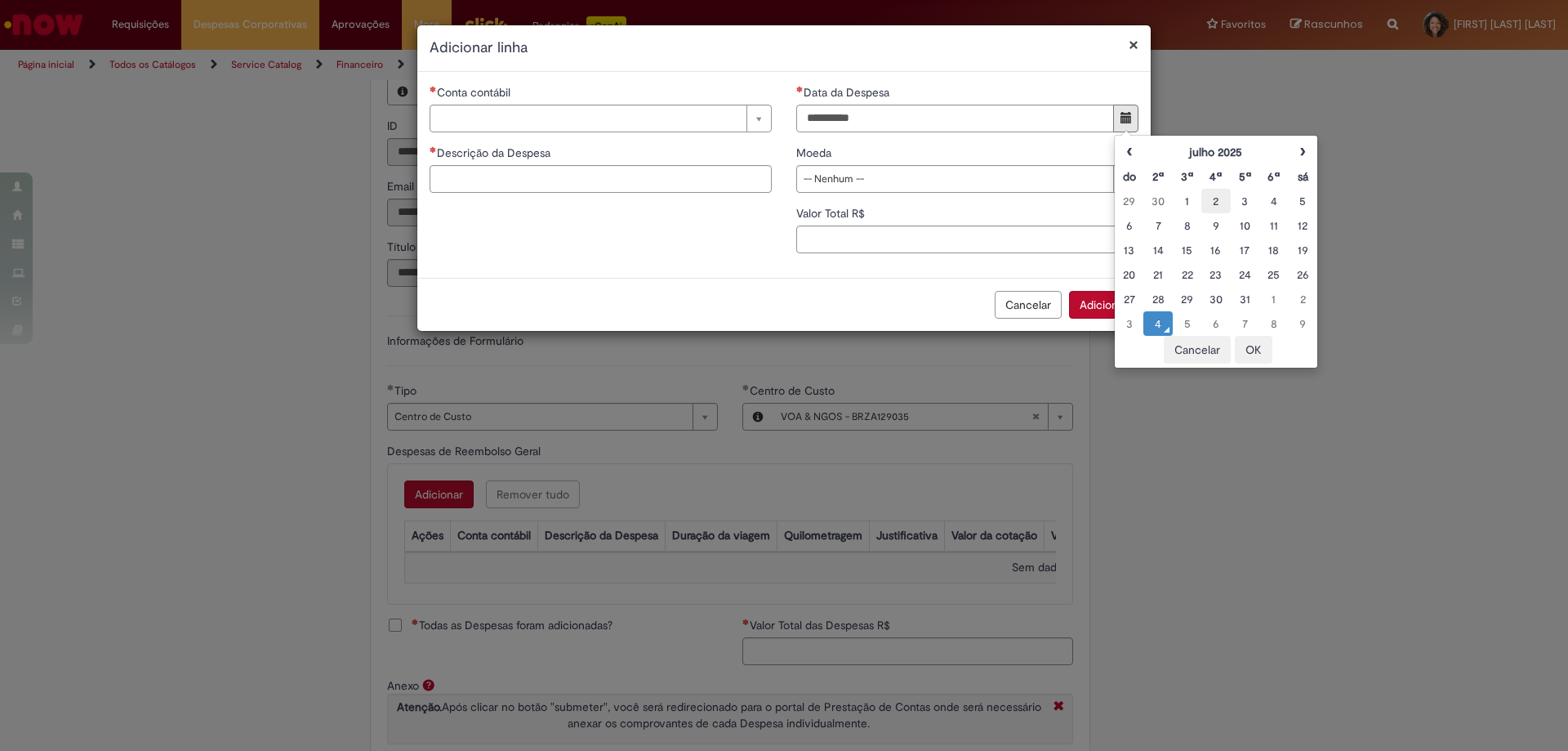 click on "2" at bounding box center [1215, 201] 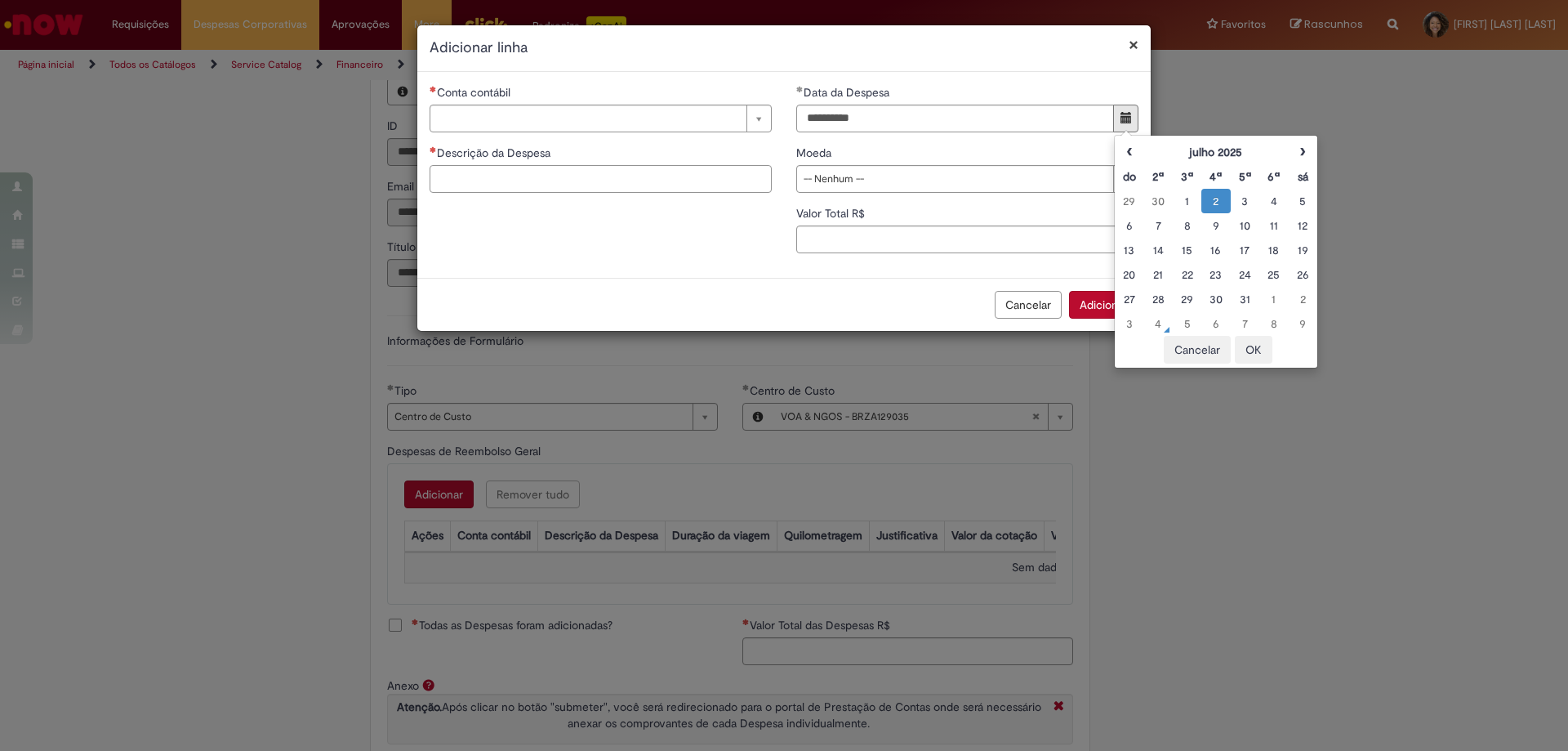 click on "Descrição da Despesa" at bounding box center [600, 179] 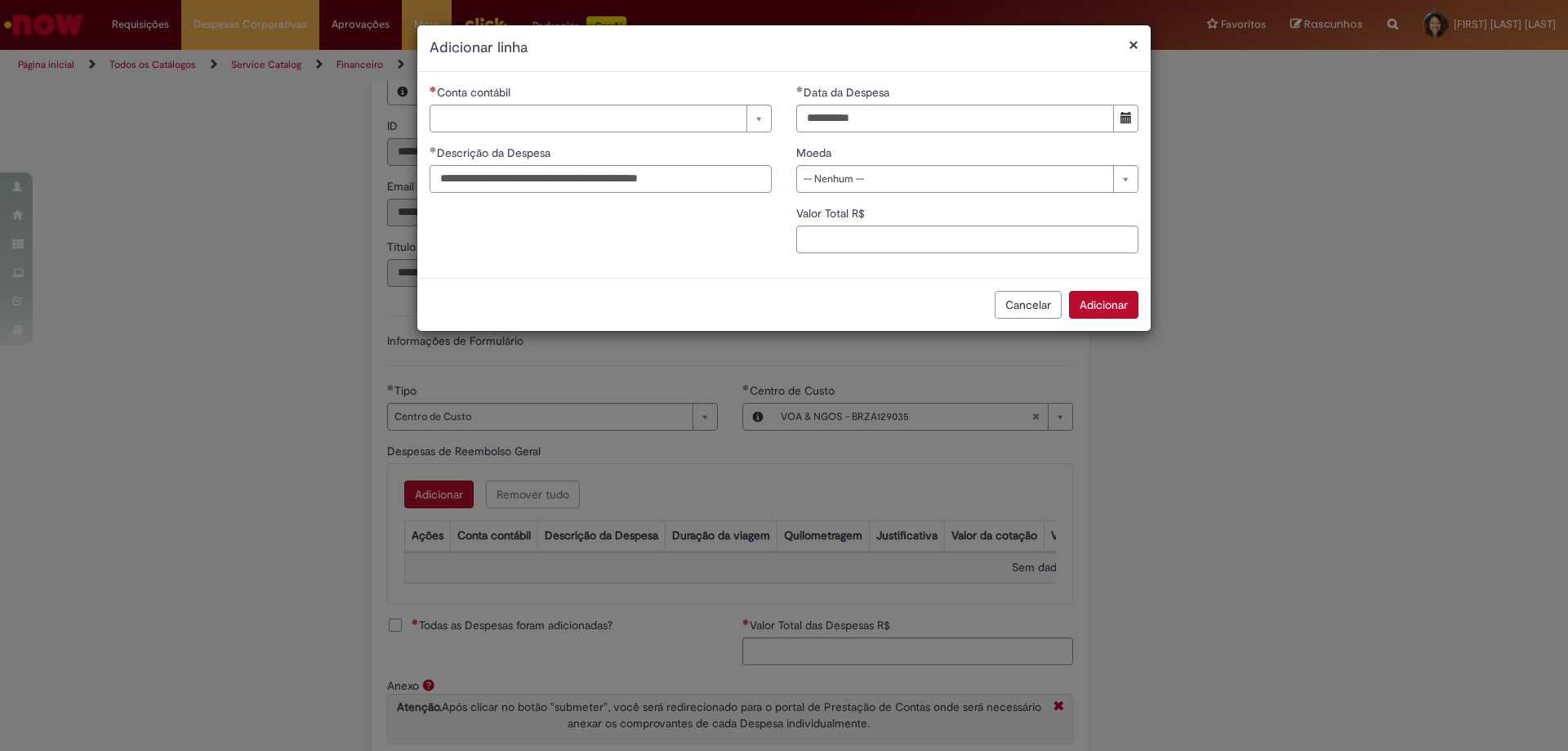 drag, startPoint x: 728, startPoint y: 184, endPoint x: 301, endPoint y: 180, distance: 427.01873 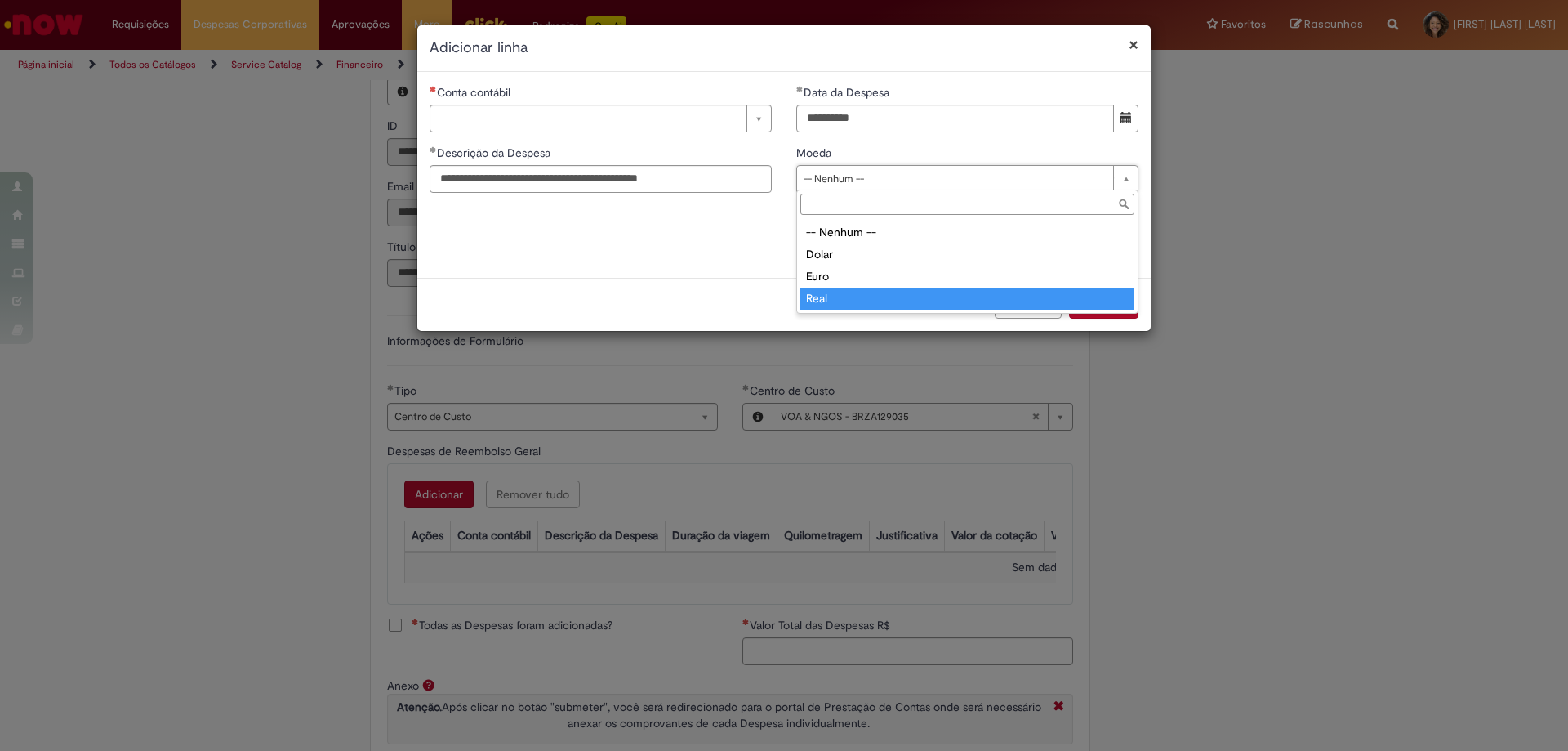 type on "****" 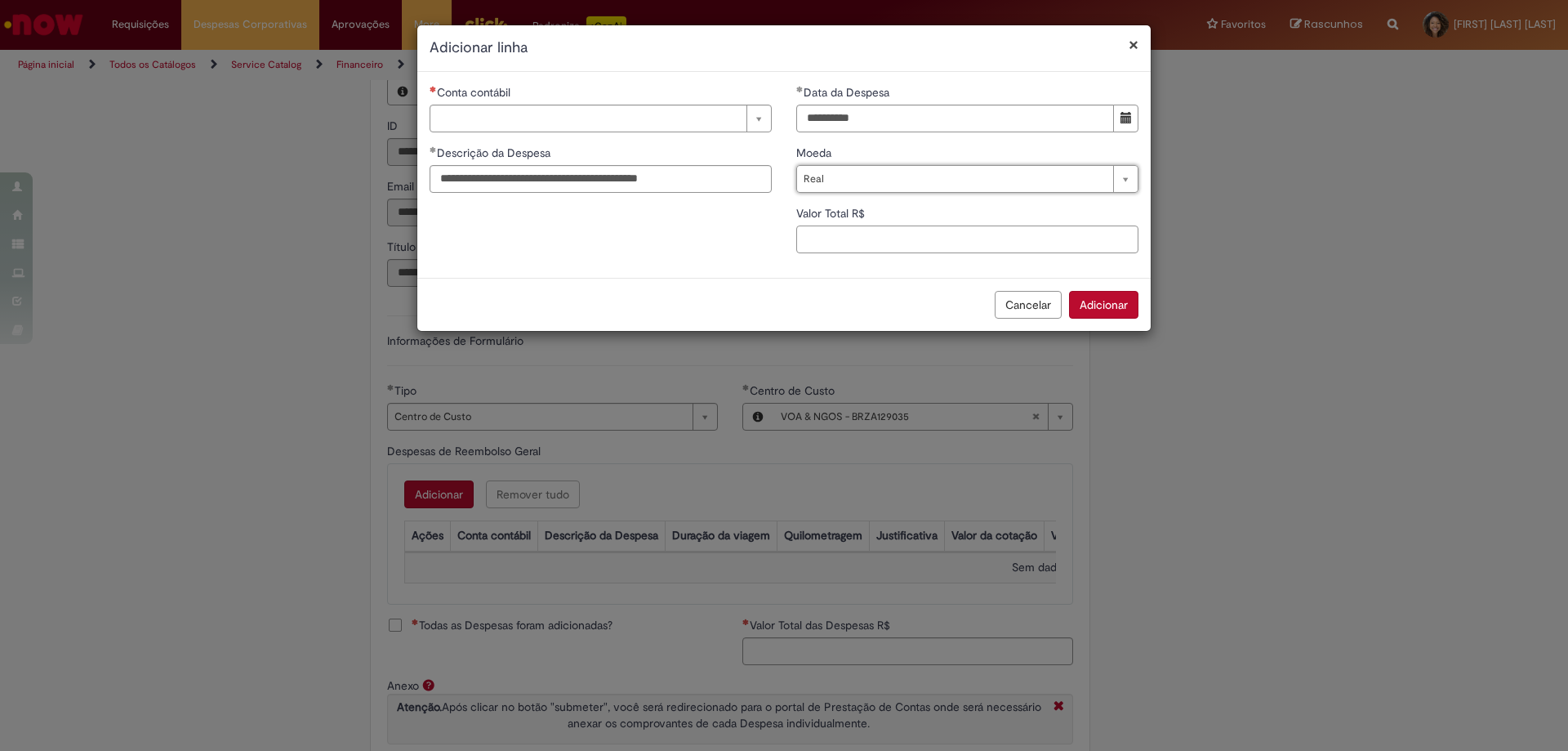 click on "Valor Total R$" at bounding box center [967, 239] 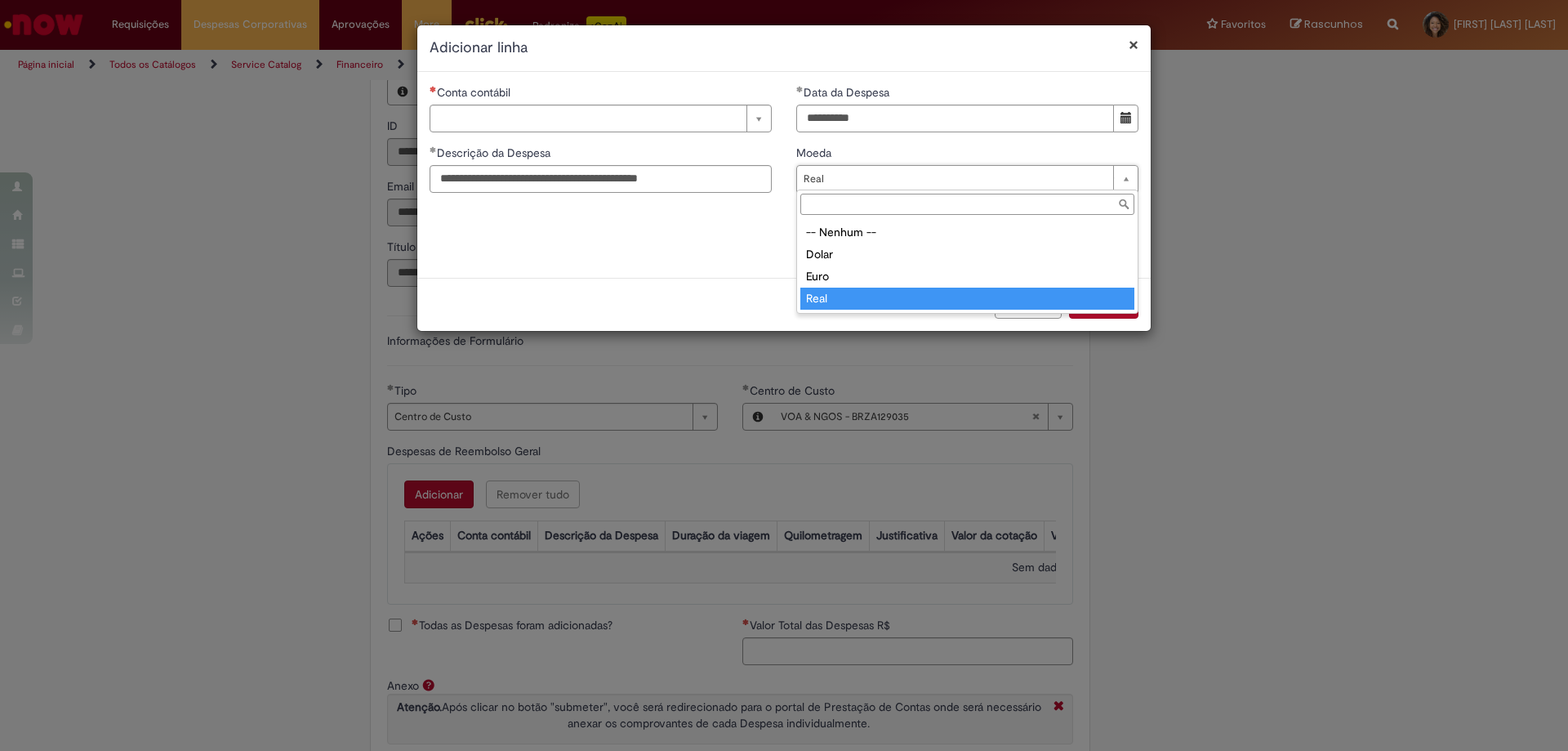 type on "****" 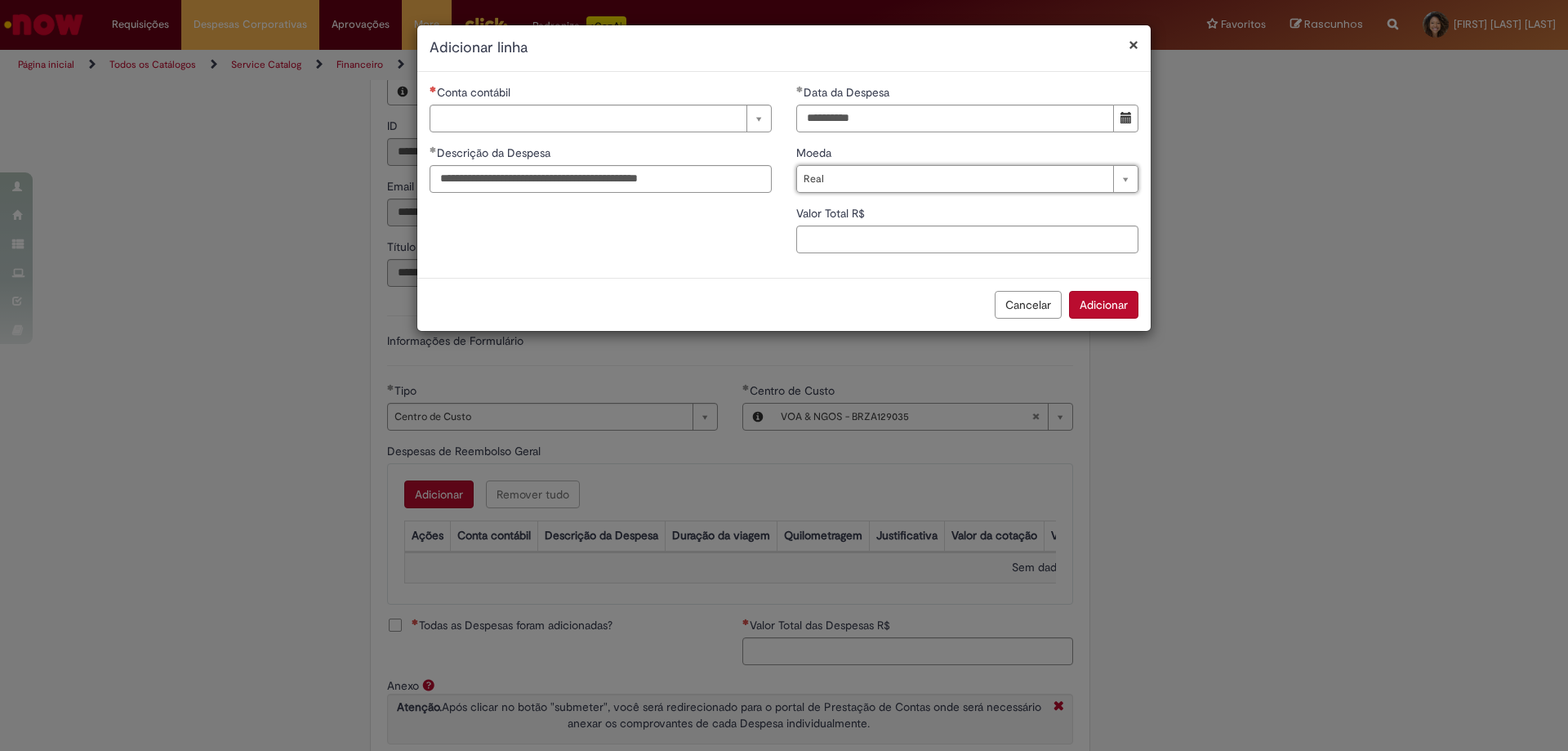 scroll, scrollTop: 0, scrollLeft: 20, axis: horizontal 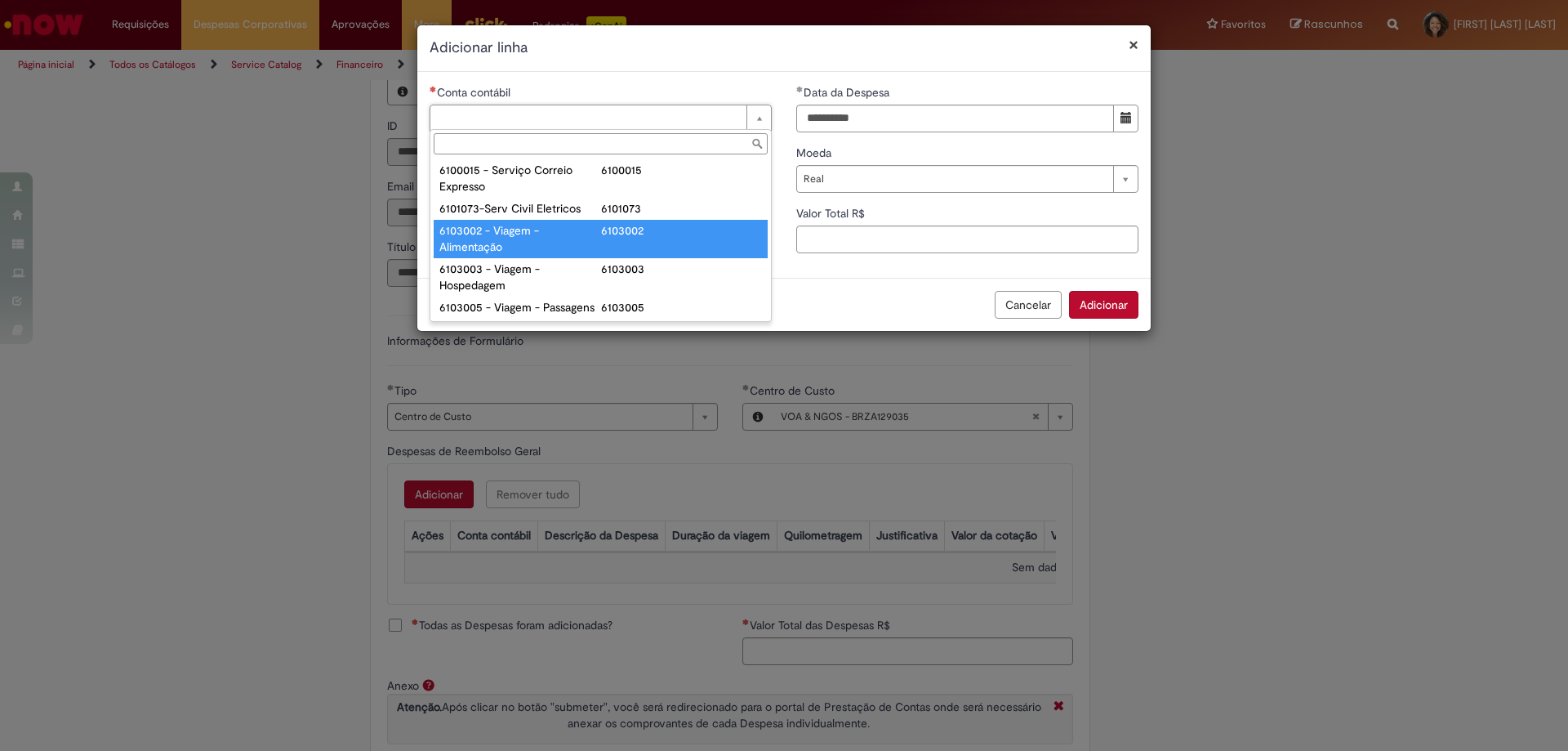 type on "**********" 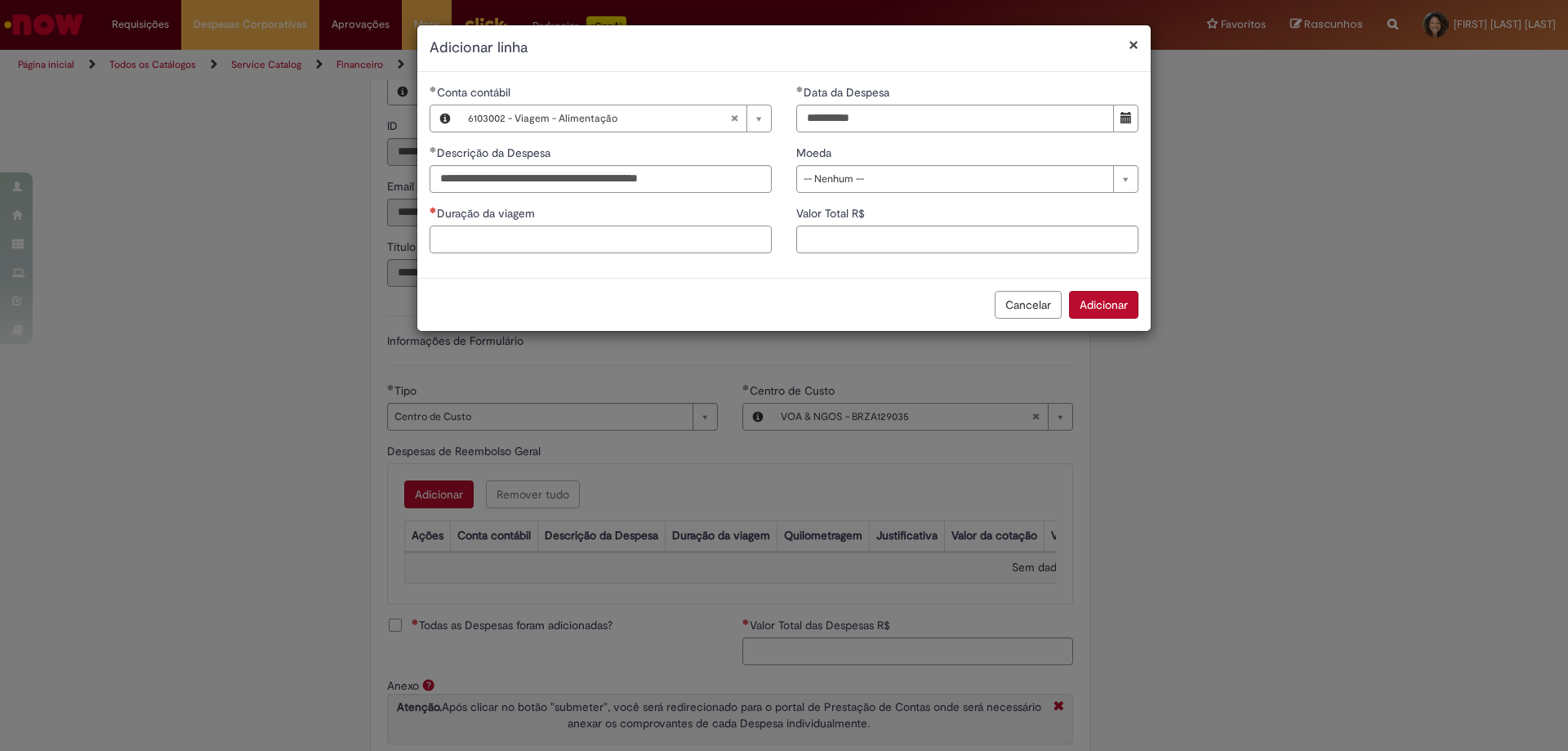 click on "Duração da viagem" at bounding box center (600, 239) 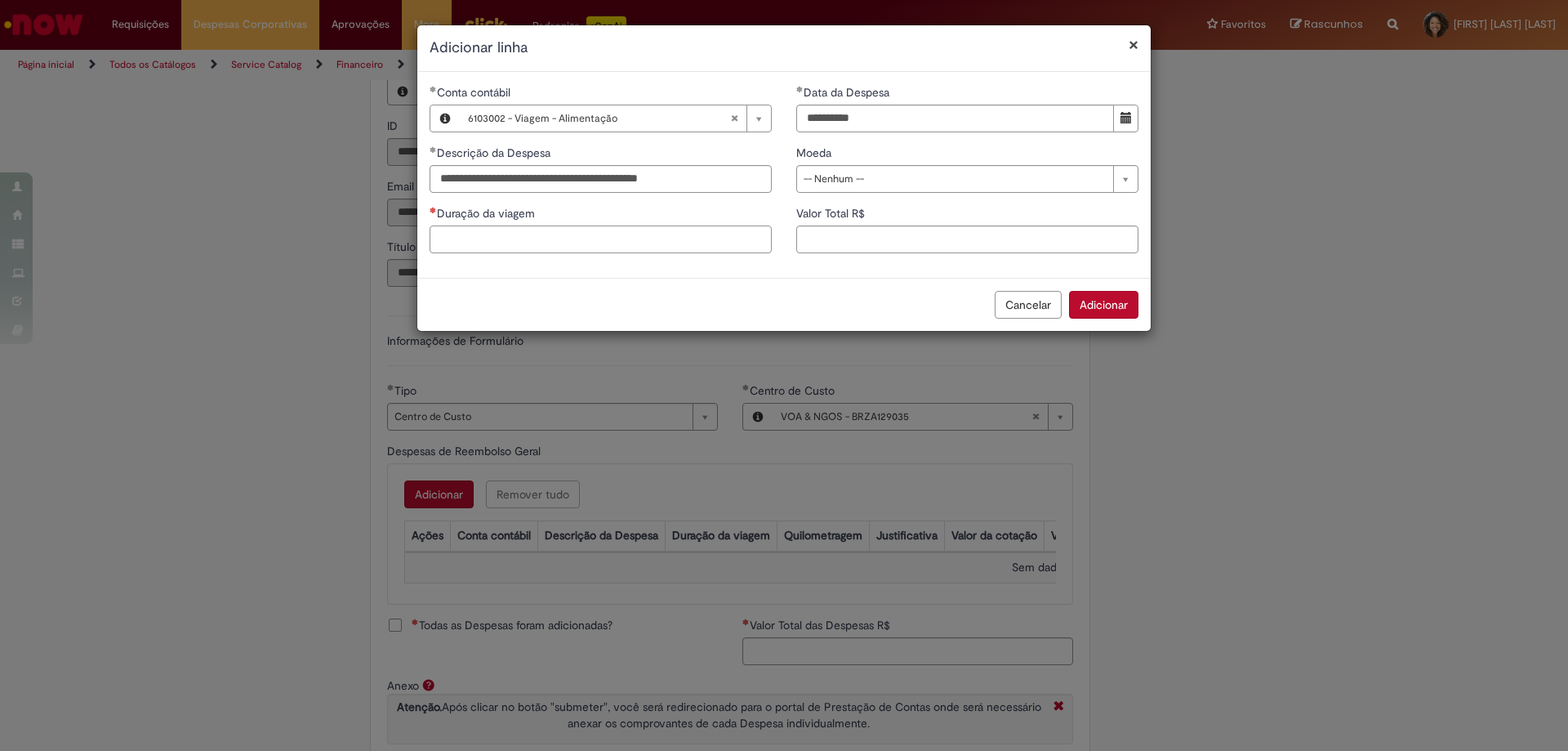 click on "Duração da viagem" at bounding box center [600, 239] 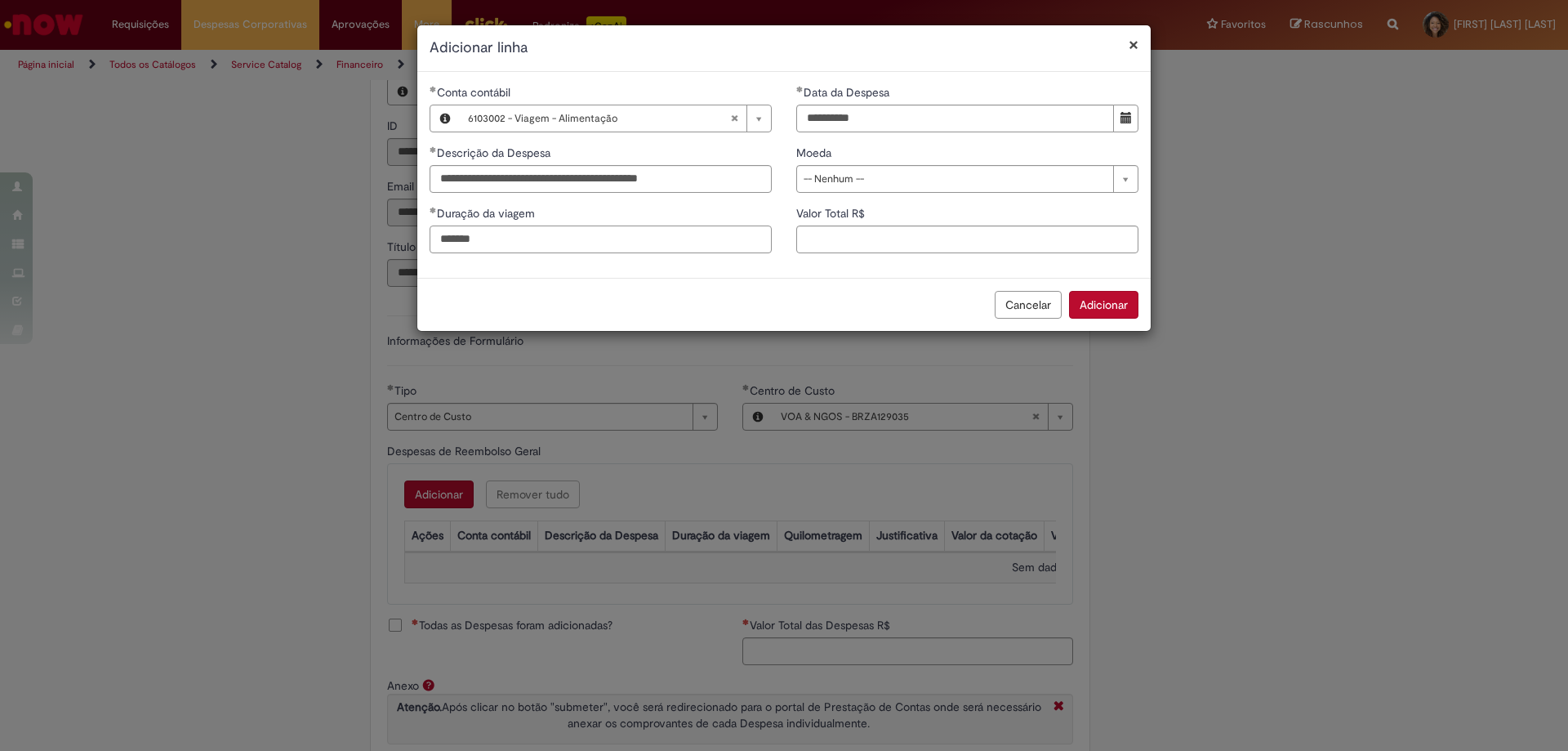 type on "******" 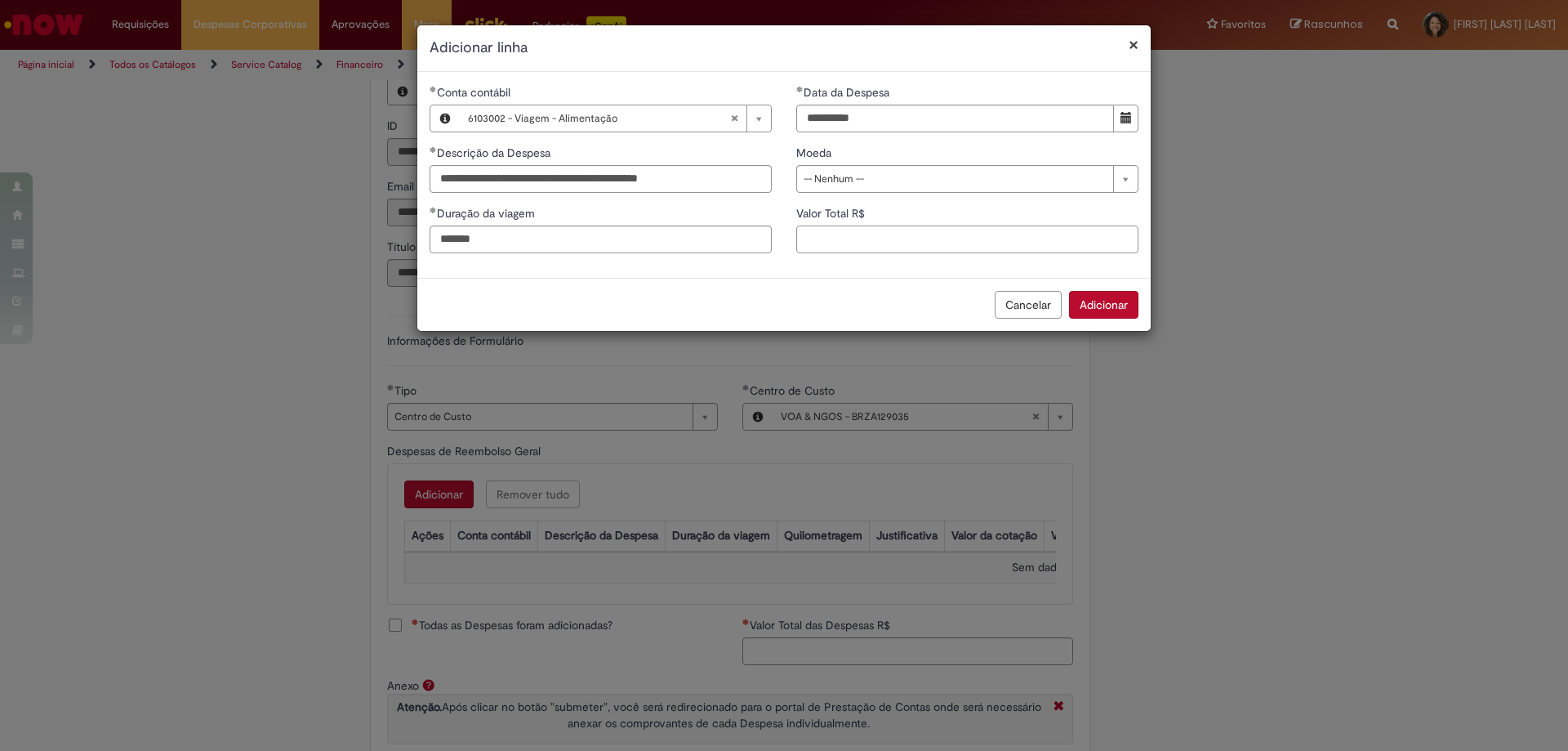 click on "Valor Total R$" at bounding box center [967, 239] 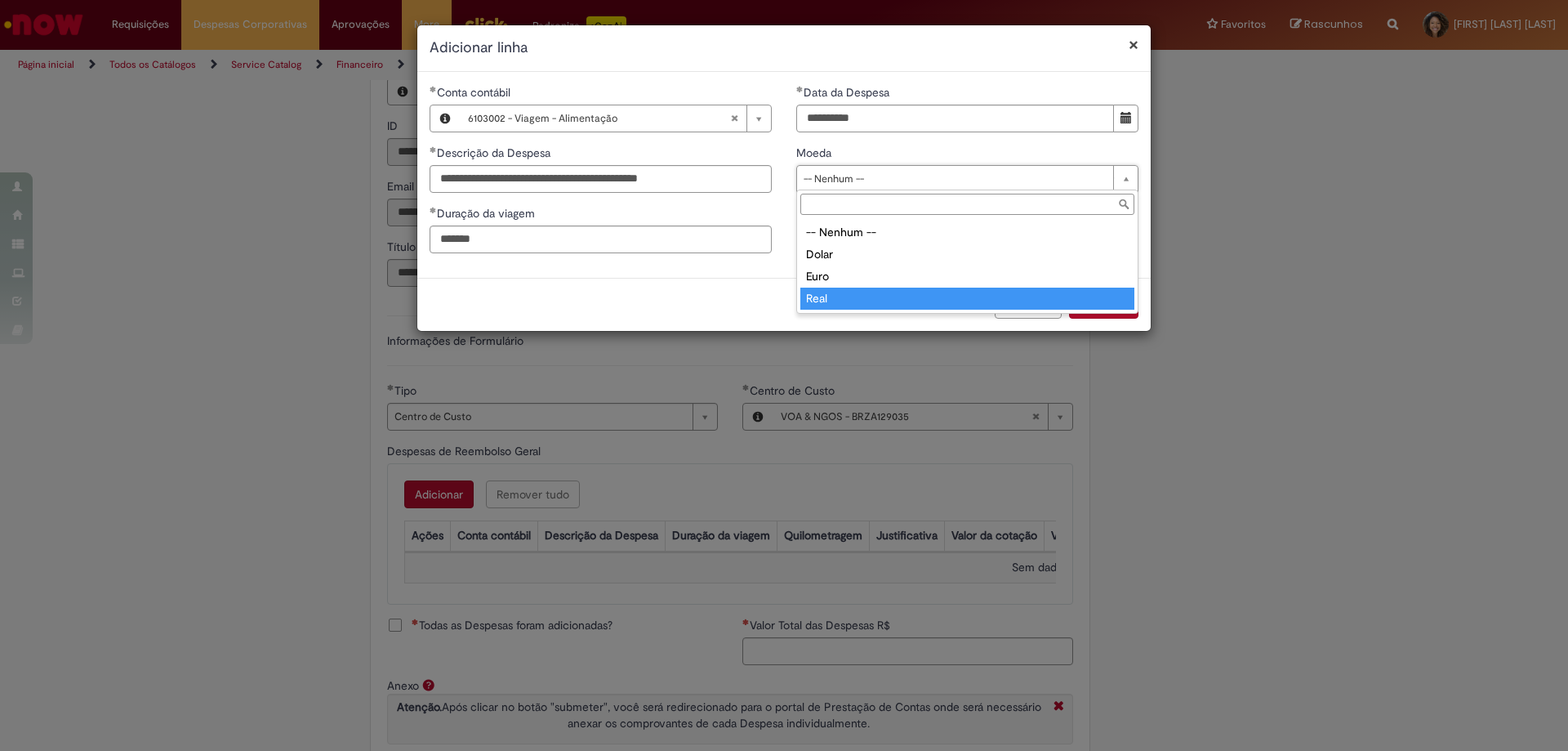 drag, startPoint x: 828, startPoint y: 296, endPoint x: 149, endPoint y: 317, distance: 679.3247 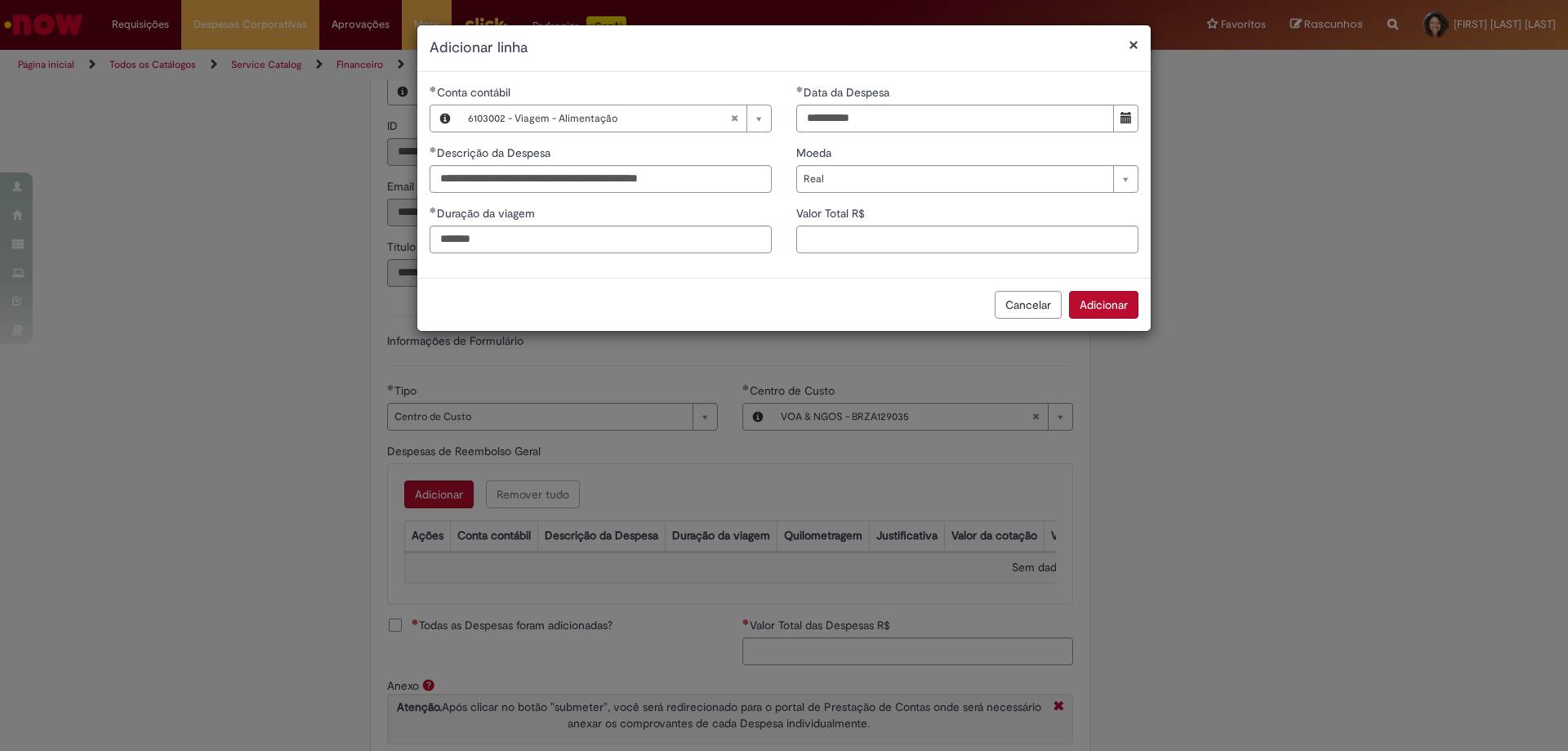 scroll, scrollTop: 0, scrollLeft: 0, axis: both 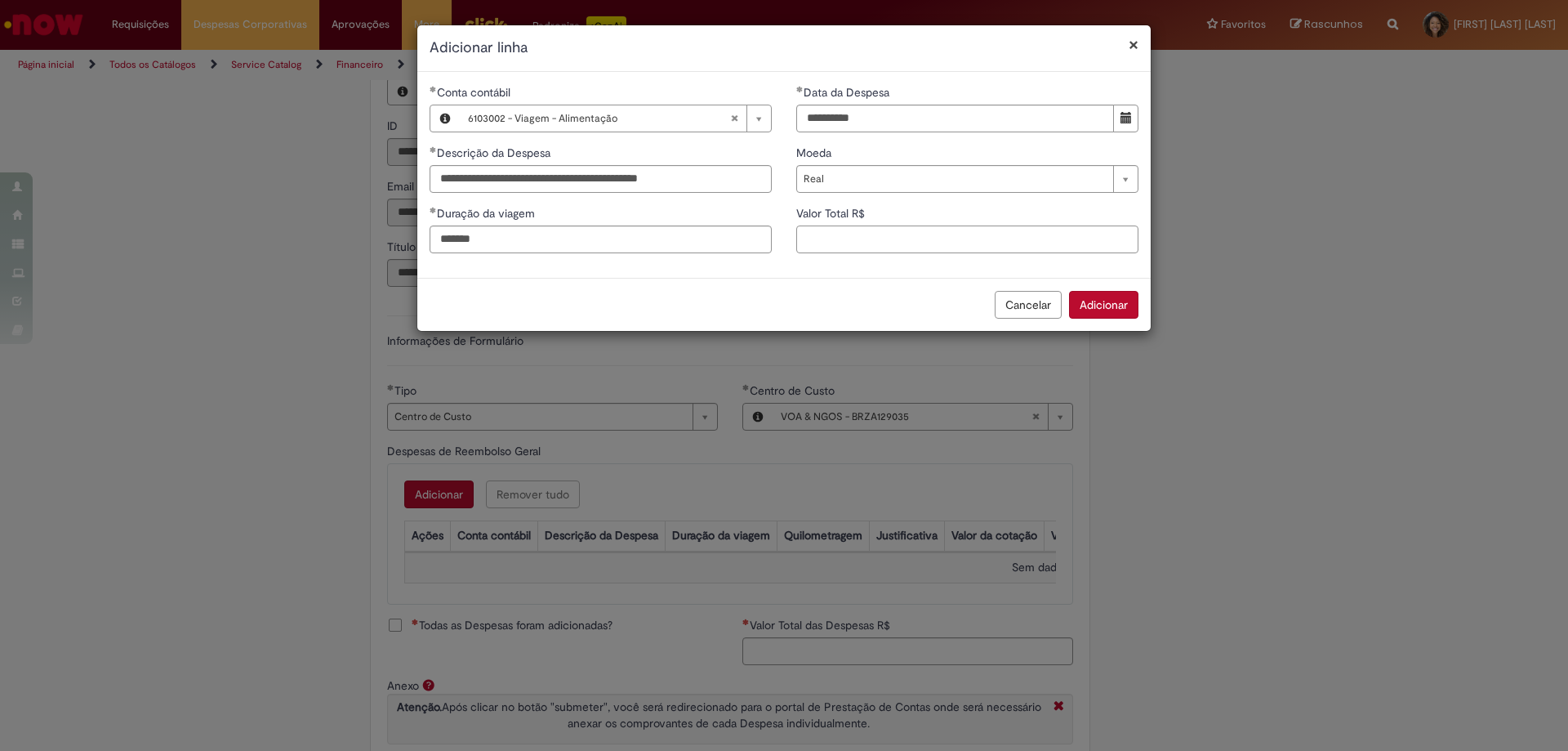 click on "Valor Total R$" at bounding box center (967, 239) 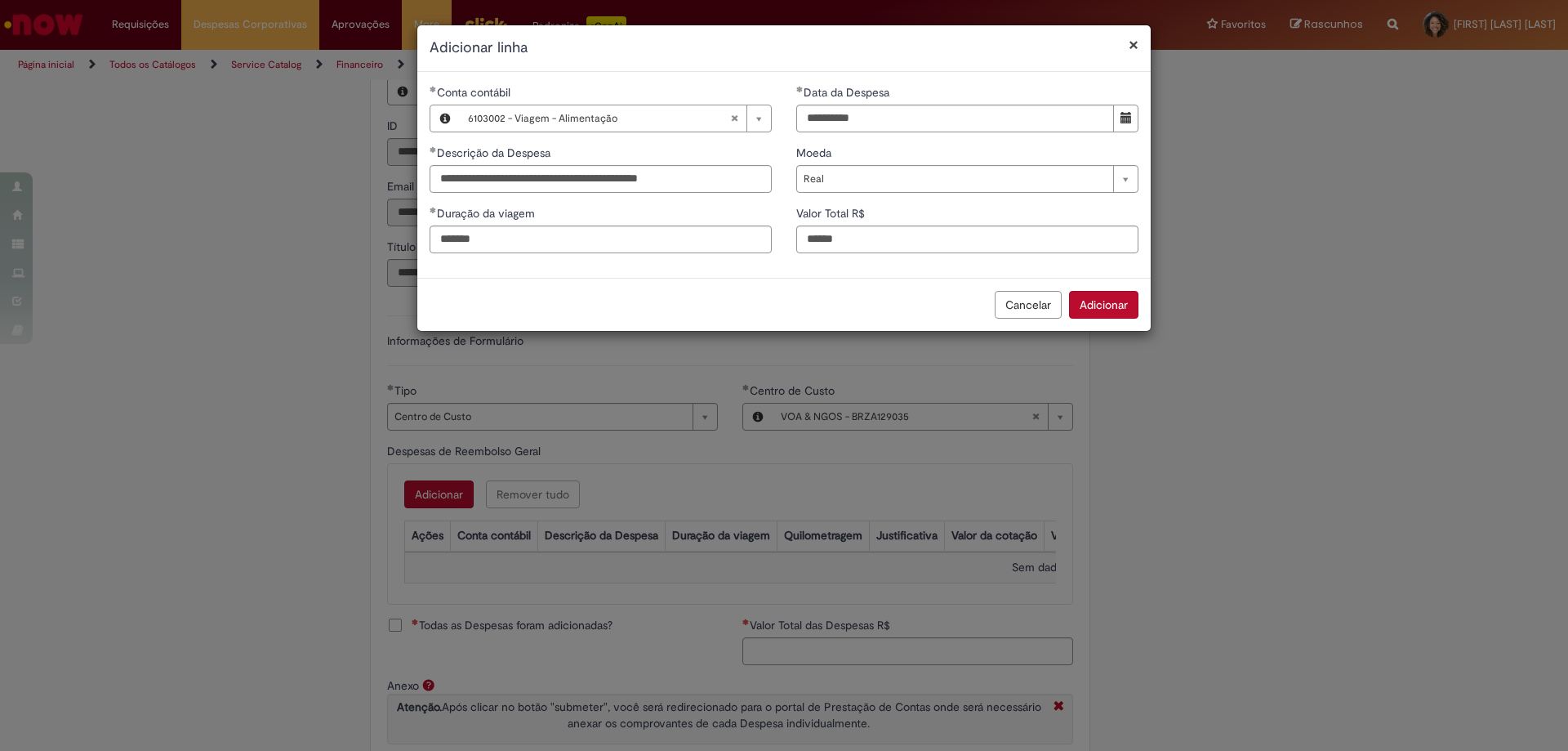 type on "******" 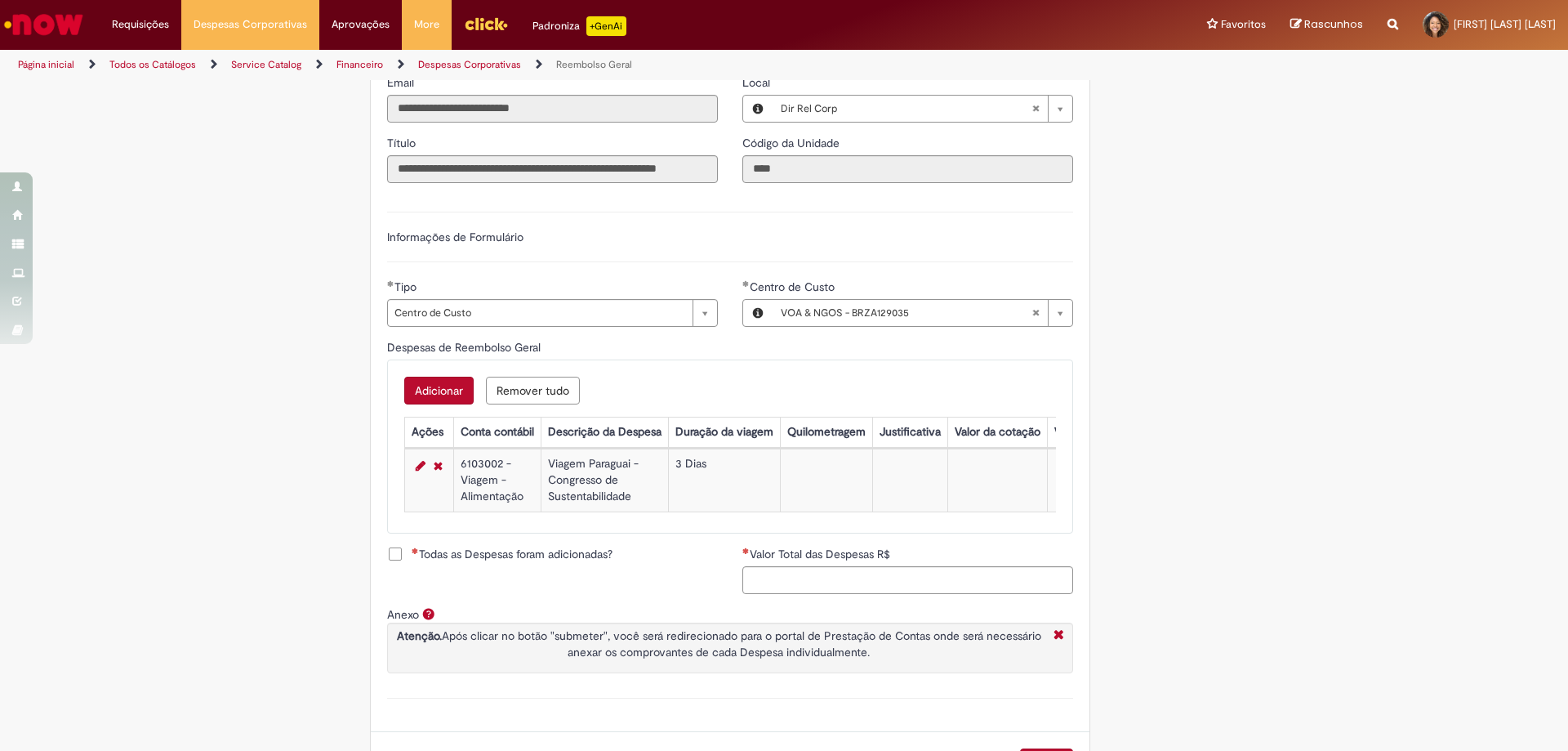scroll, scrollTop: 504, scrollLeft: 0, axis: vertical 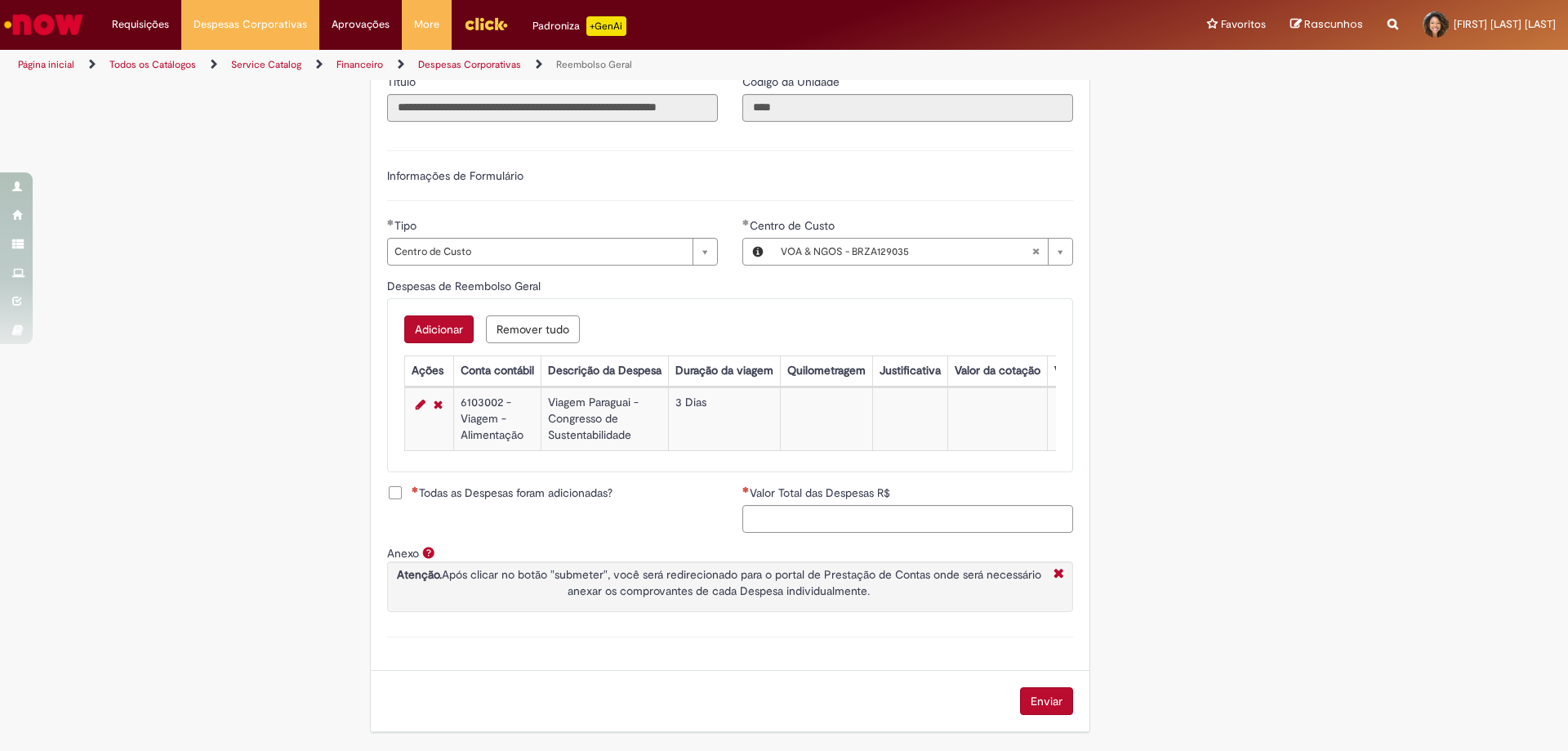 click on "Adicionar" at bounding box center [439, 329] 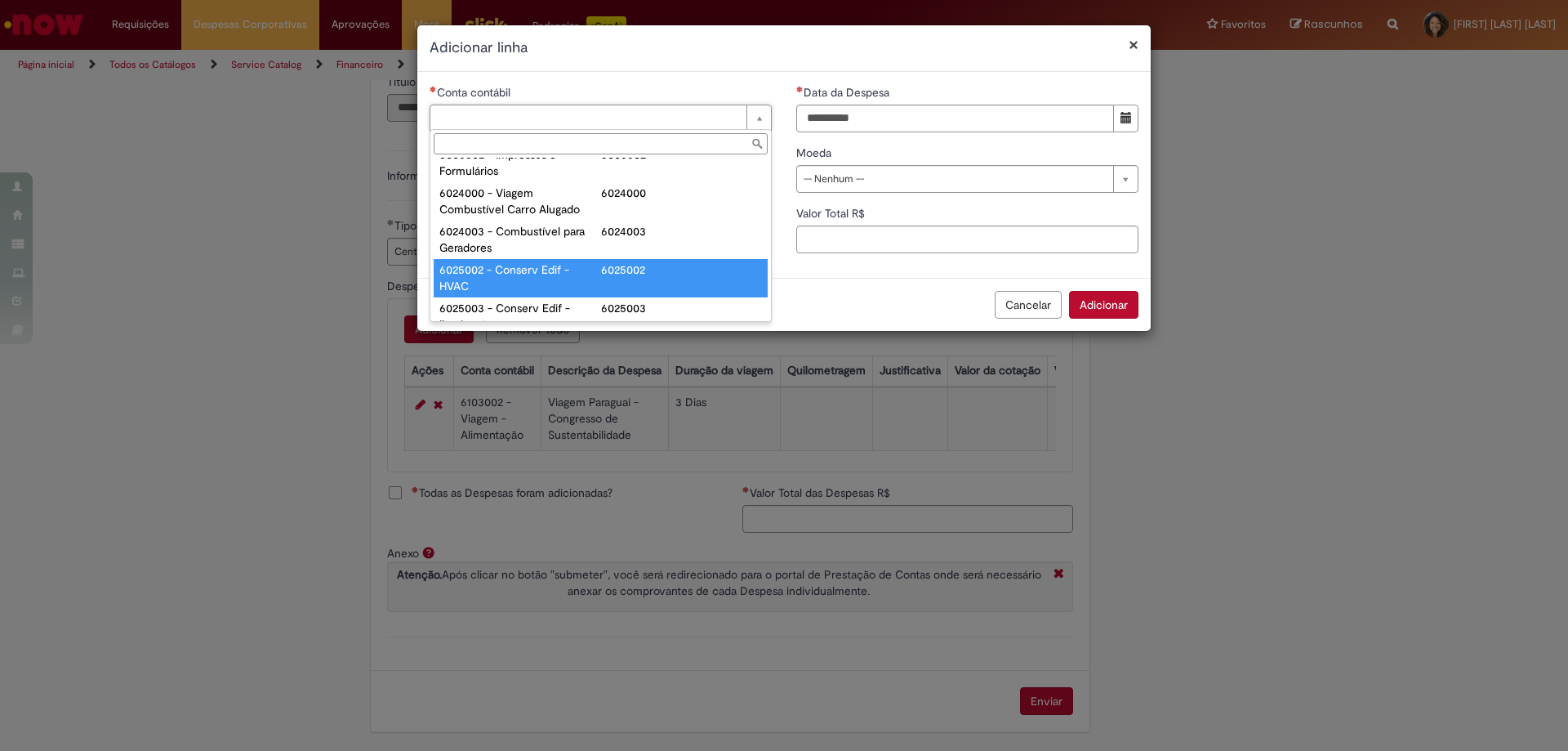 scroll, scrollTop: 163, scrollLeft: 0, axis: vertical 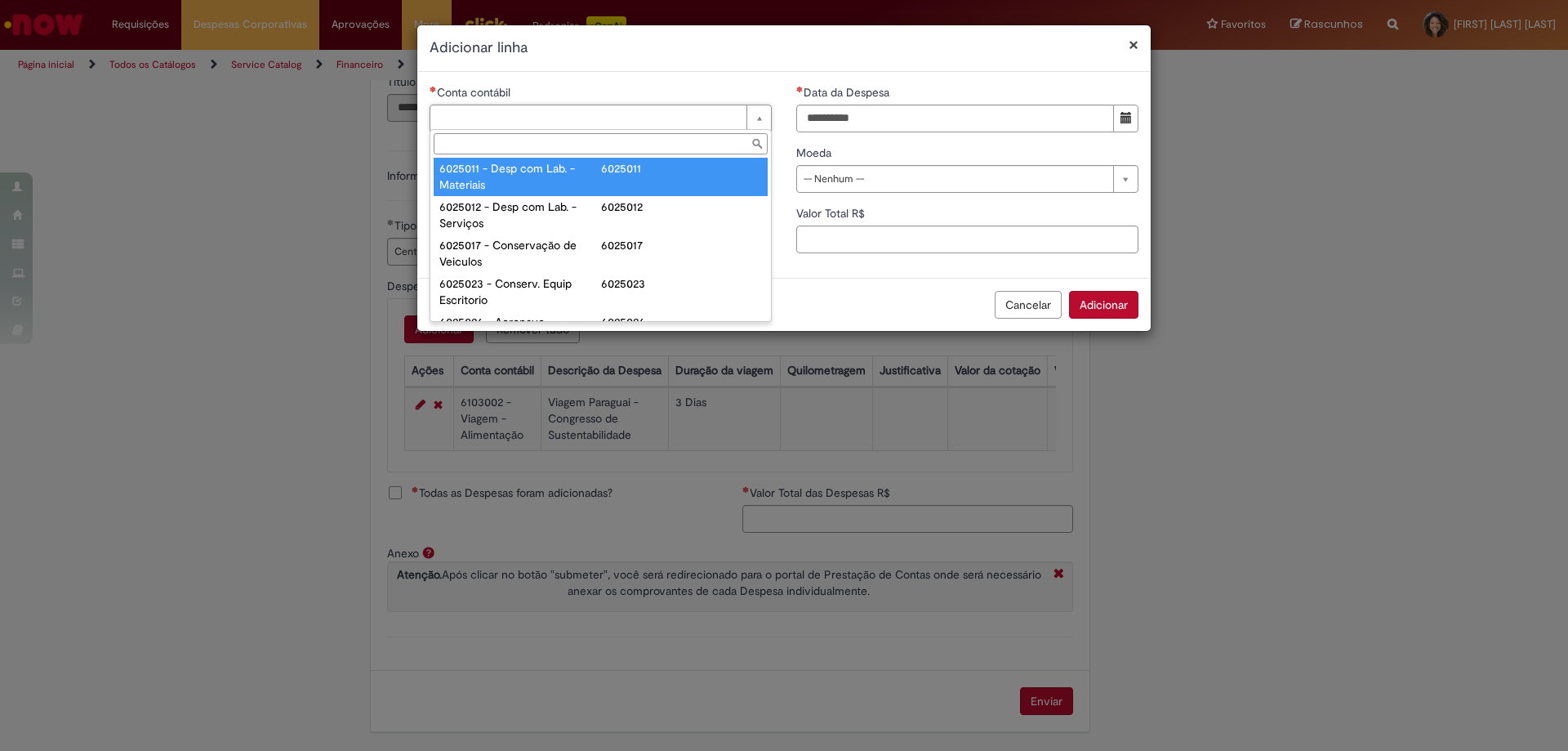 click on "Conta contábil" at bounding box center (600, 144) 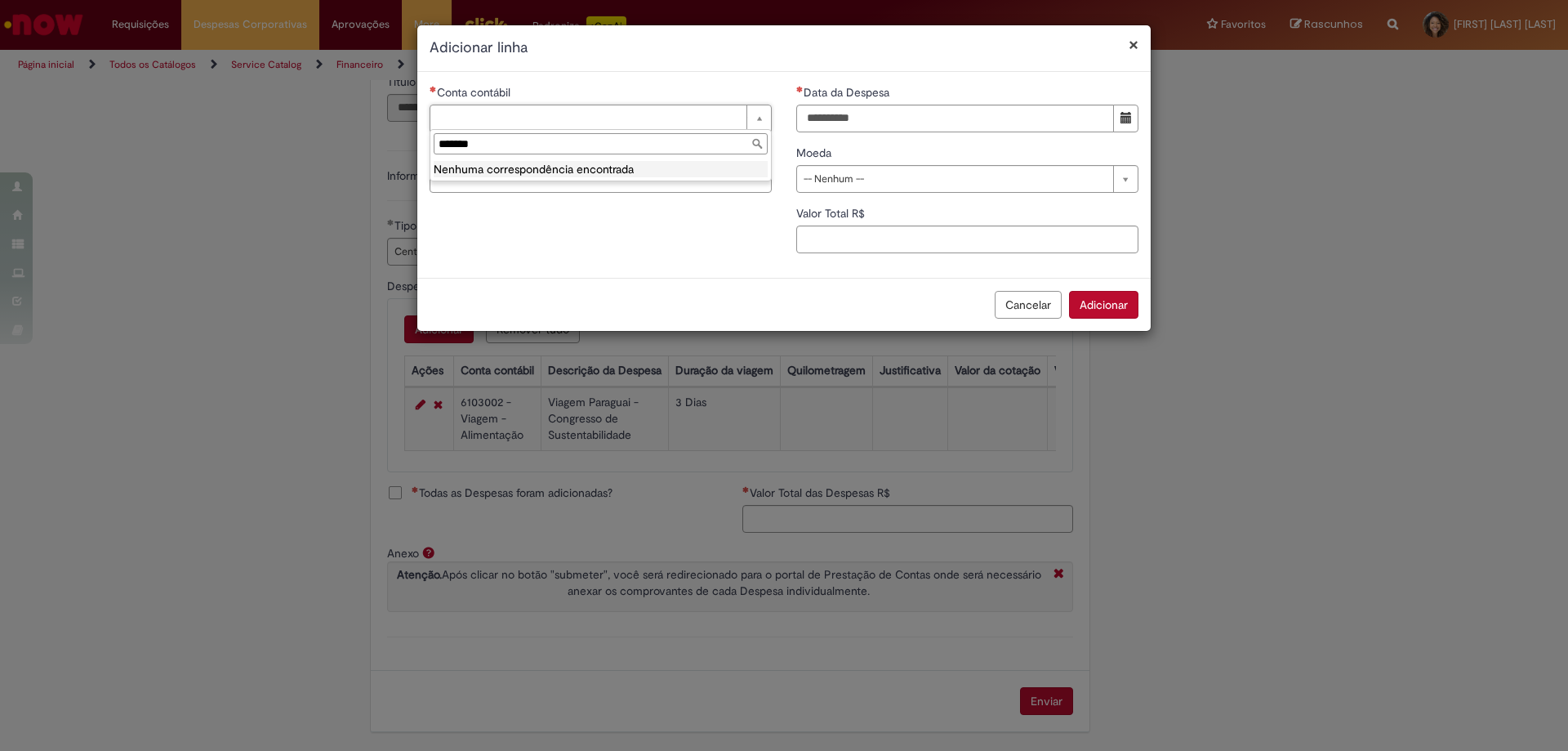 scroll, scrollTop: 0, scrollLeft: 0, axis: both 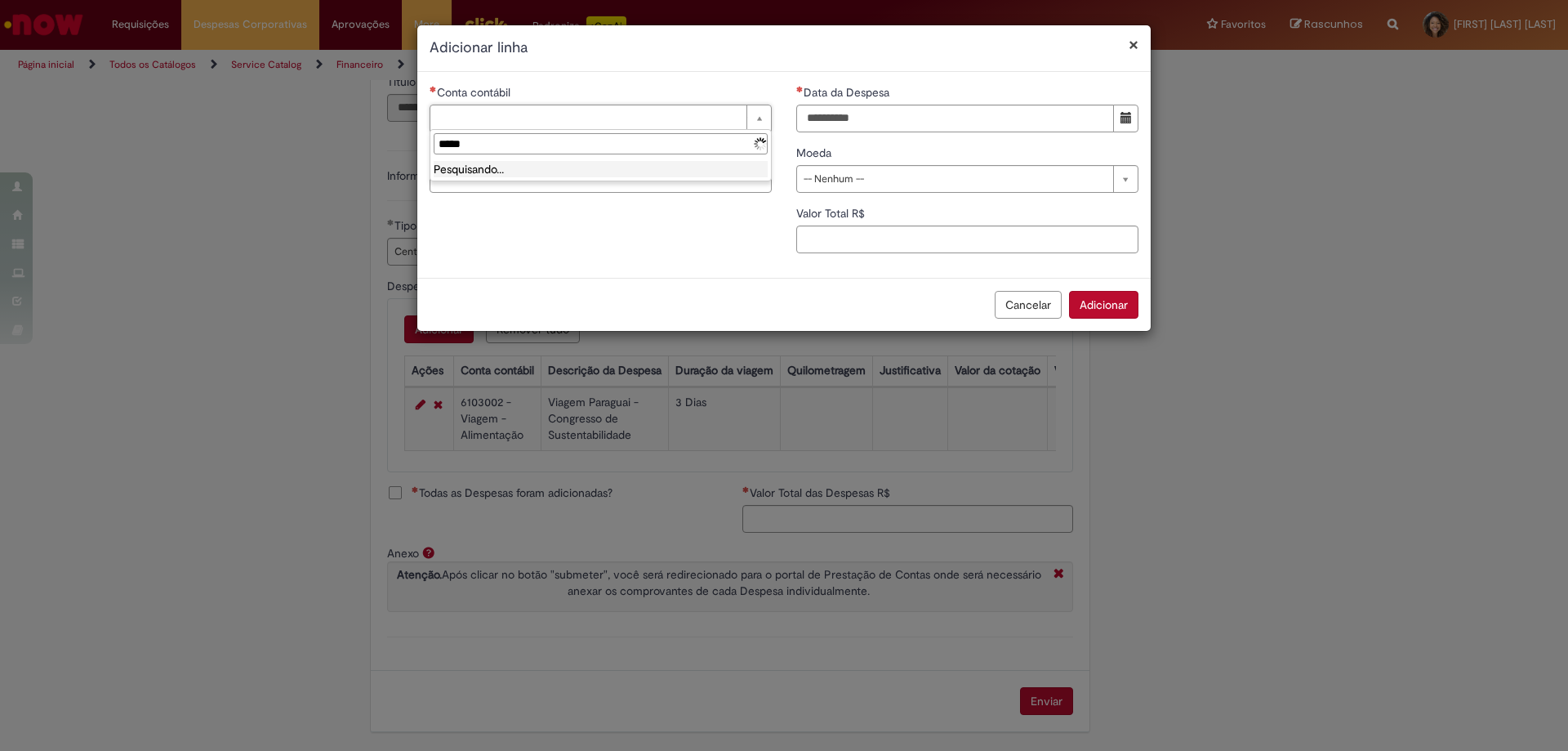 type on "******" 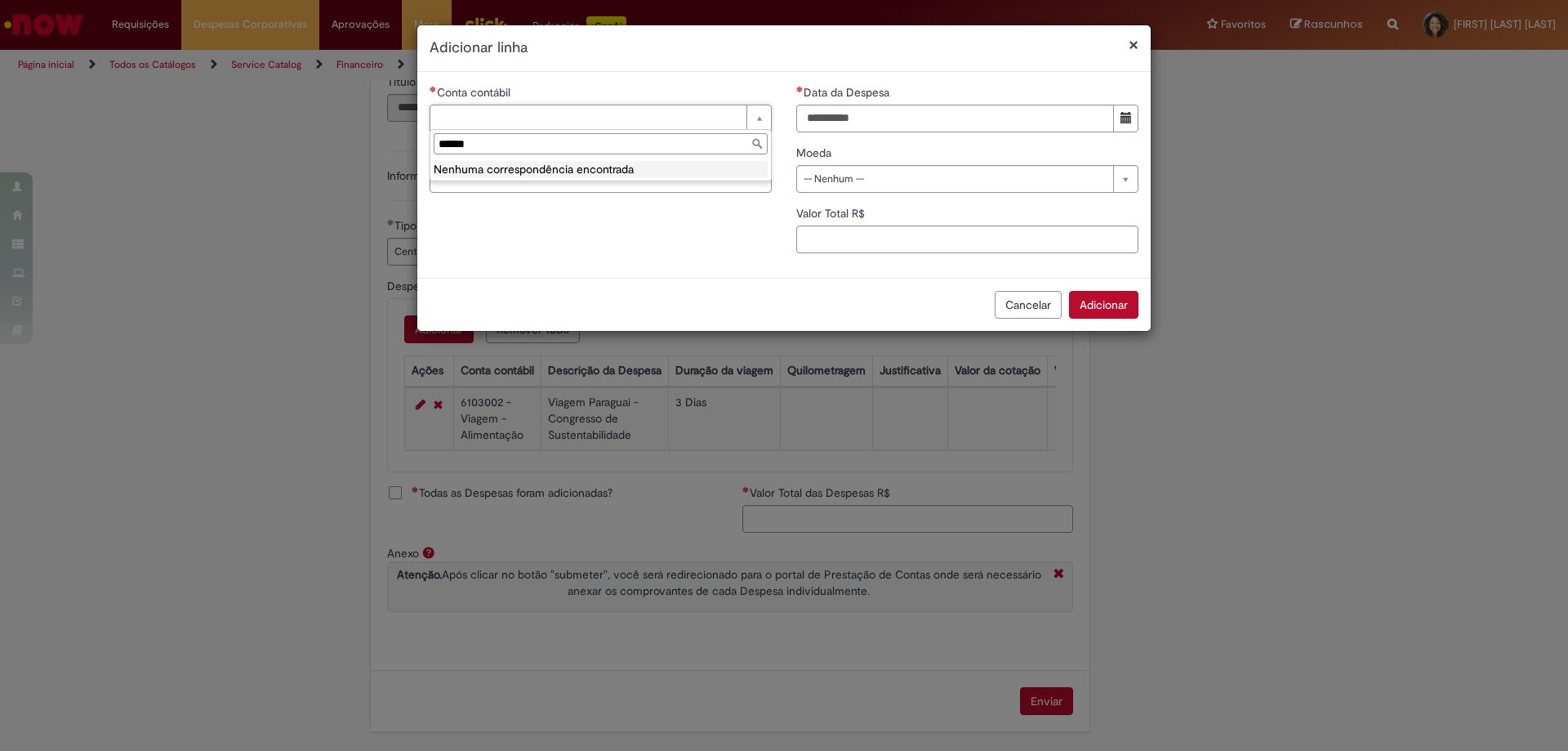 drag, startPoint x: 478, startPoint y: 147, endPoint x: 367, endPoint y: 136, distance: 111.5437 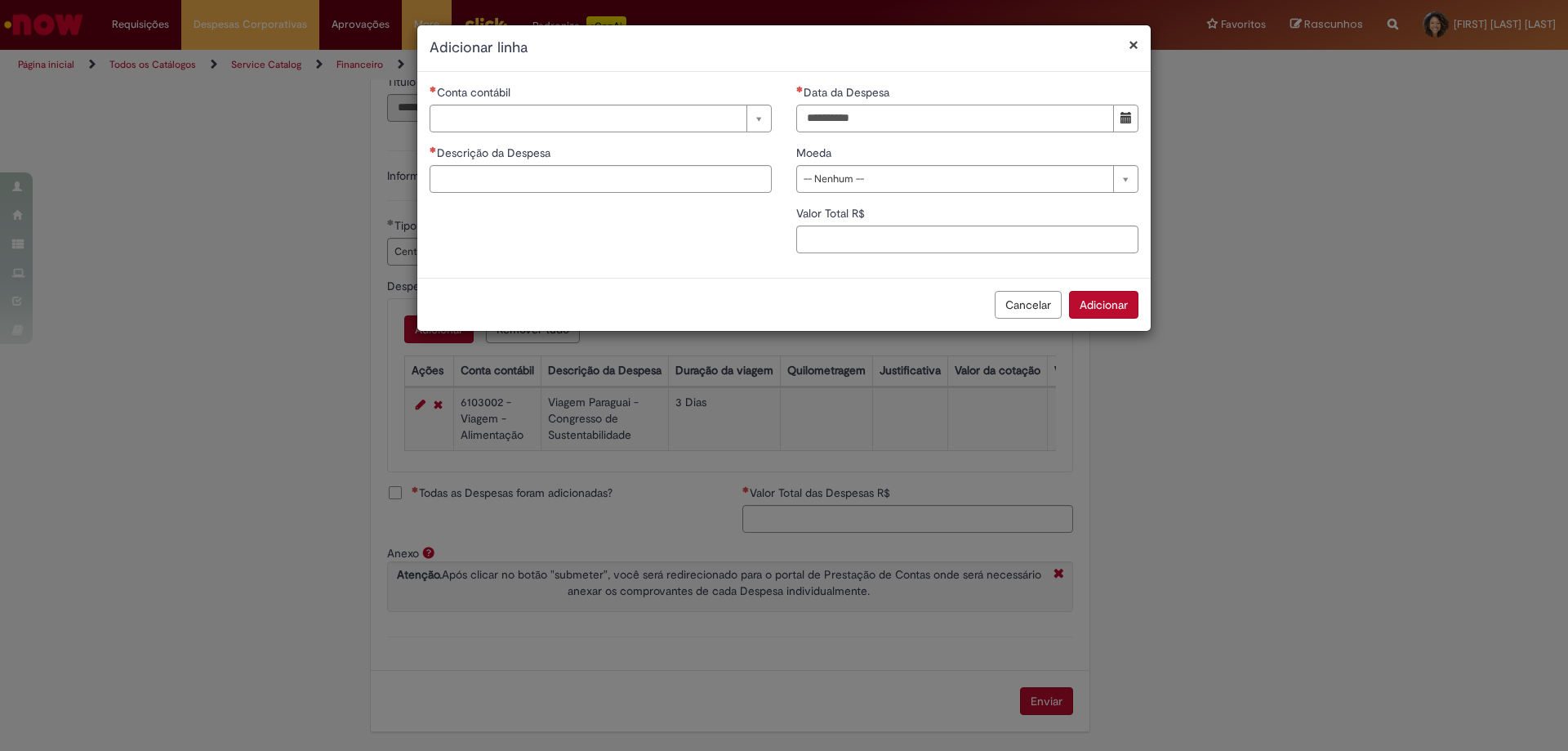 click on "Data da Despesa" at bounding box center (955, 118) 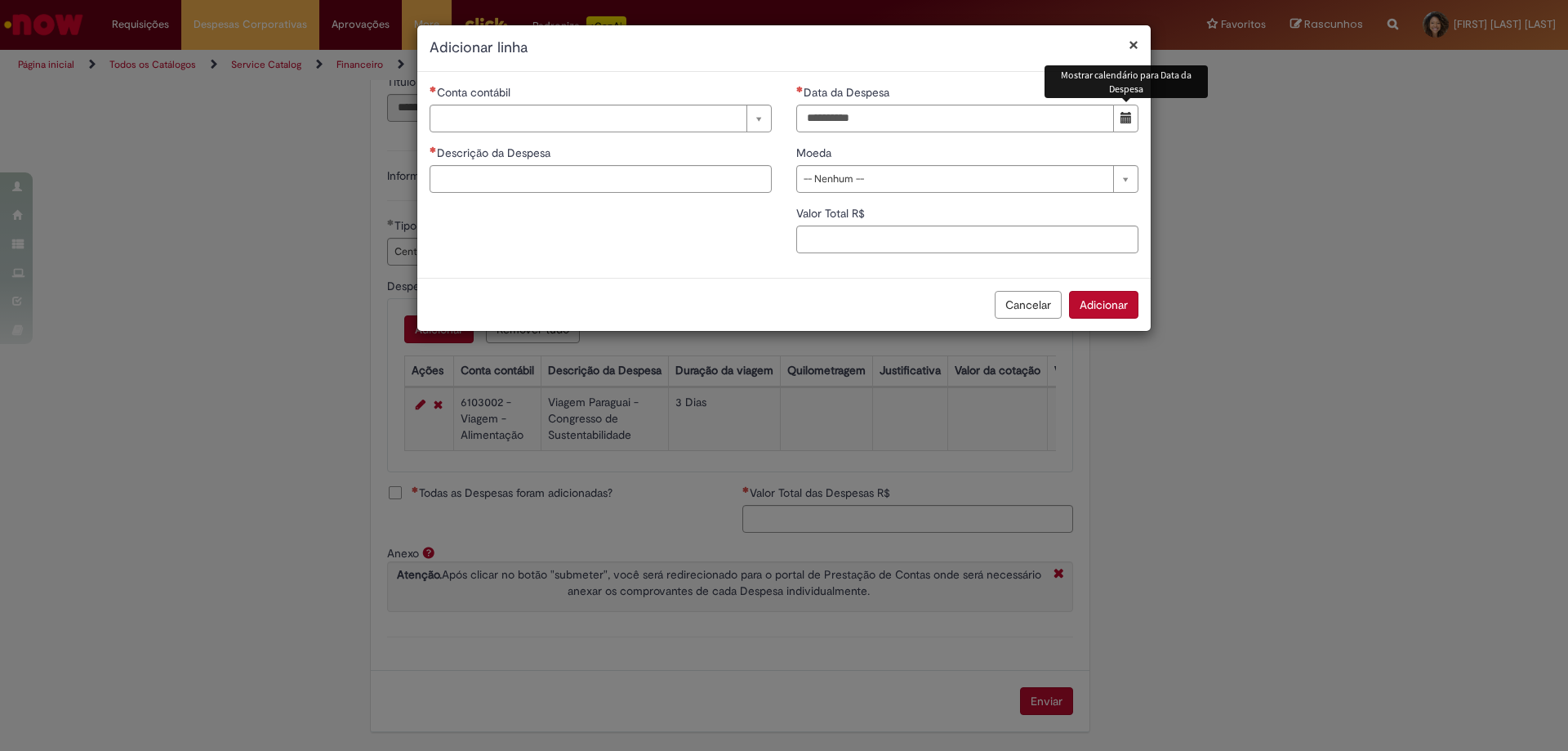 click at bounding box center (1125, 118) 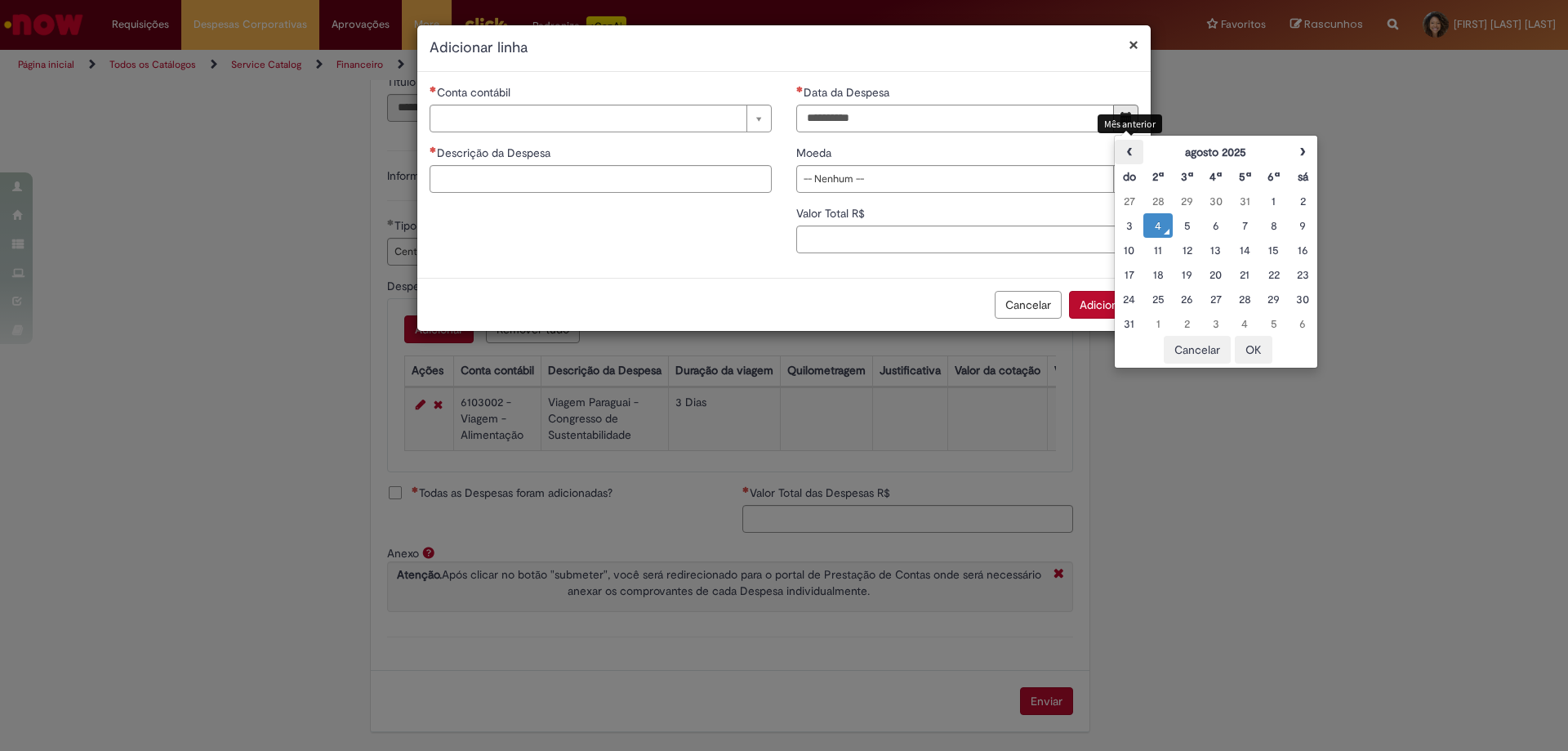 click on "‹" at bounding box center [1129, 152] 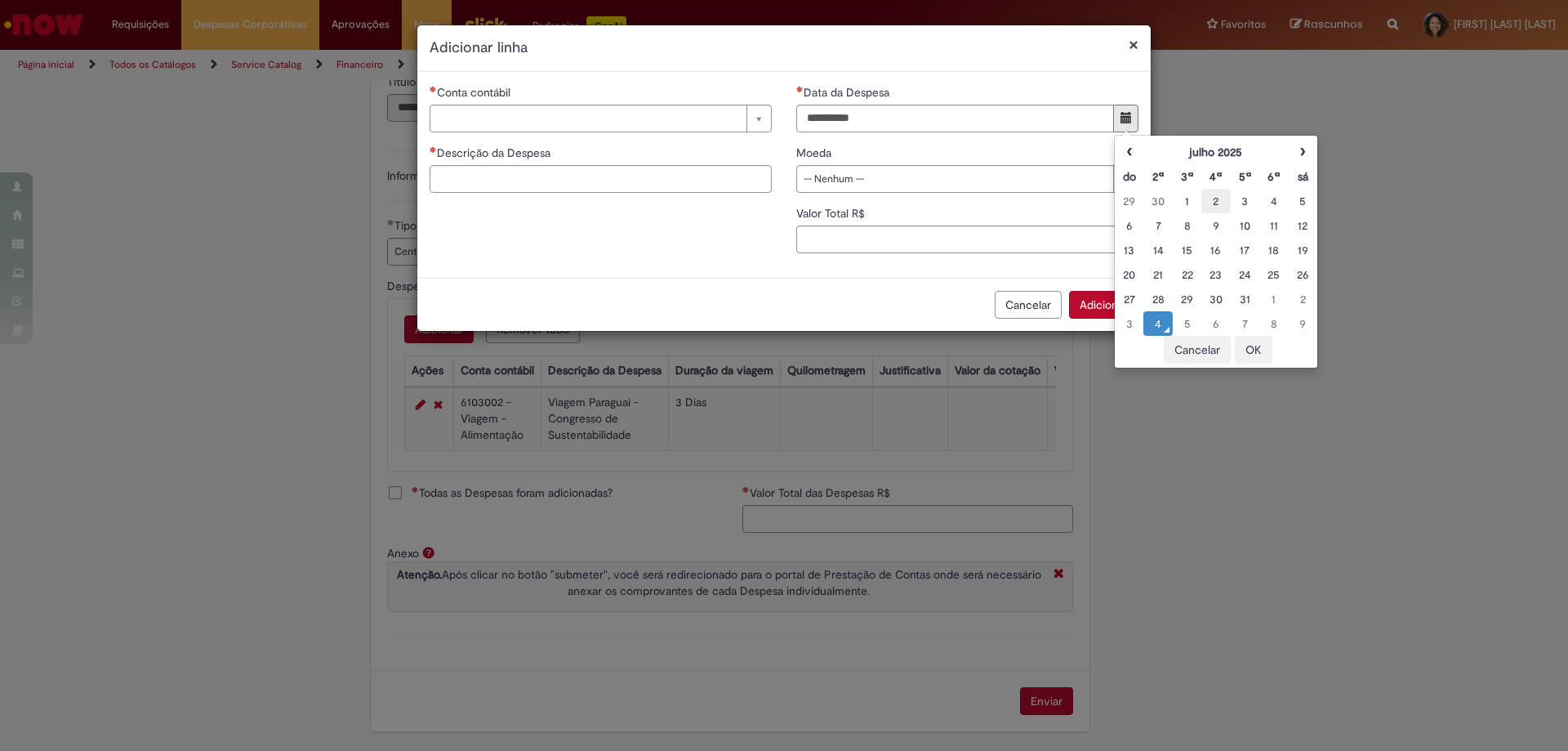 click on "2" at bounding box center [1215, 201] 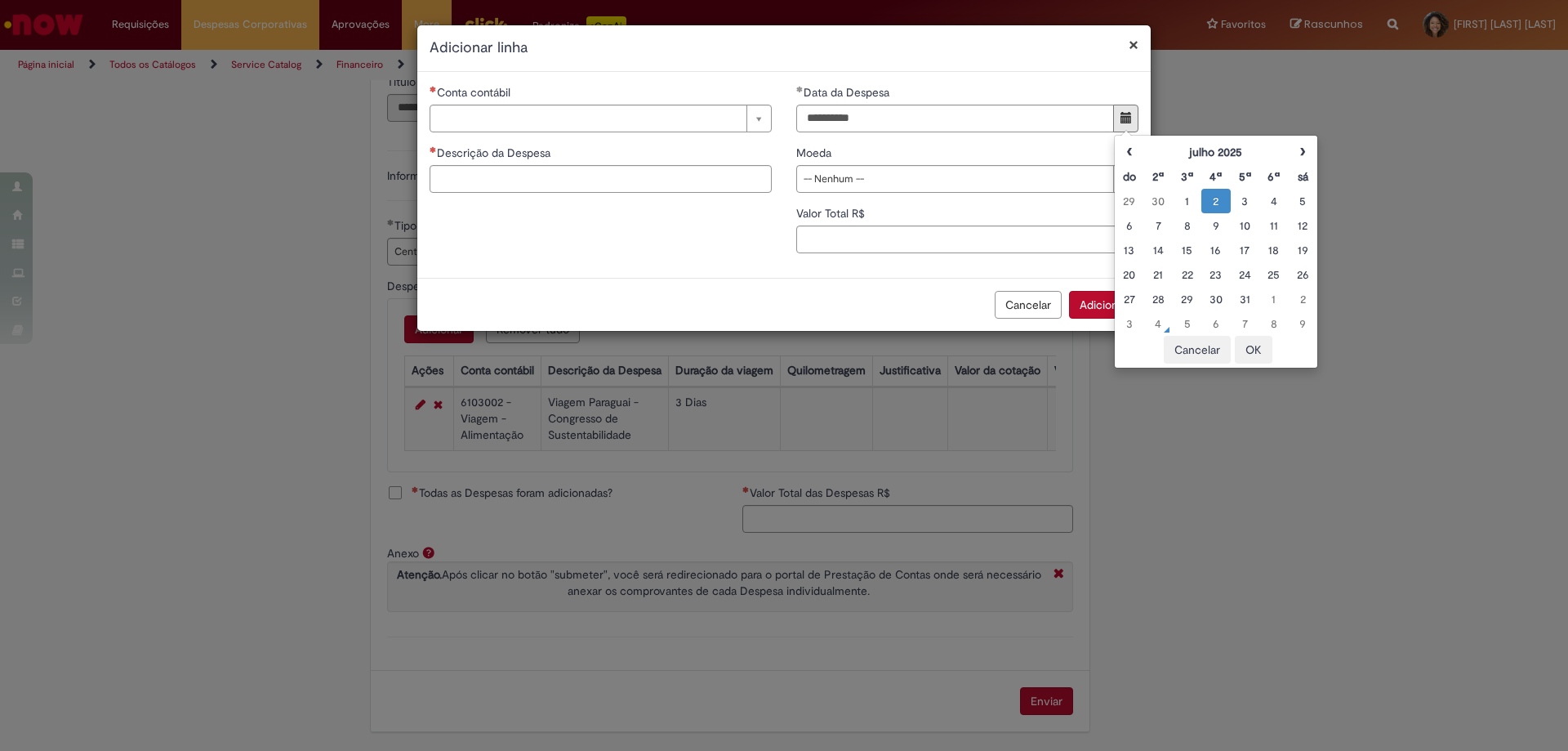 click on "**********" at bounding box center [967, 175] 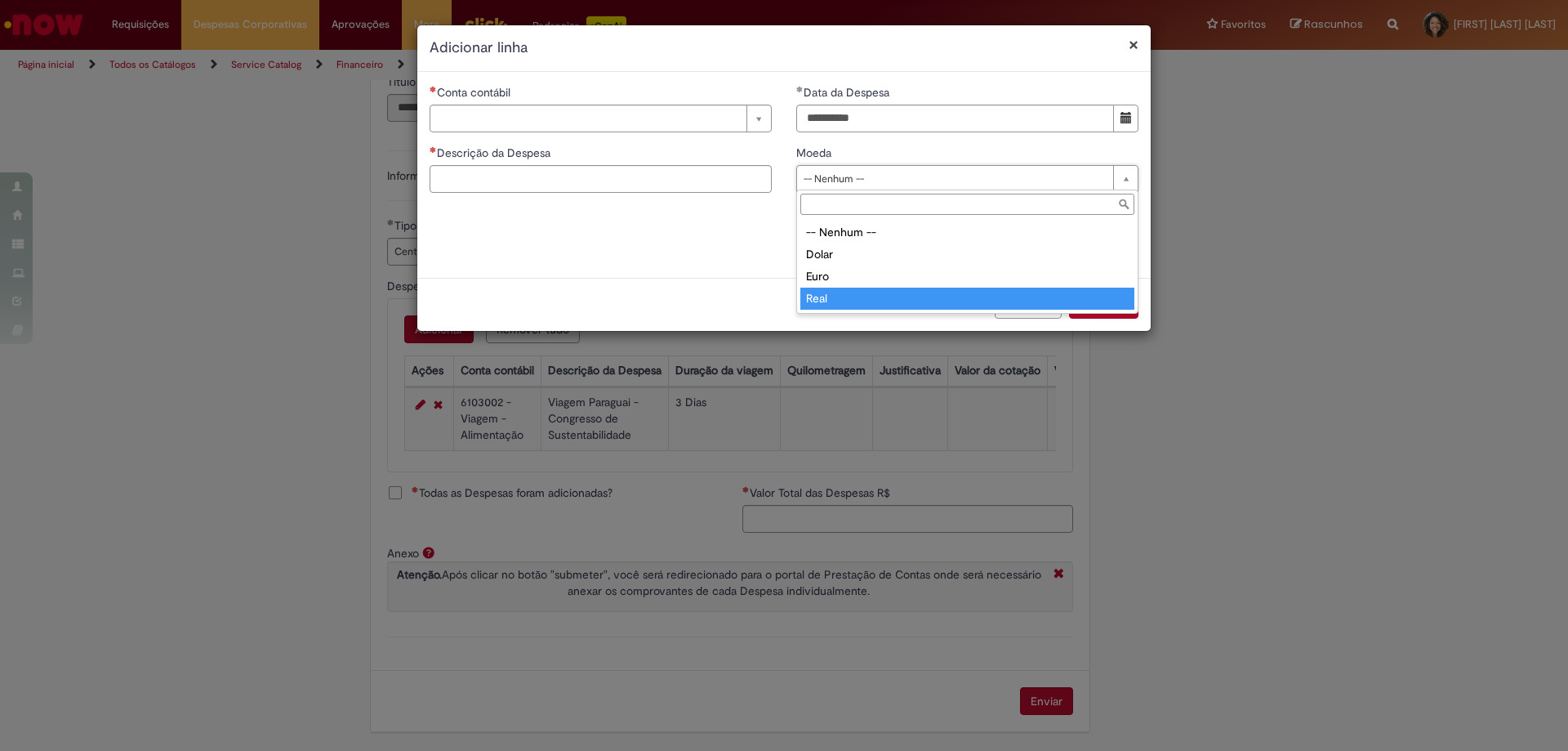 type on "****" 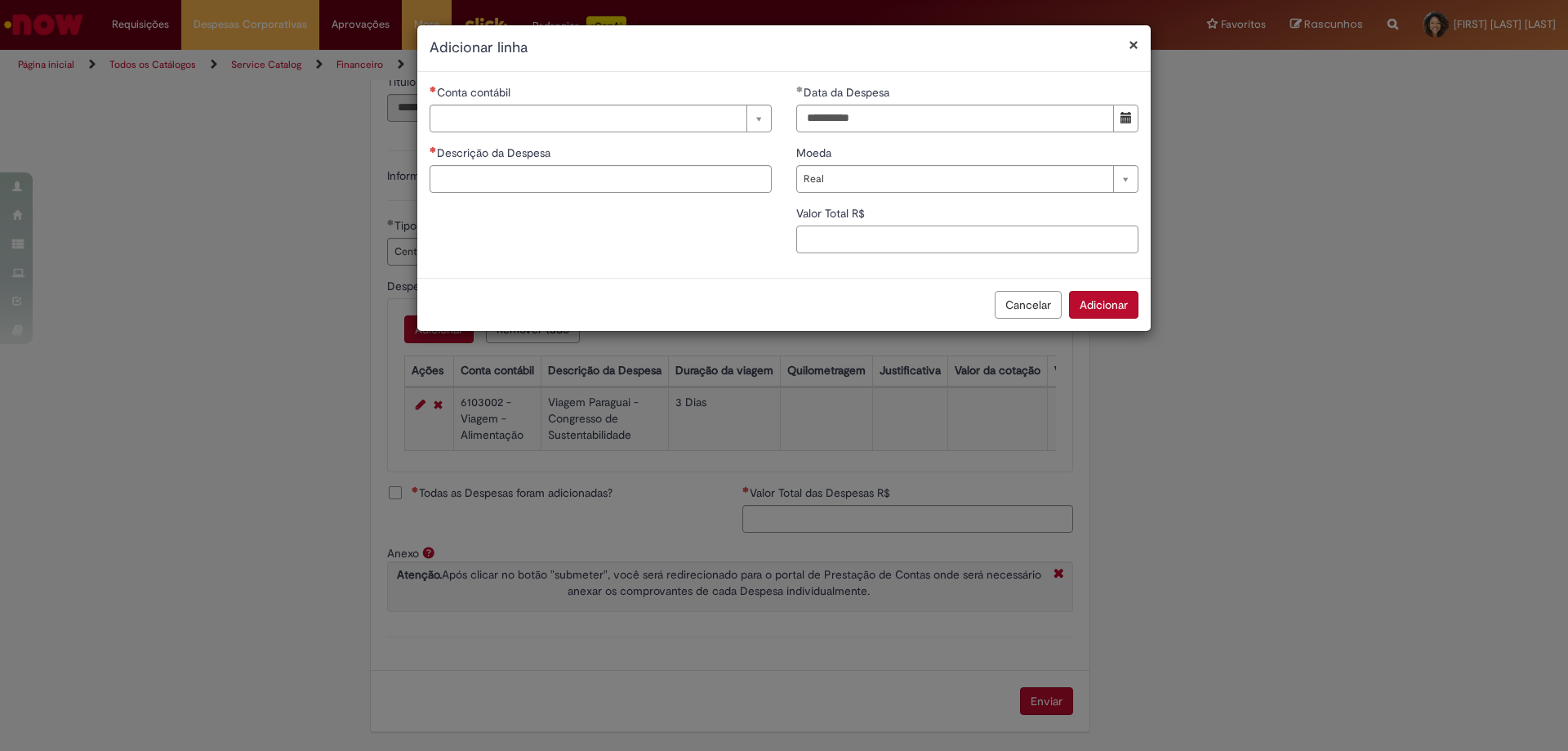 click on "Valor Total R$" at bounding box center (967, 239) 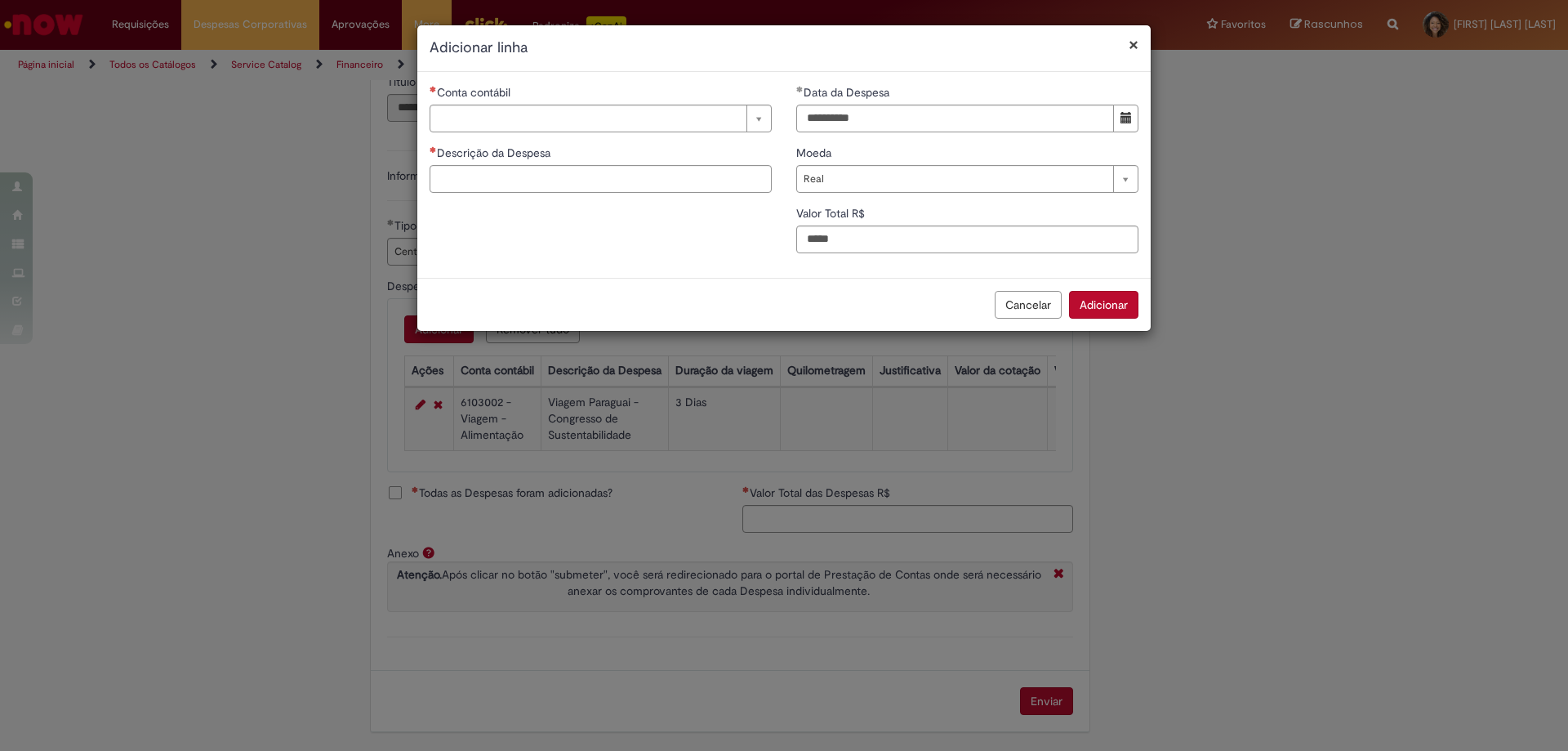 type on "*****" 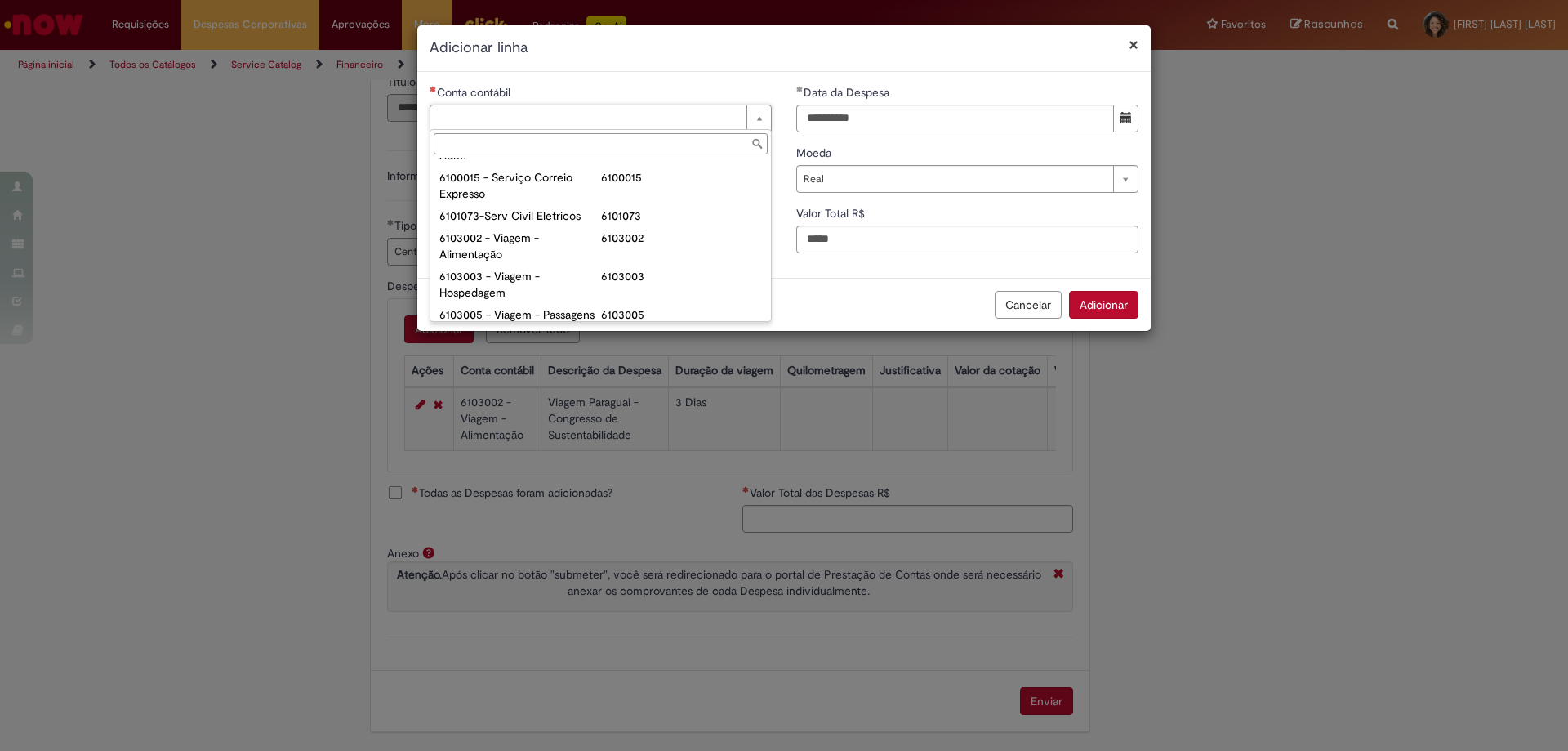scroll, scrollTop: 654, scrollLeft: 0, axis: vertical 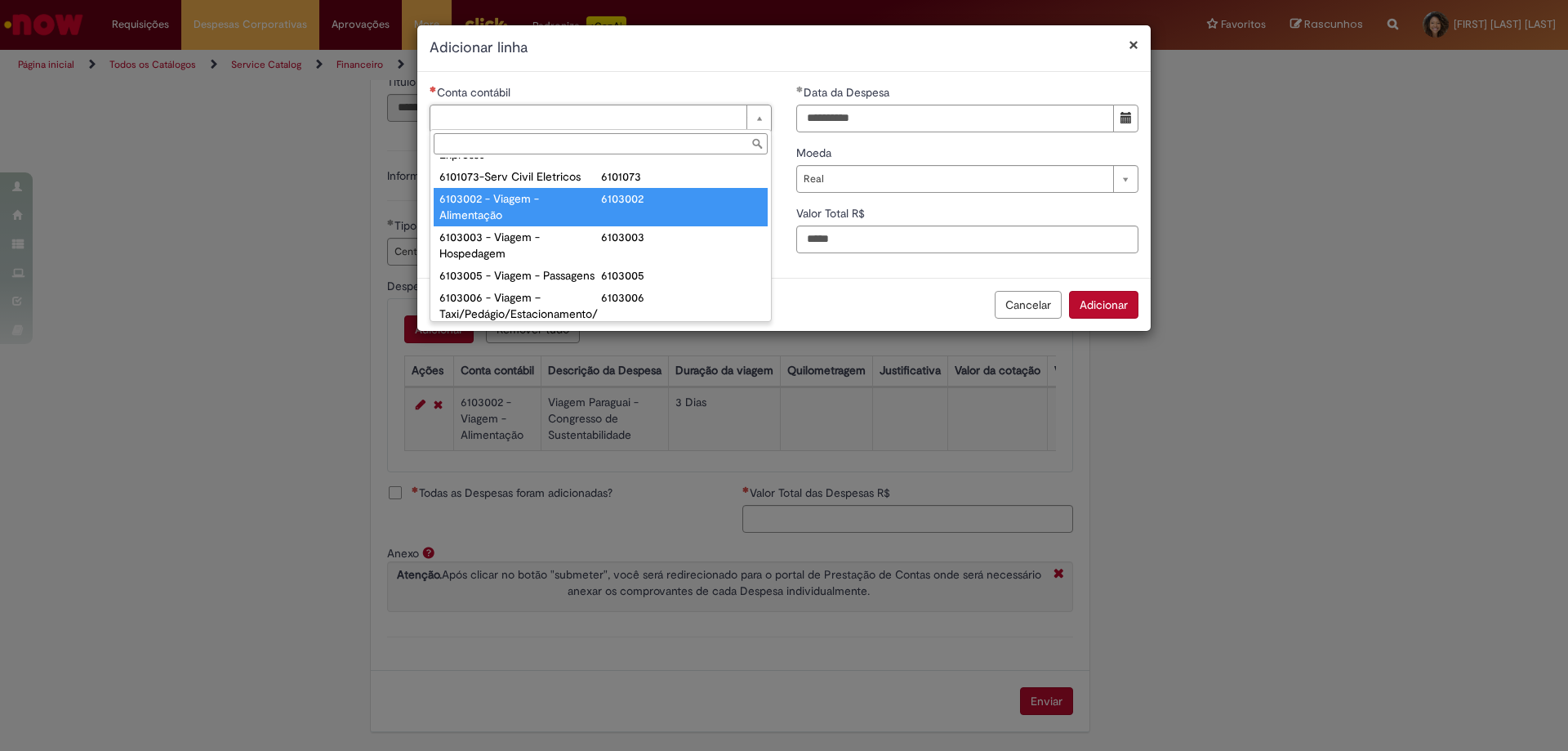 type on "**********" 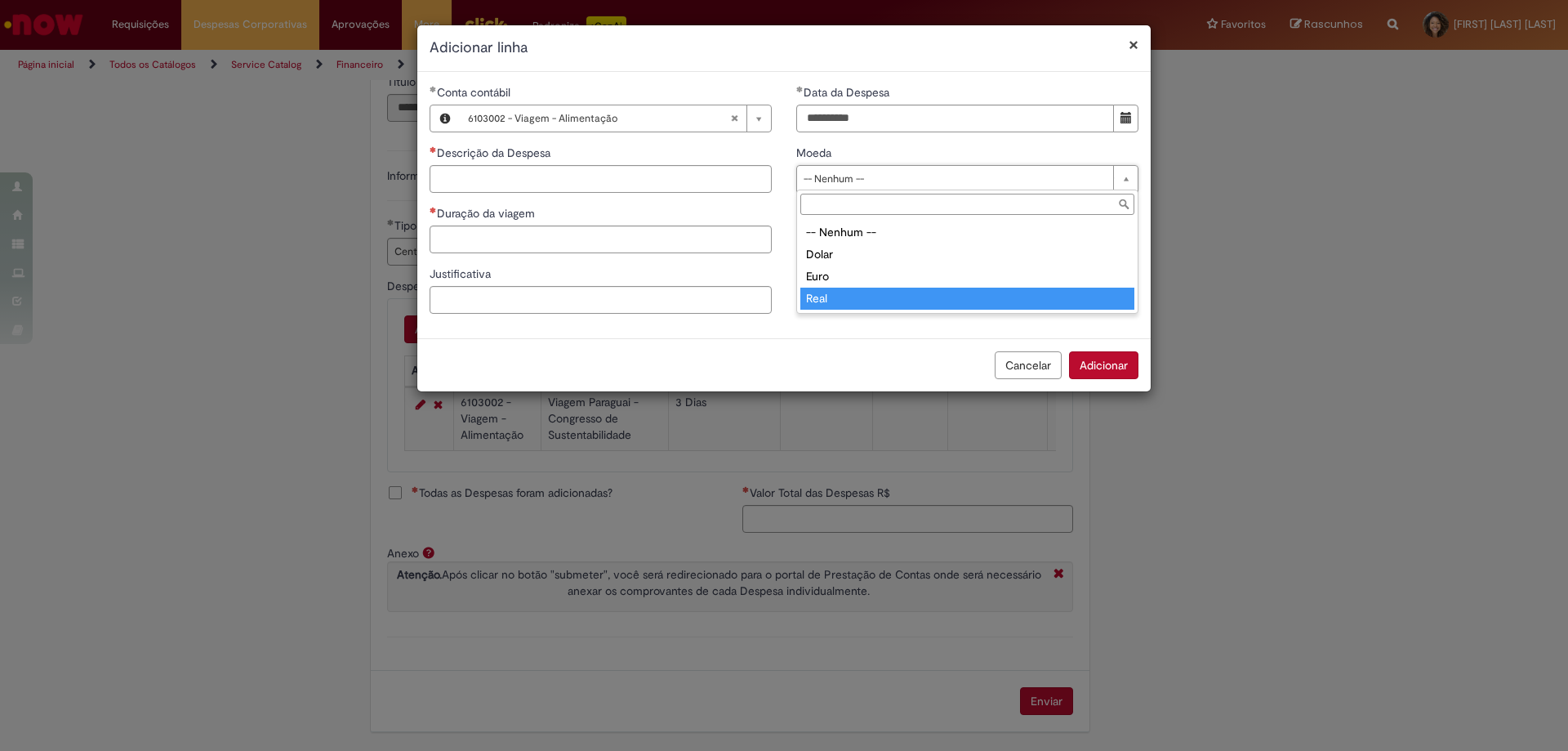 type on "****" 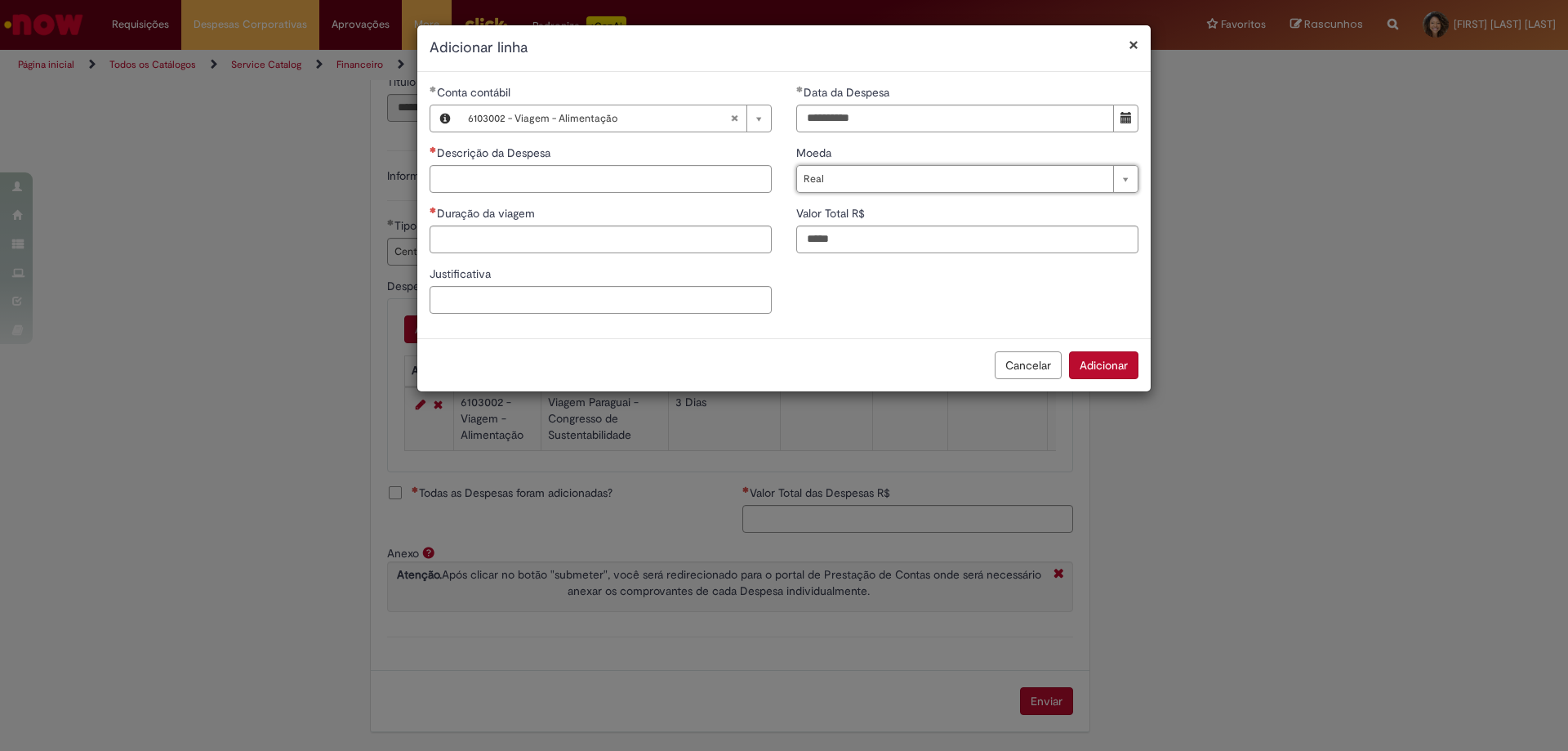 scroll, scrollTop: 0, scrollLeft: 20, axis: horizontal 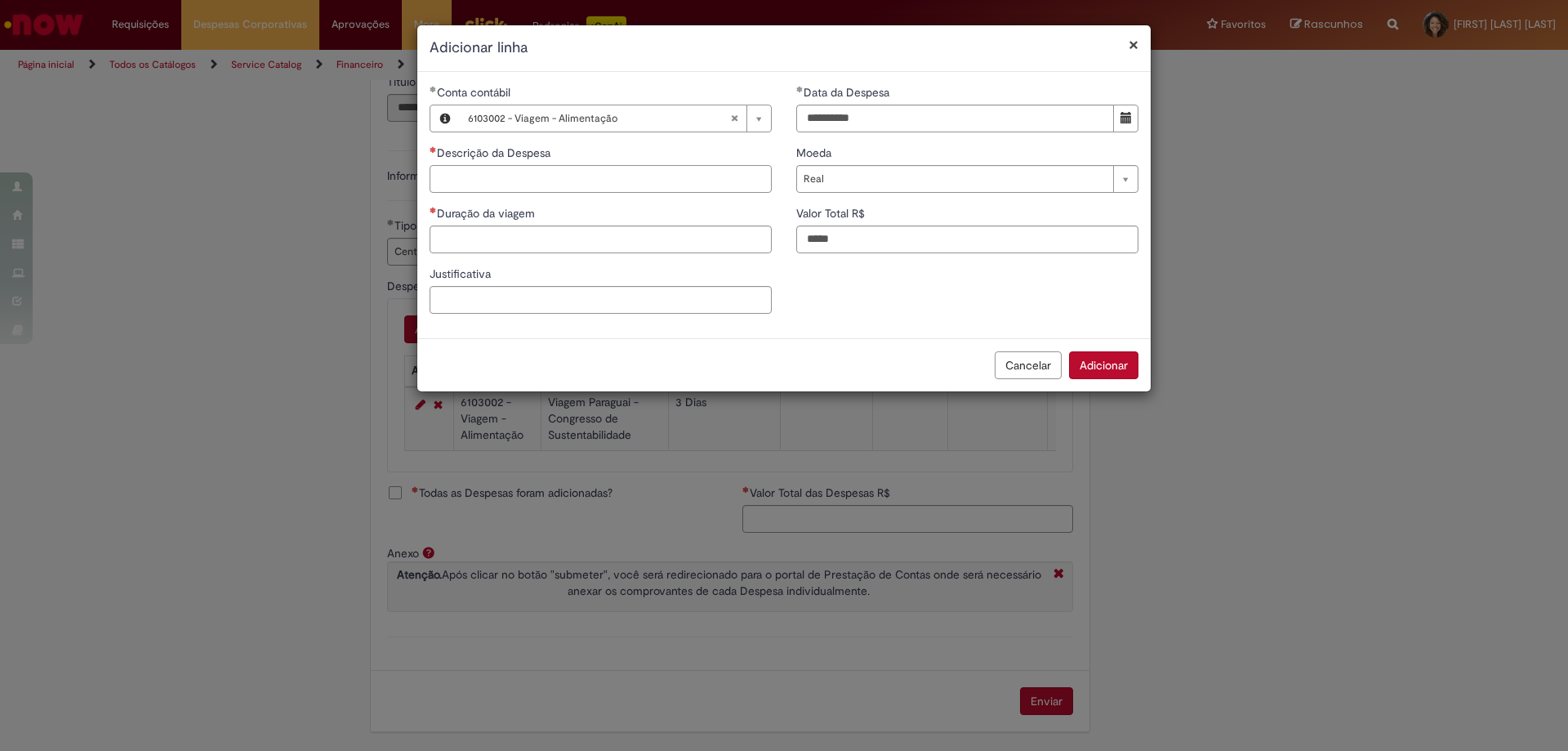 click on "Descrição da Despesa" at bounding box center (600, 179) 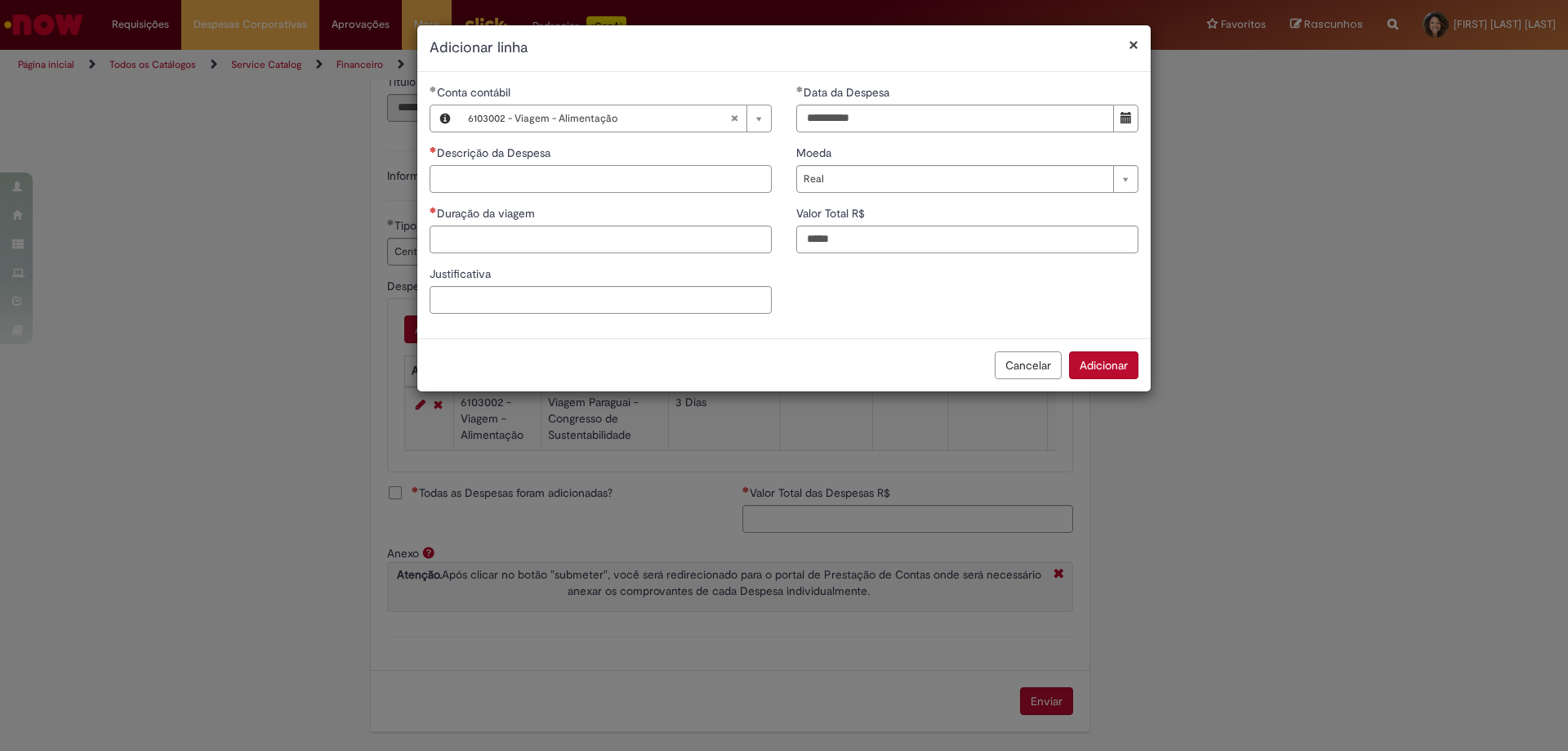 type on "*" 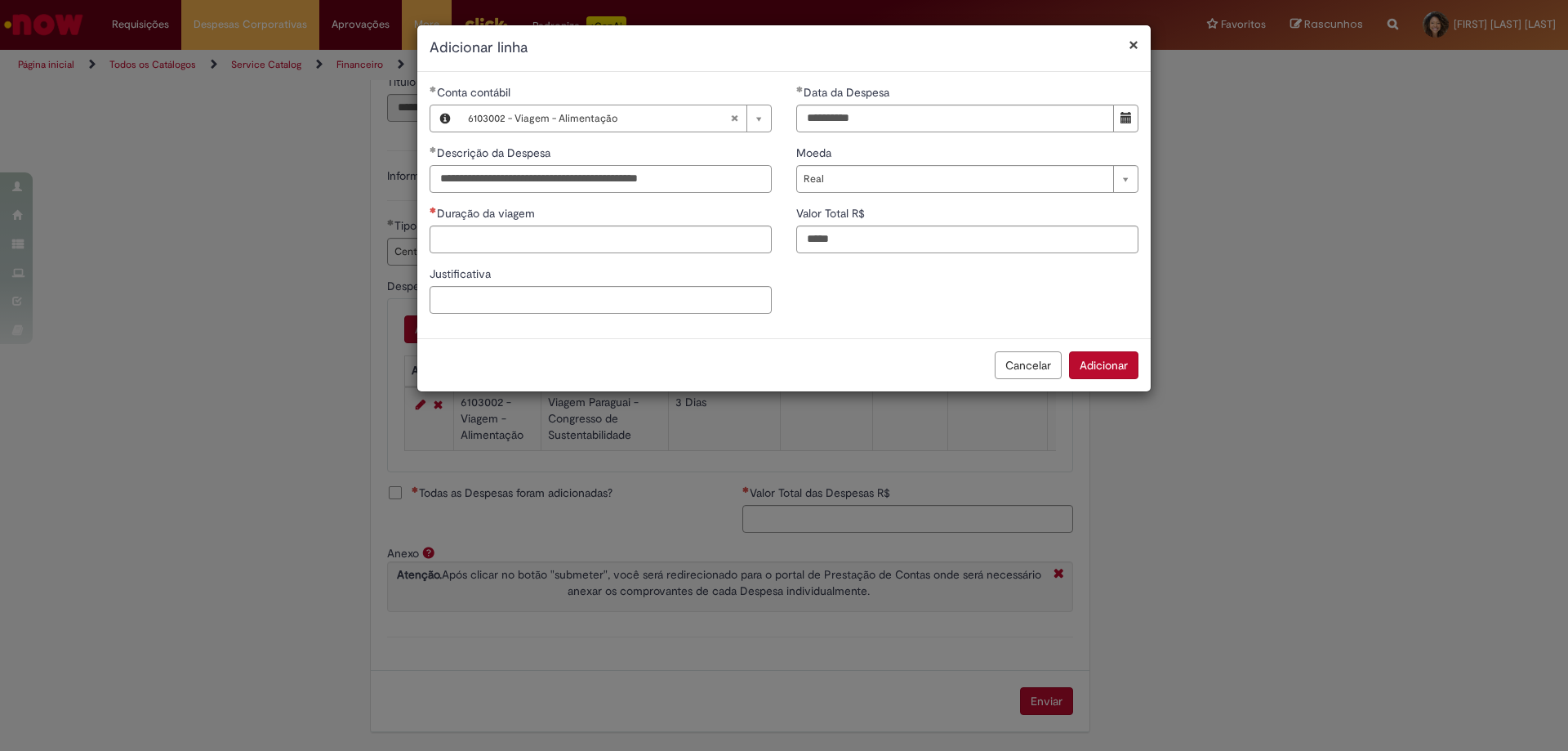 type on "**********" 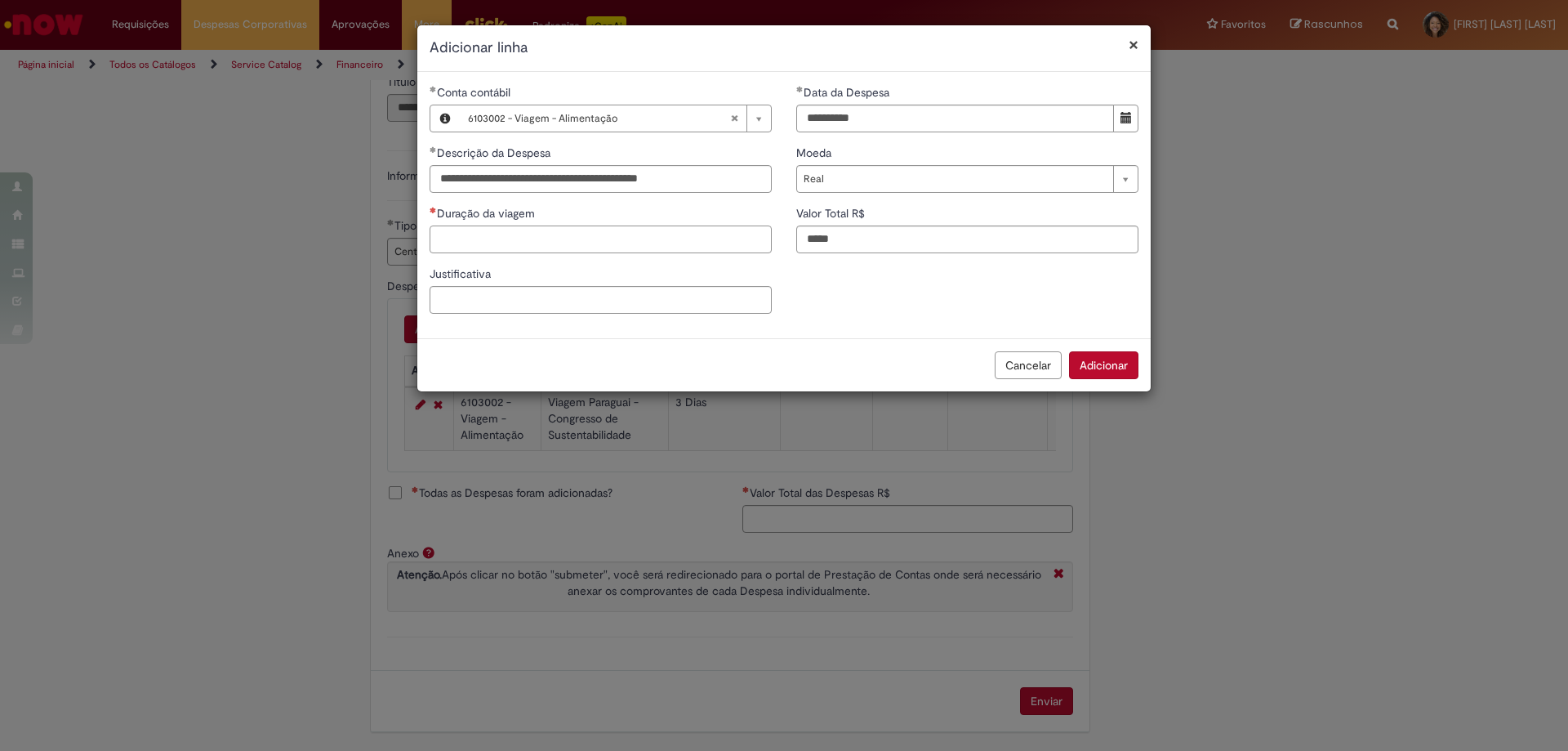 click on "Duração da viagem" at bounding box center [600, 239] 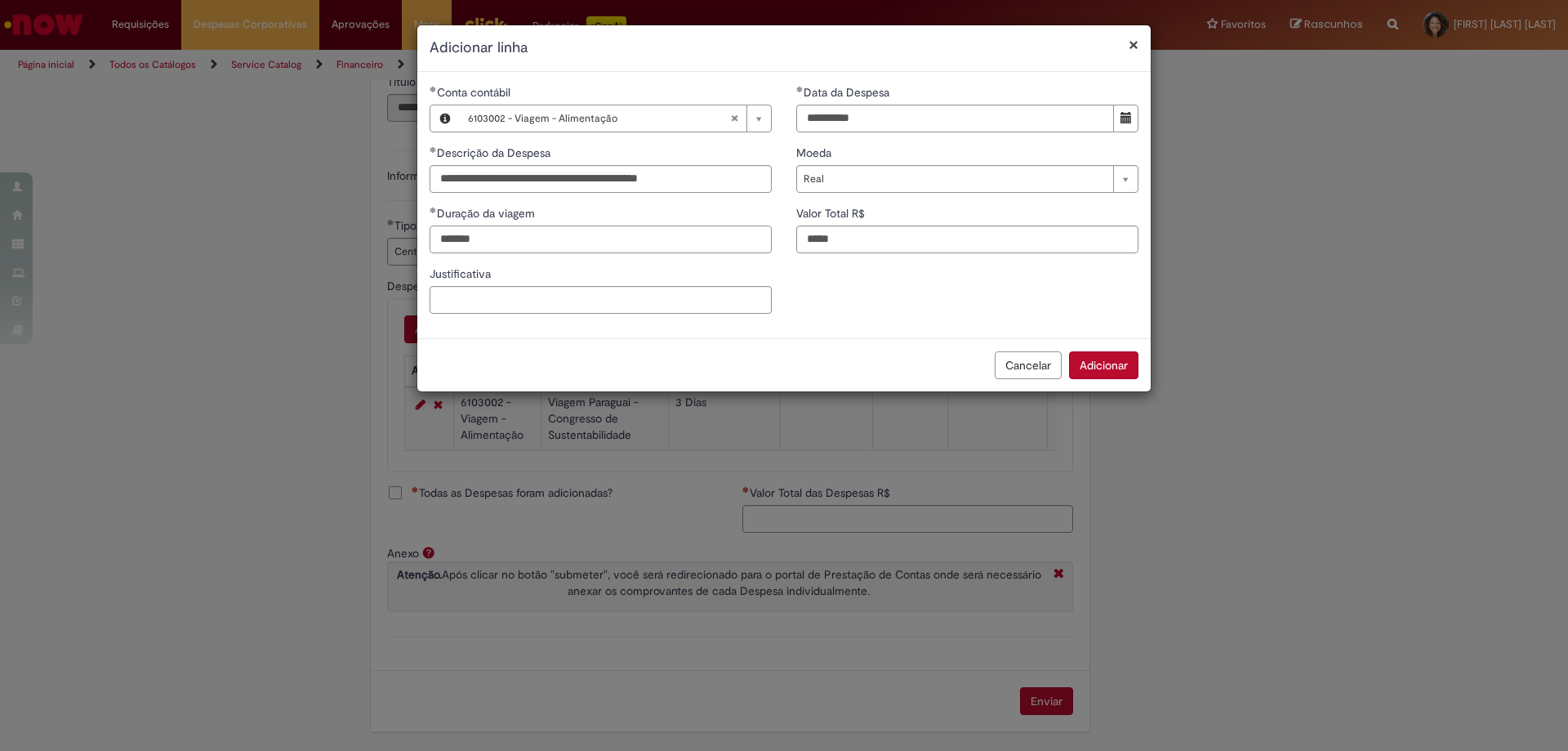 type on "******" 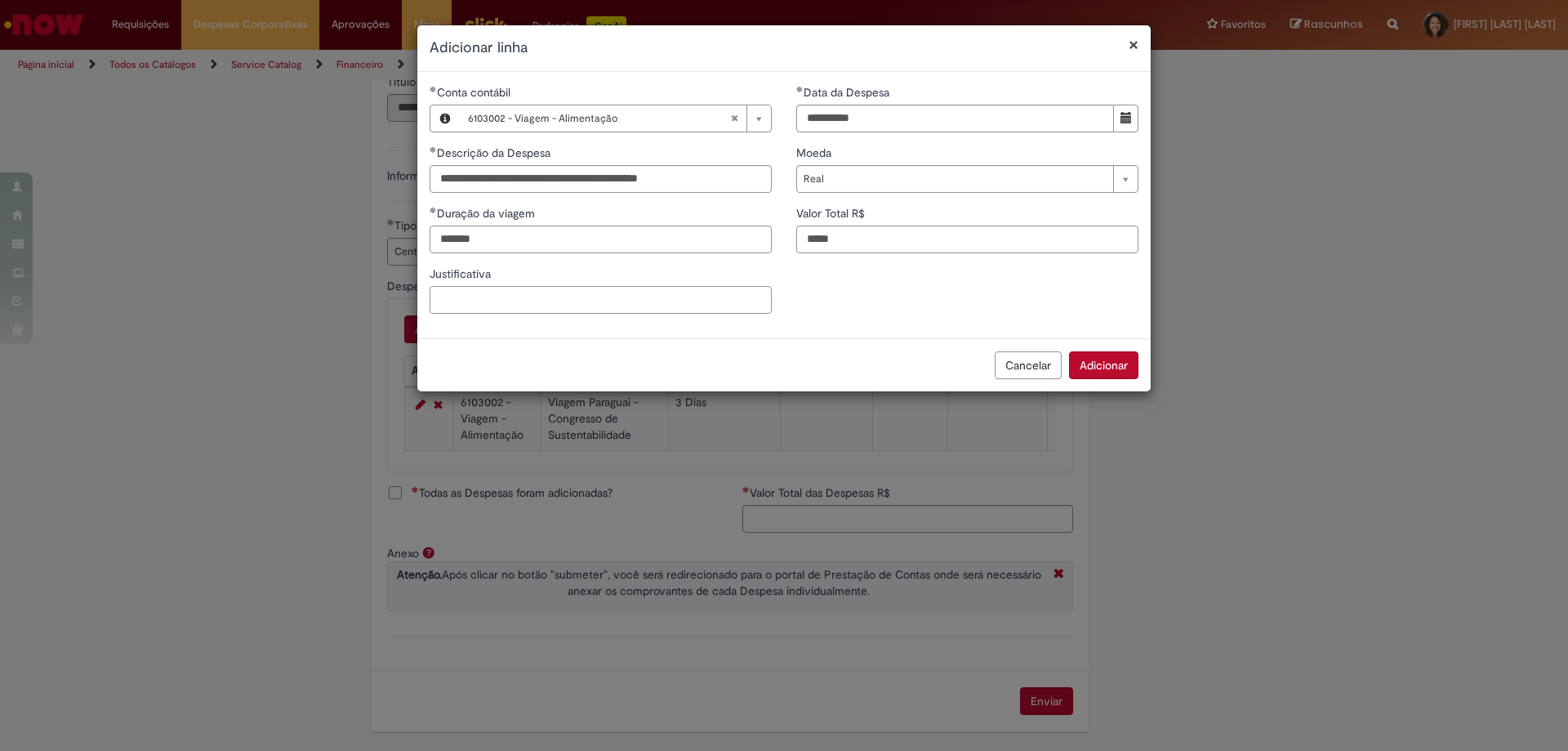 click on "Justificativa" at bounding box center [600, 300] 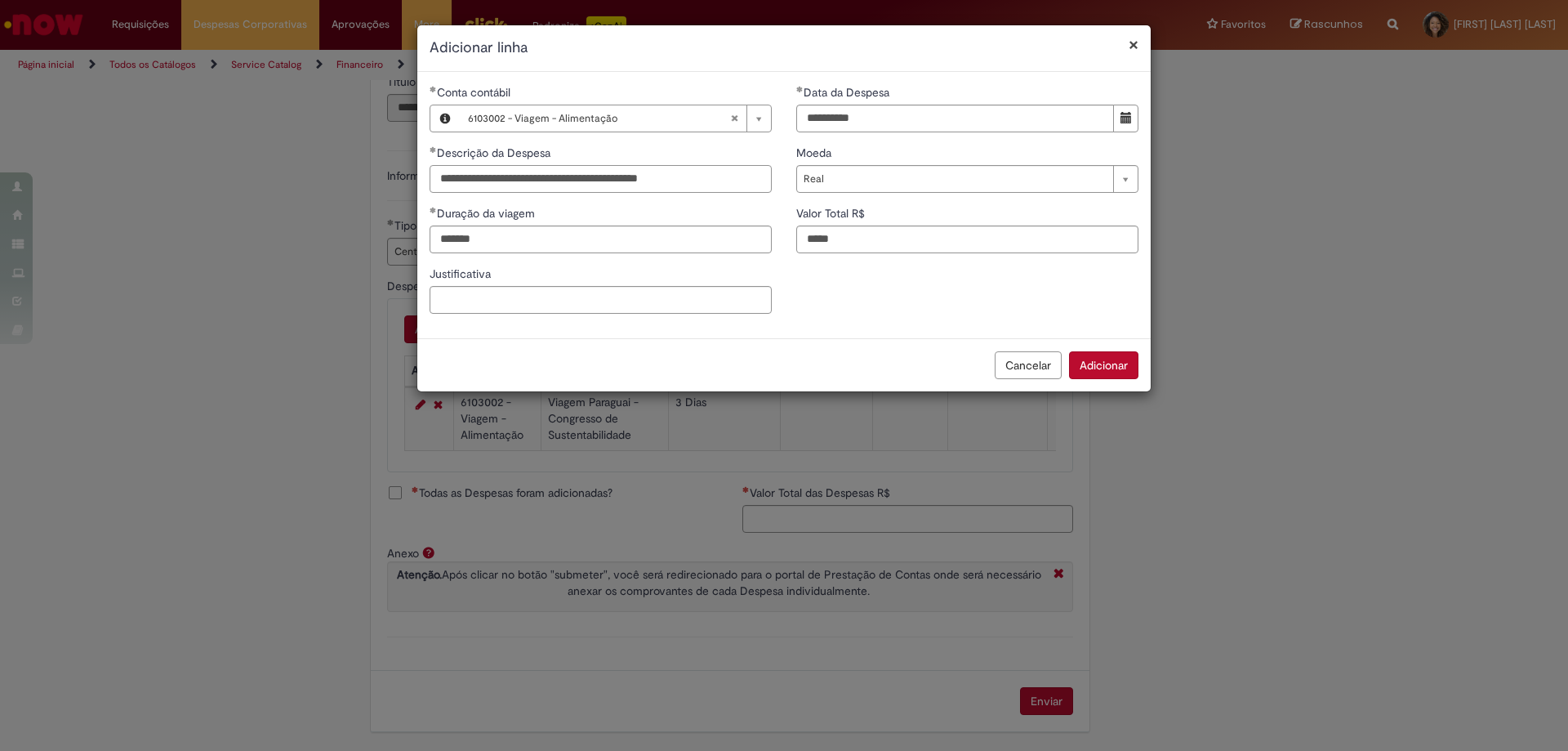 click on "**********" at bounding box center [600, 179] 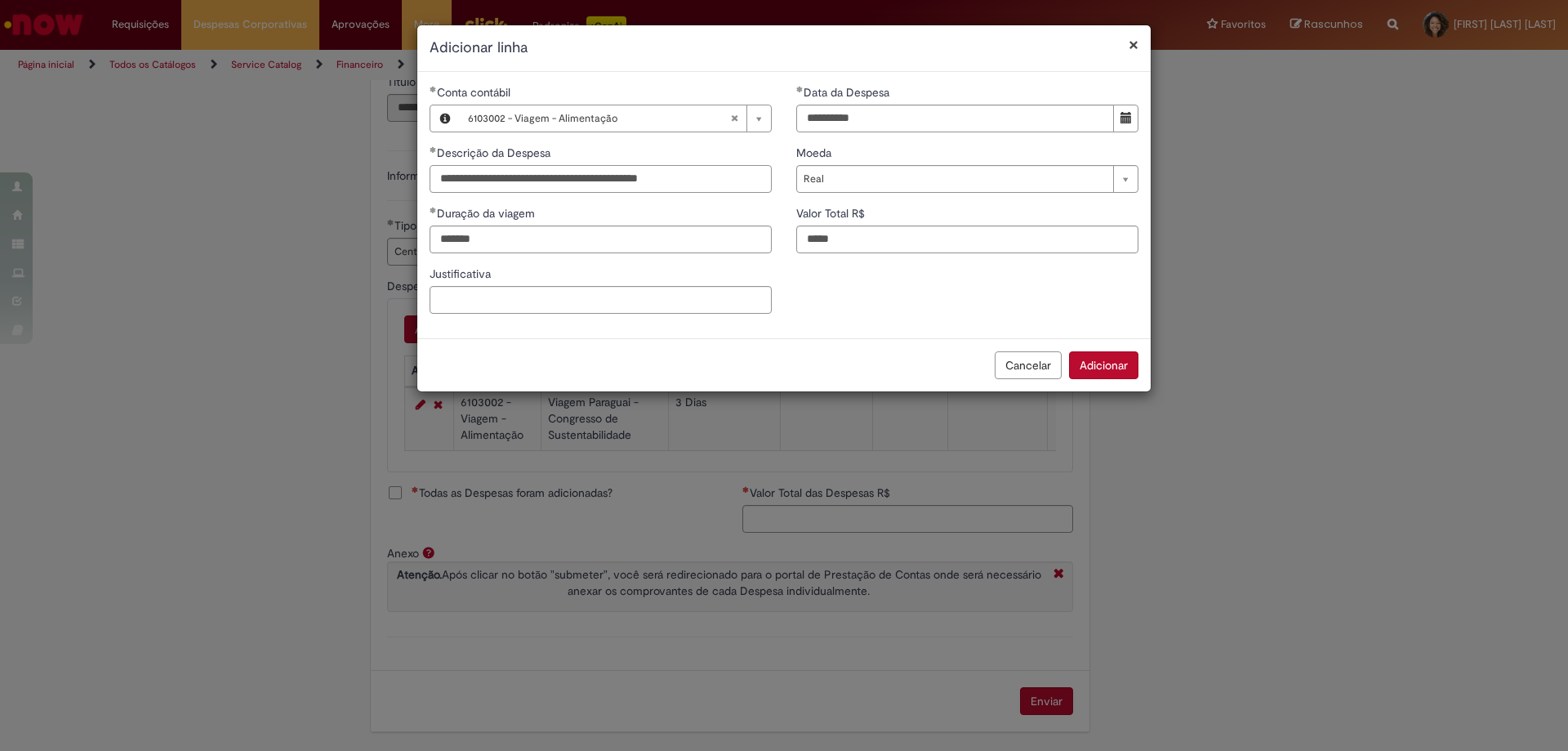 click on "**********" at bounding box center (600, 179) 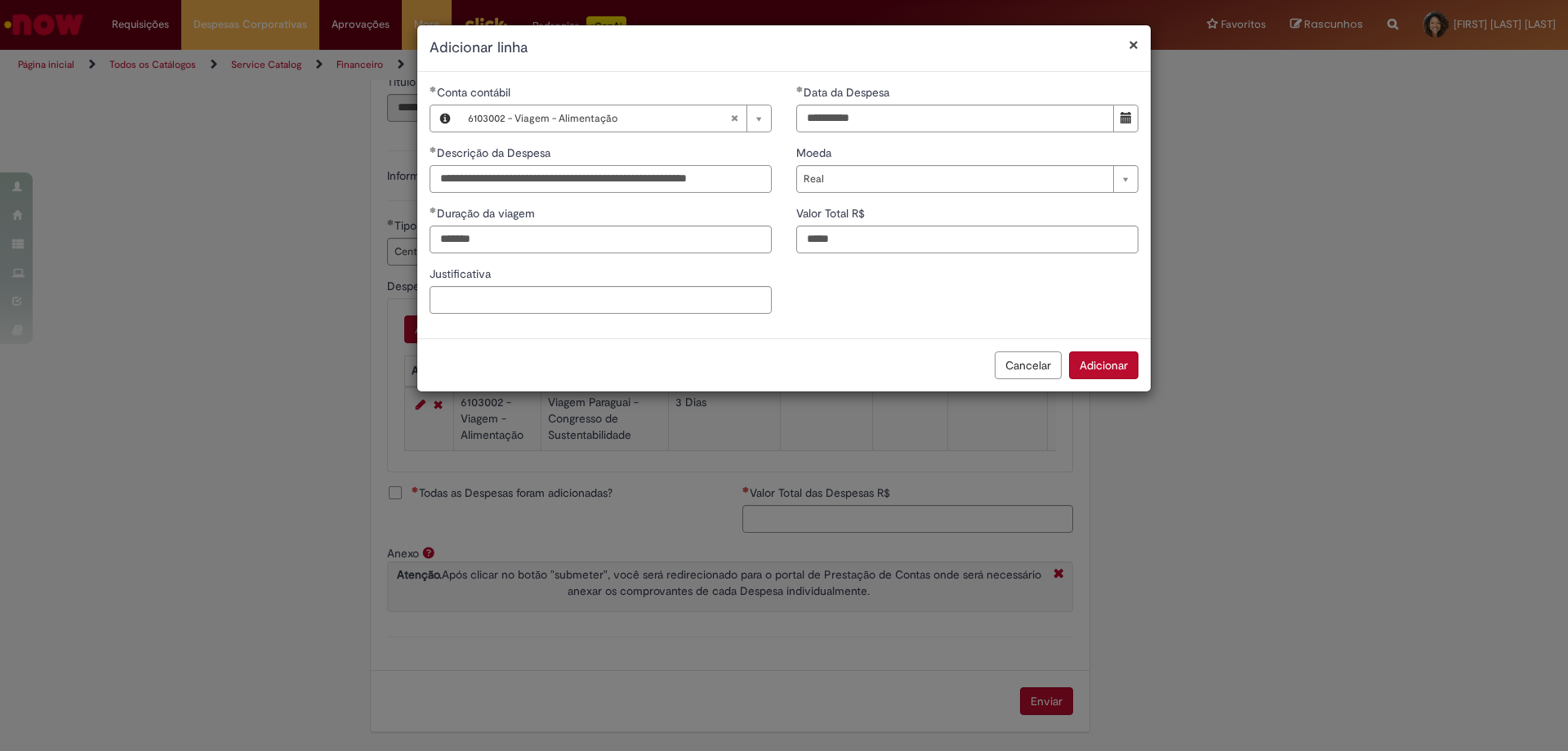 scroll, scrollTop: 0, scrollLeft: 1, axis: horizontal 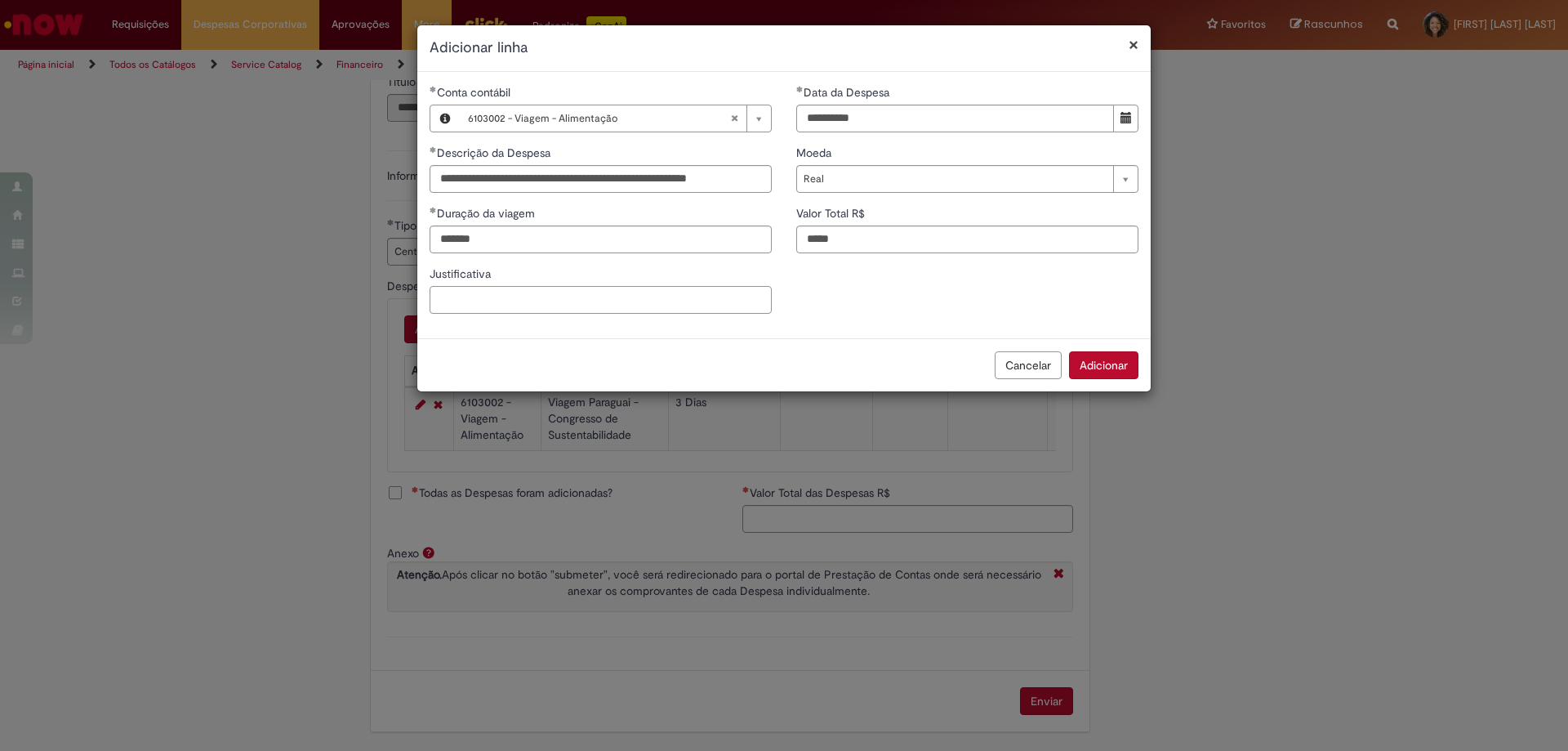 click on "Justificativa" at bounding box center [600, 300] 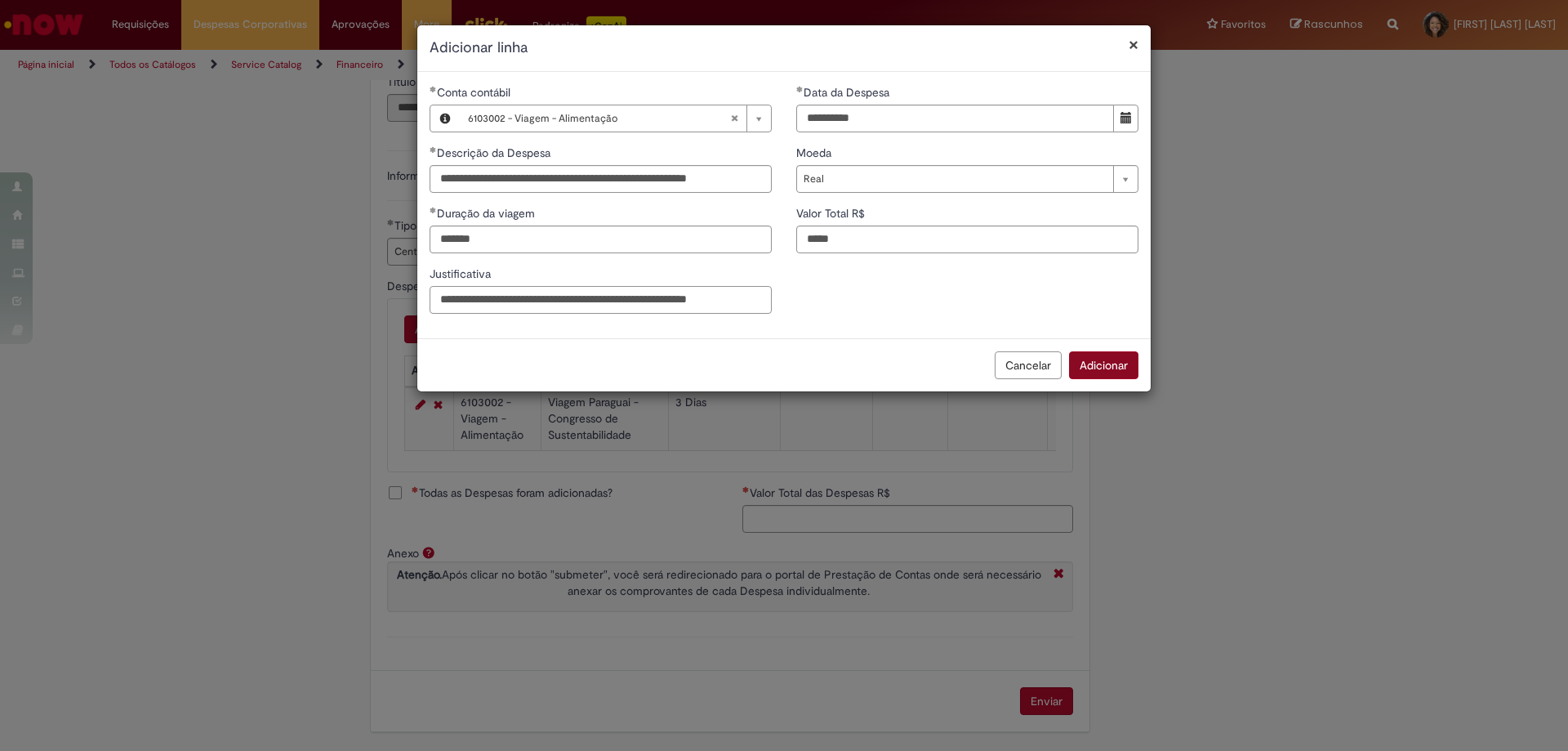 type on "**********" 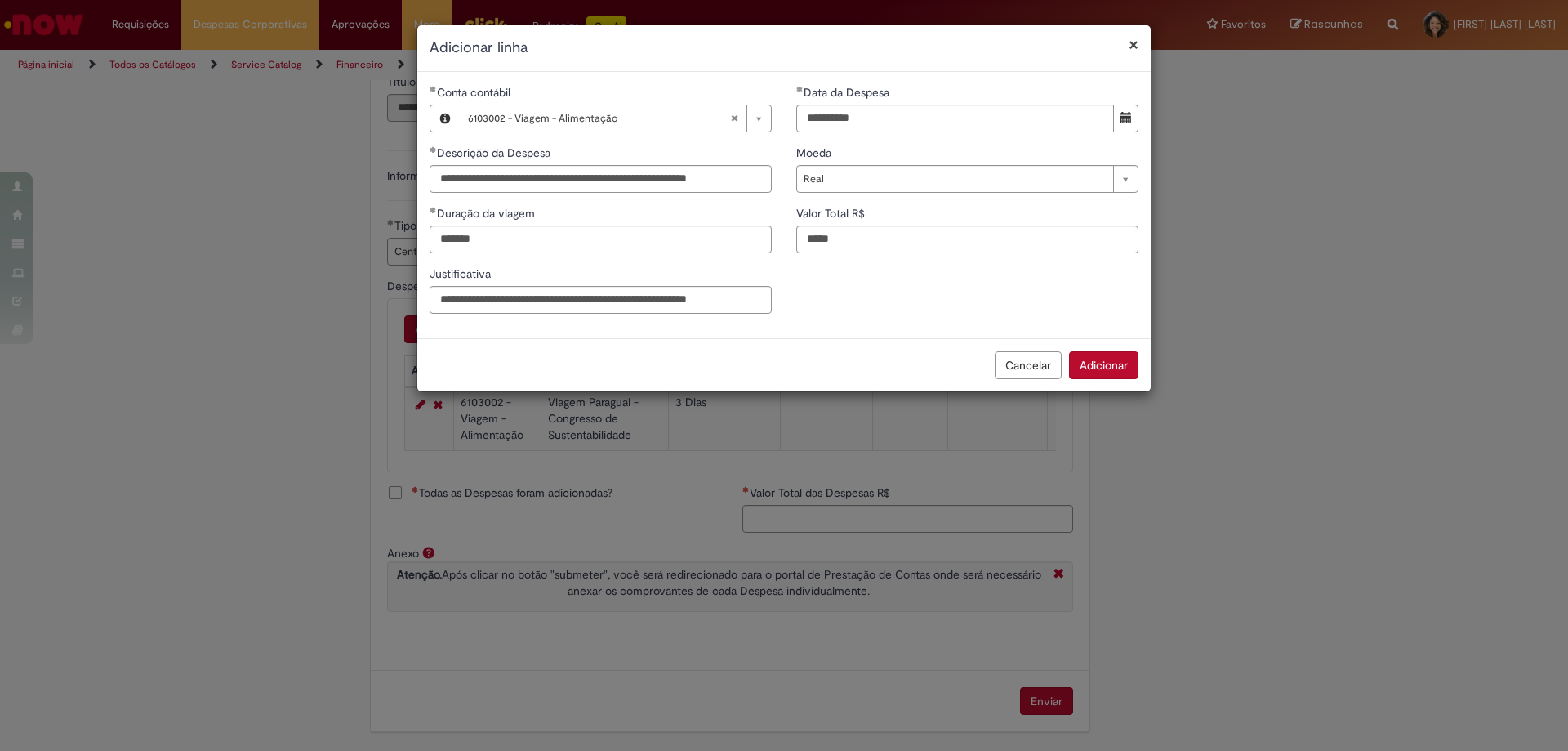 click on "Adicionar" at bounding box center (1103, 365) 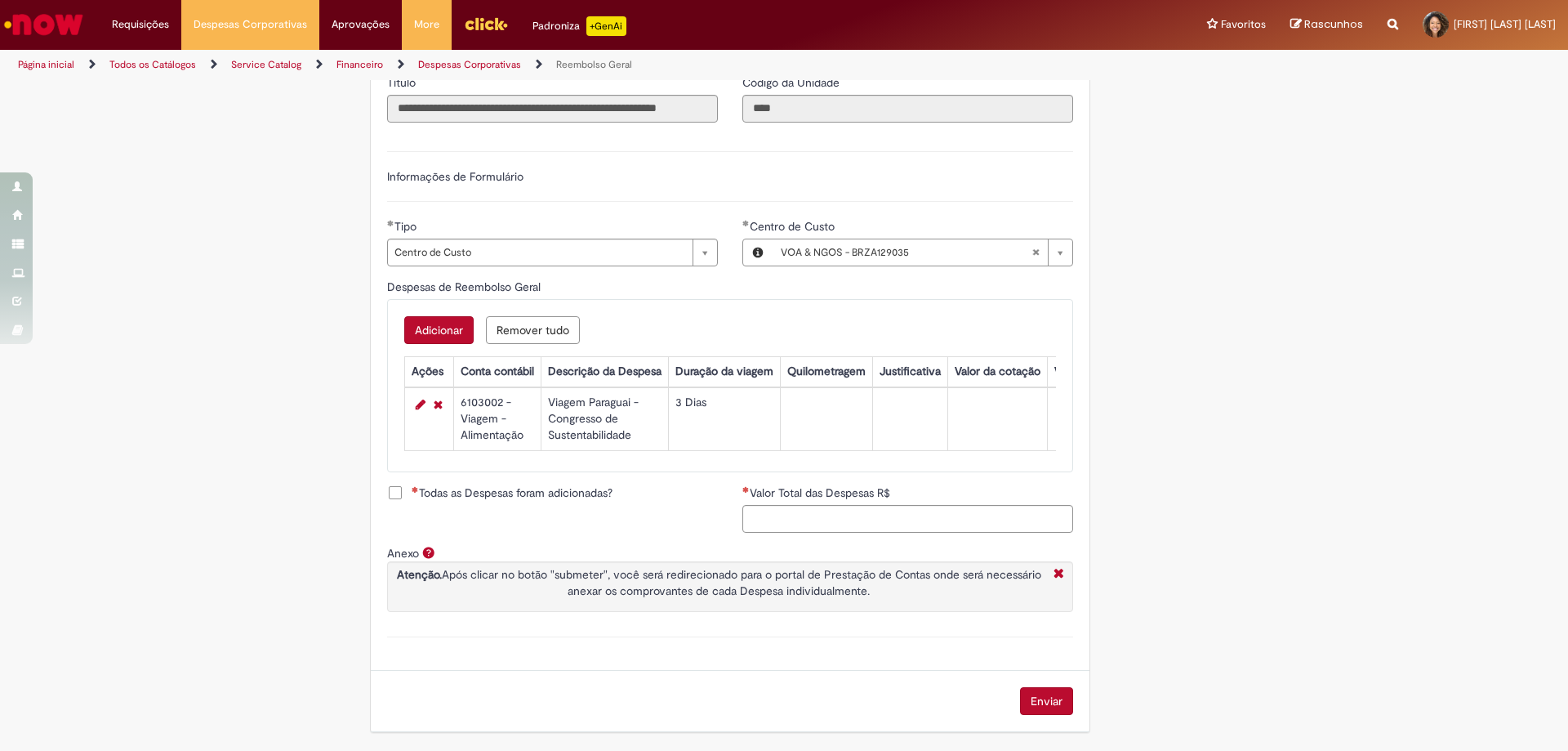 scroll, scrollTop: 504, scrollLeft: 0, axis: vertical 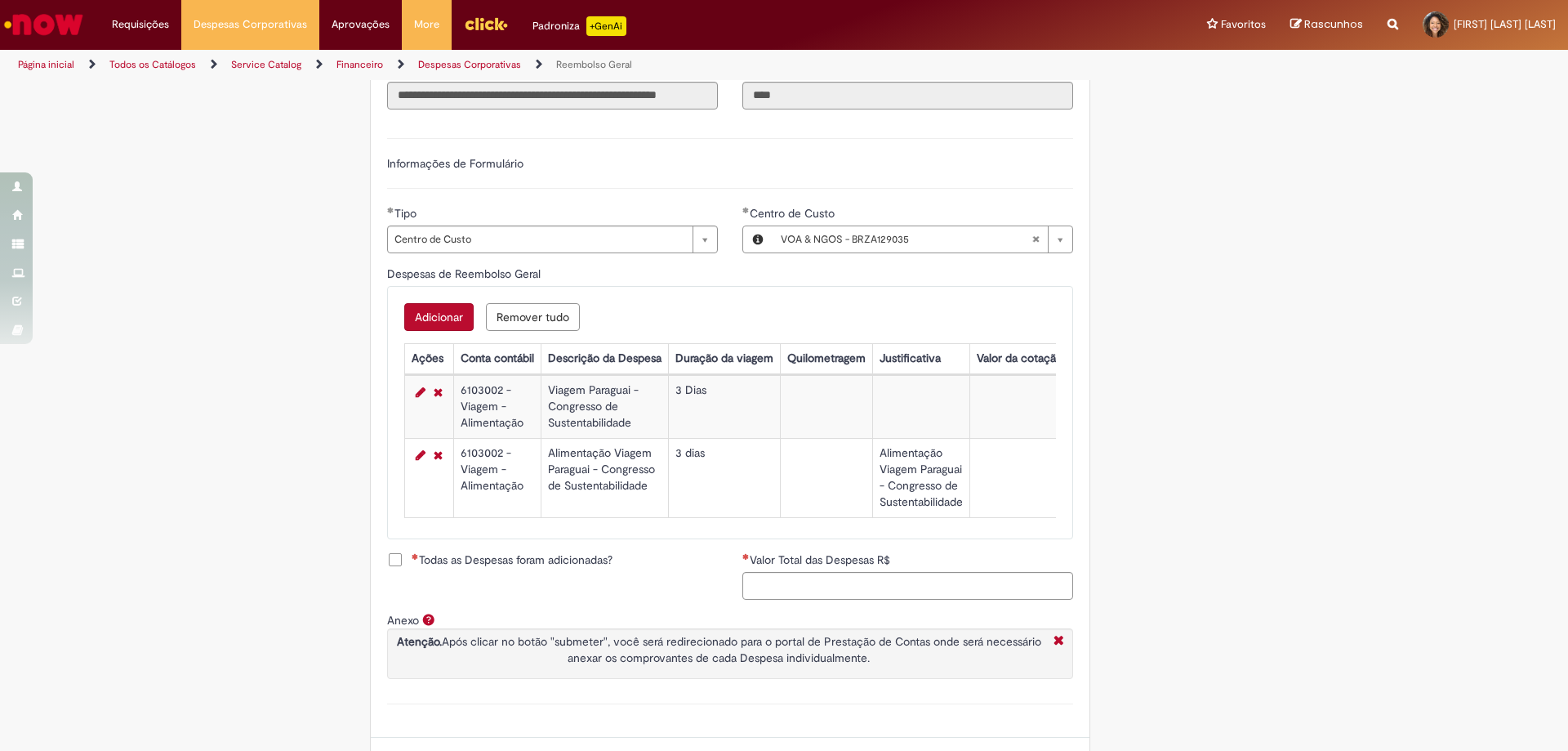 click on "Adicionar" at bounding box center [439, 317] 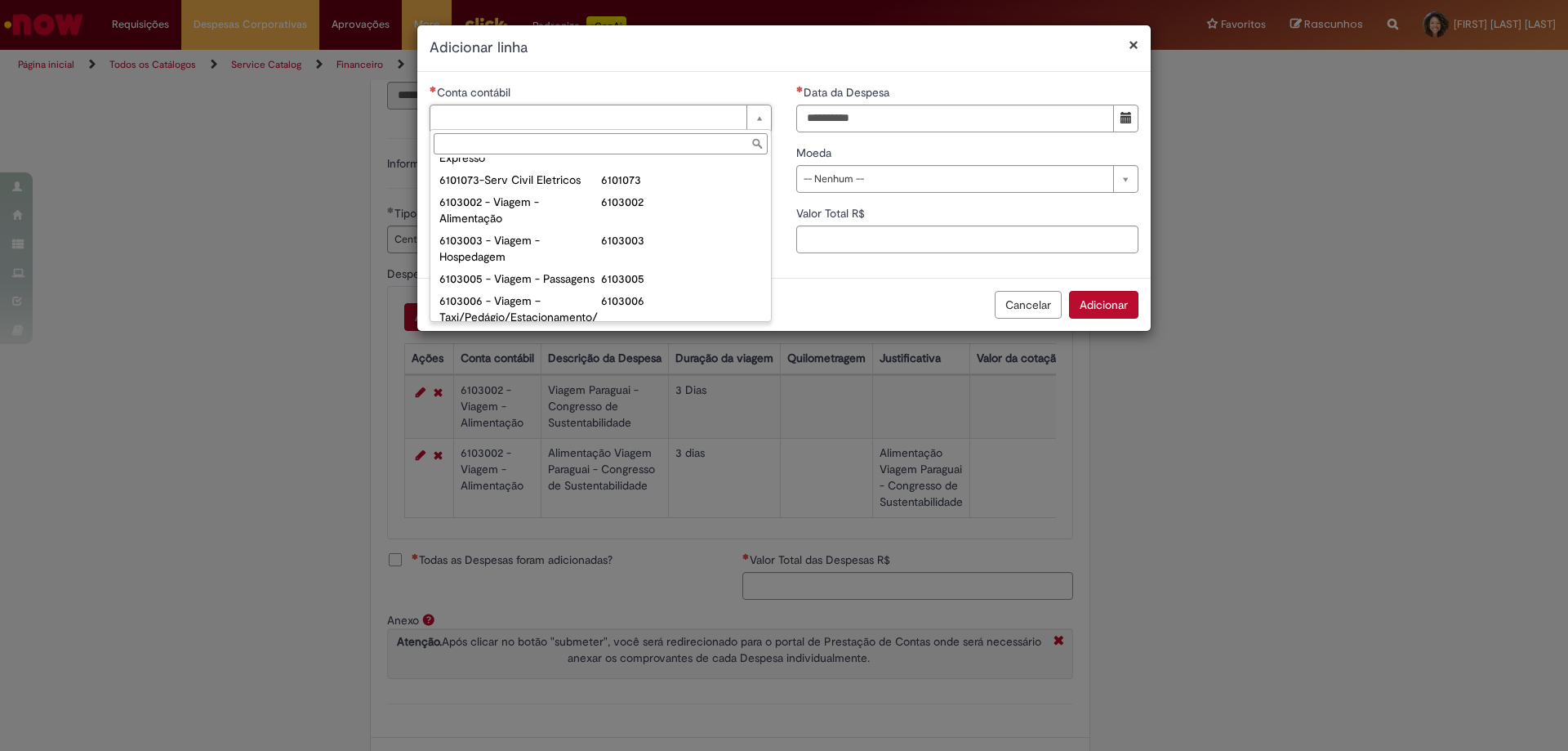 scroll, scrollTop: 654, scrollLeft: 0, axis: vertical 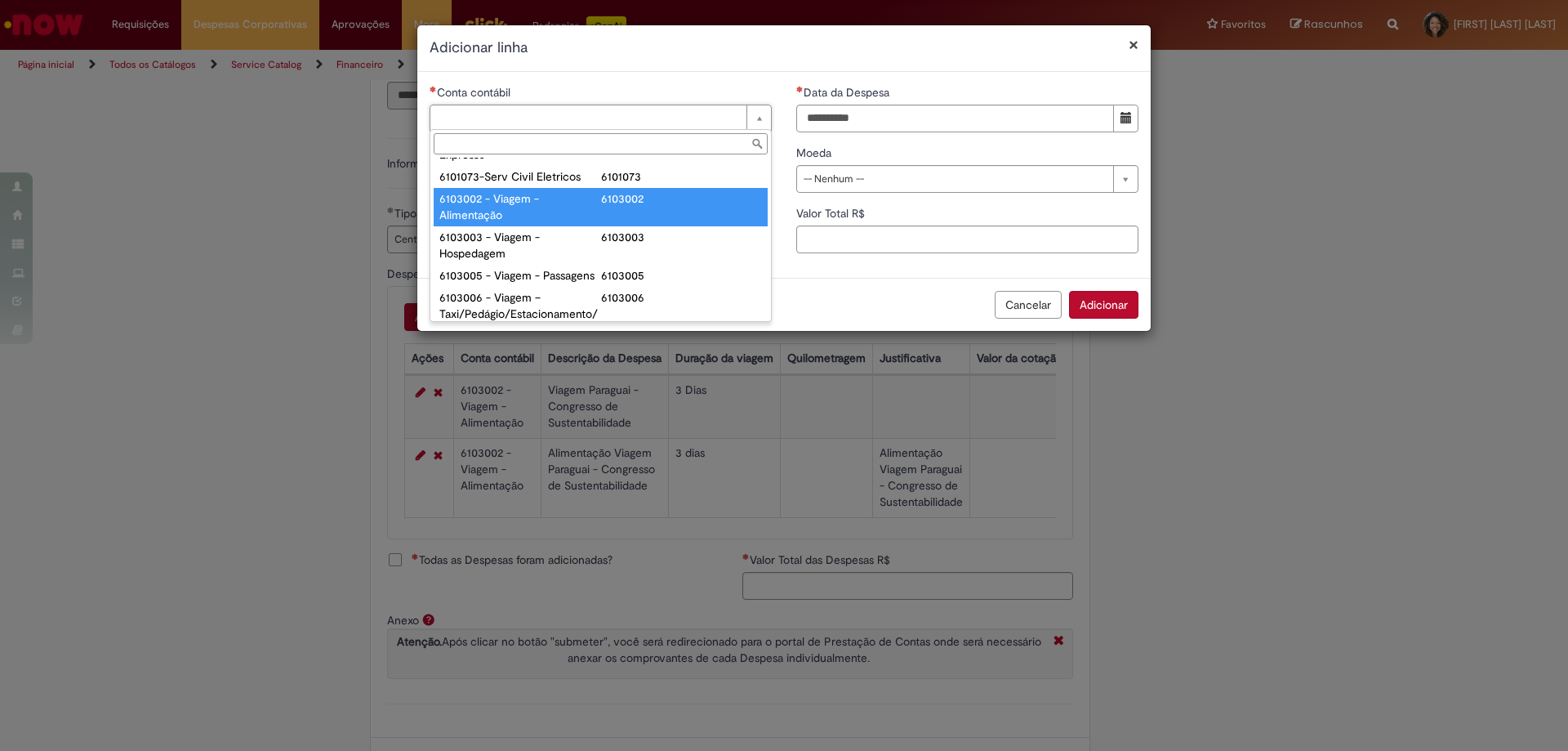 type on "**********" 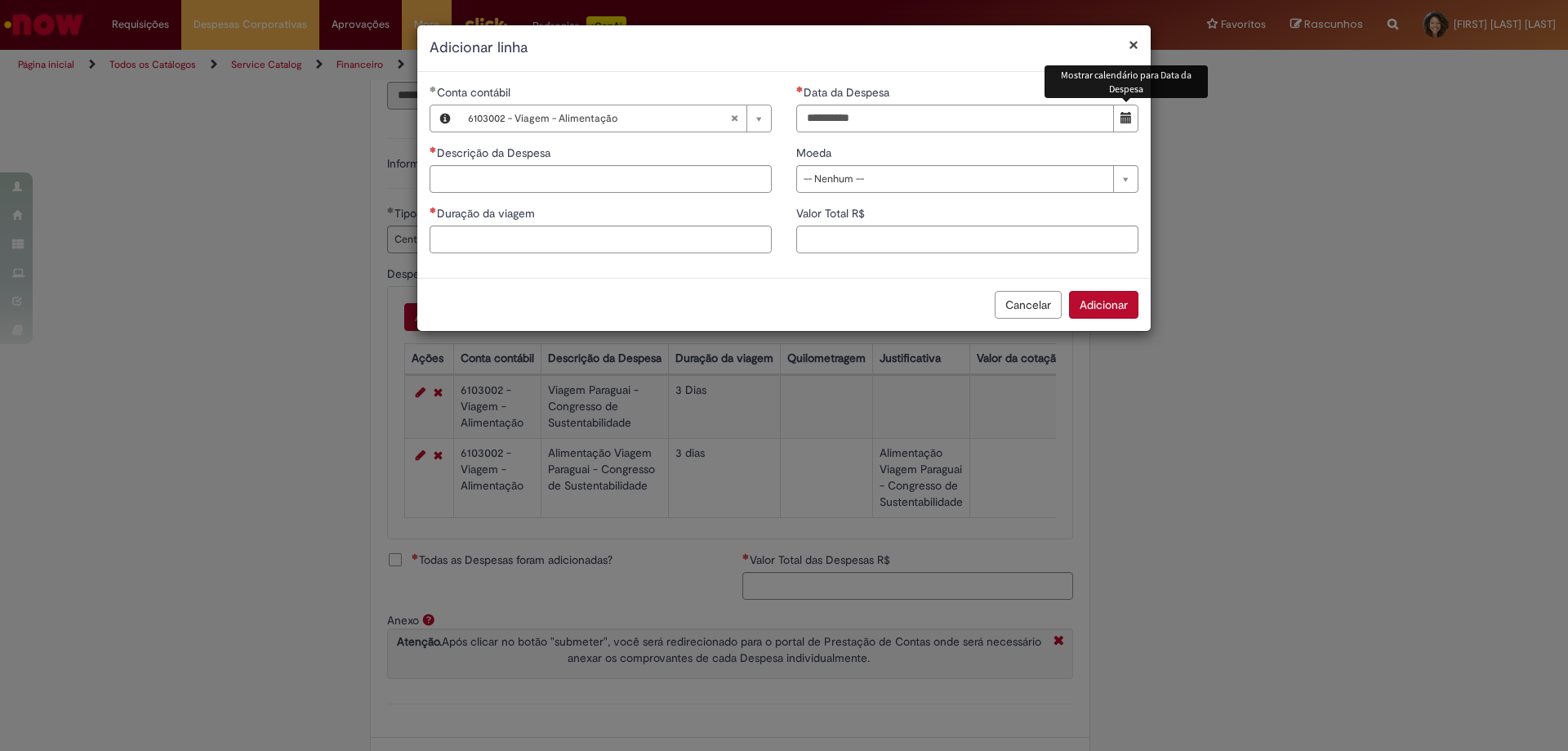 click at bounding box center [1125, 118] 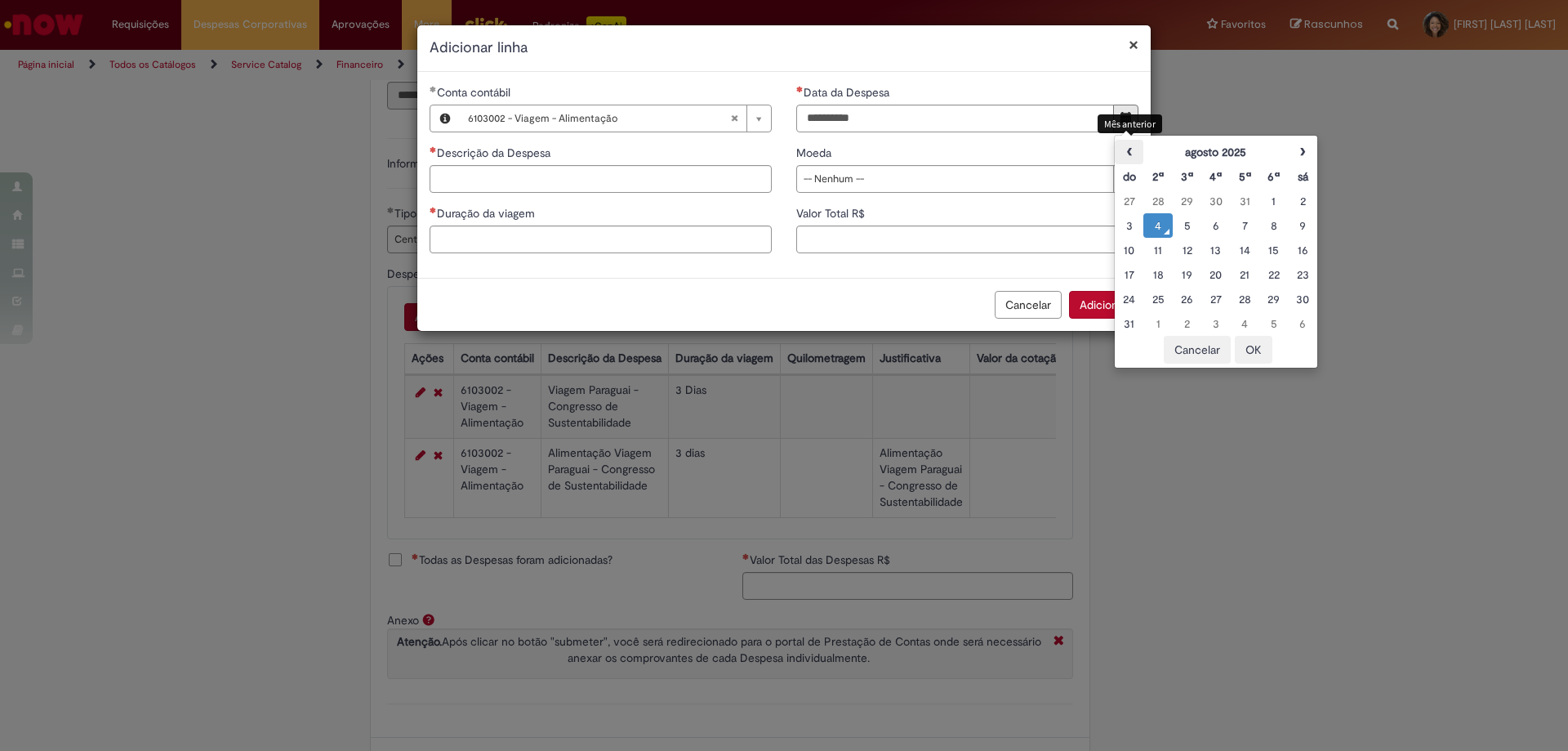 click on "‹" at bounding box center [1129, 152] 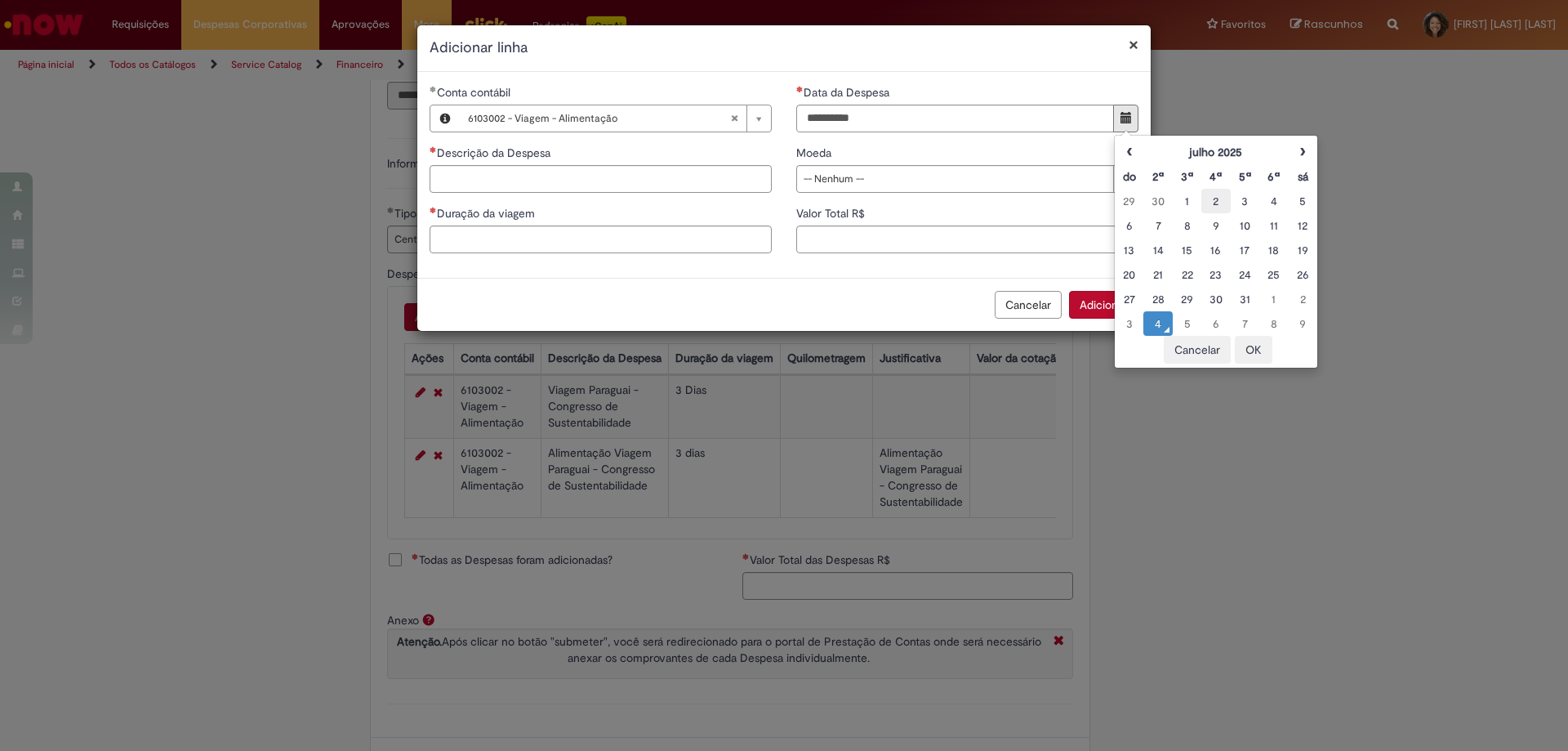 click on "2" at bounding box center [1215, 201] 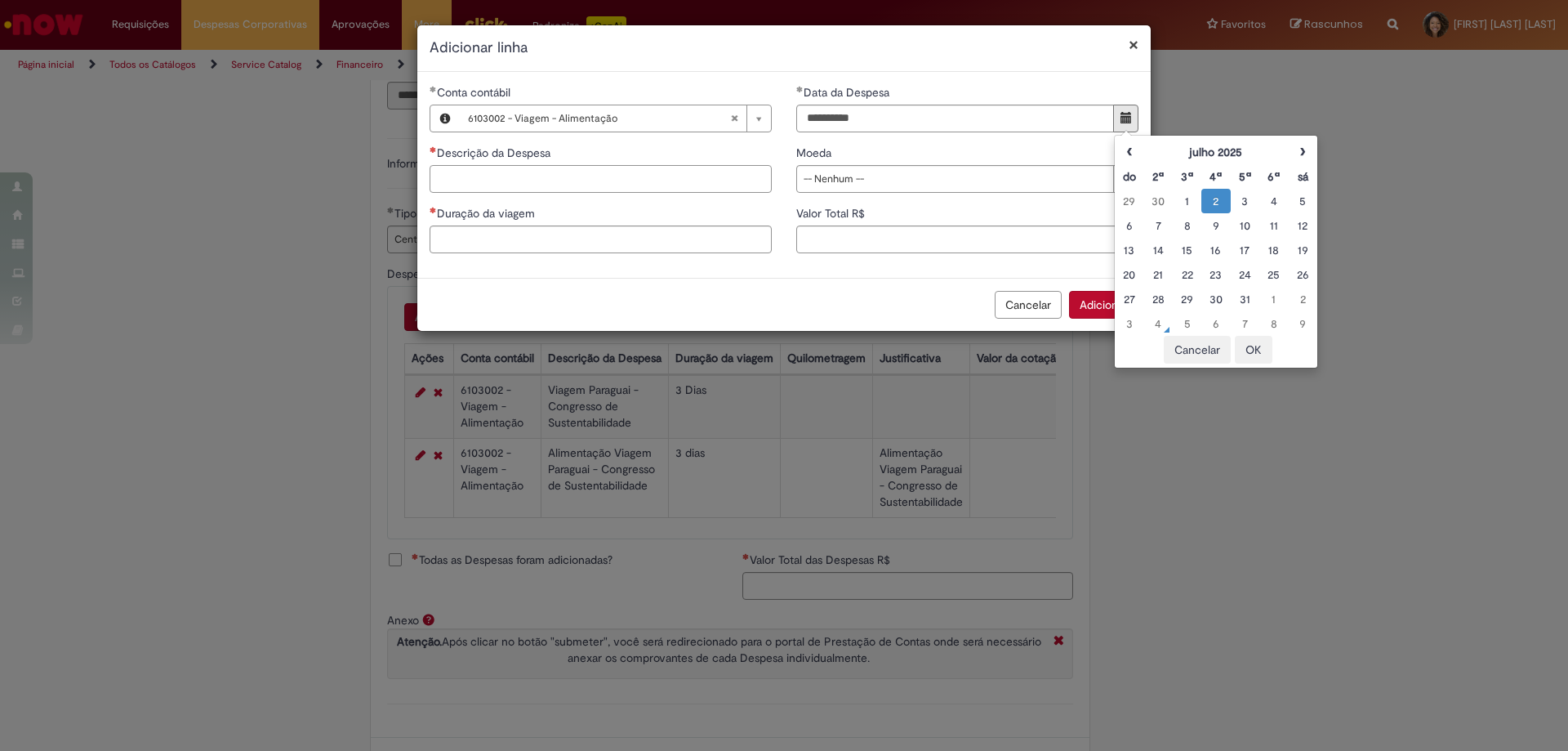 click on "Descrição da Despesa" at bounding box center (600, 179) 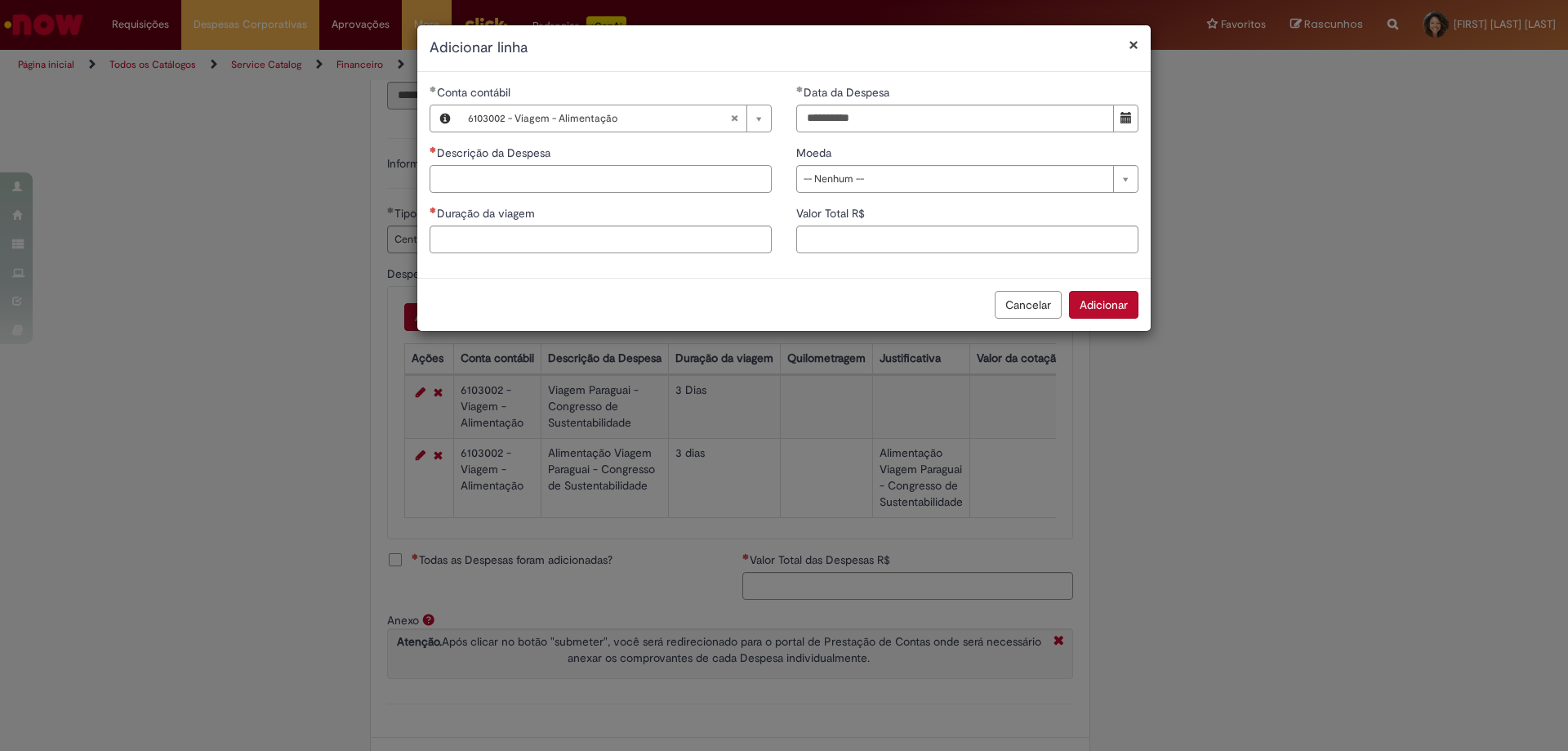 paste on "**********" 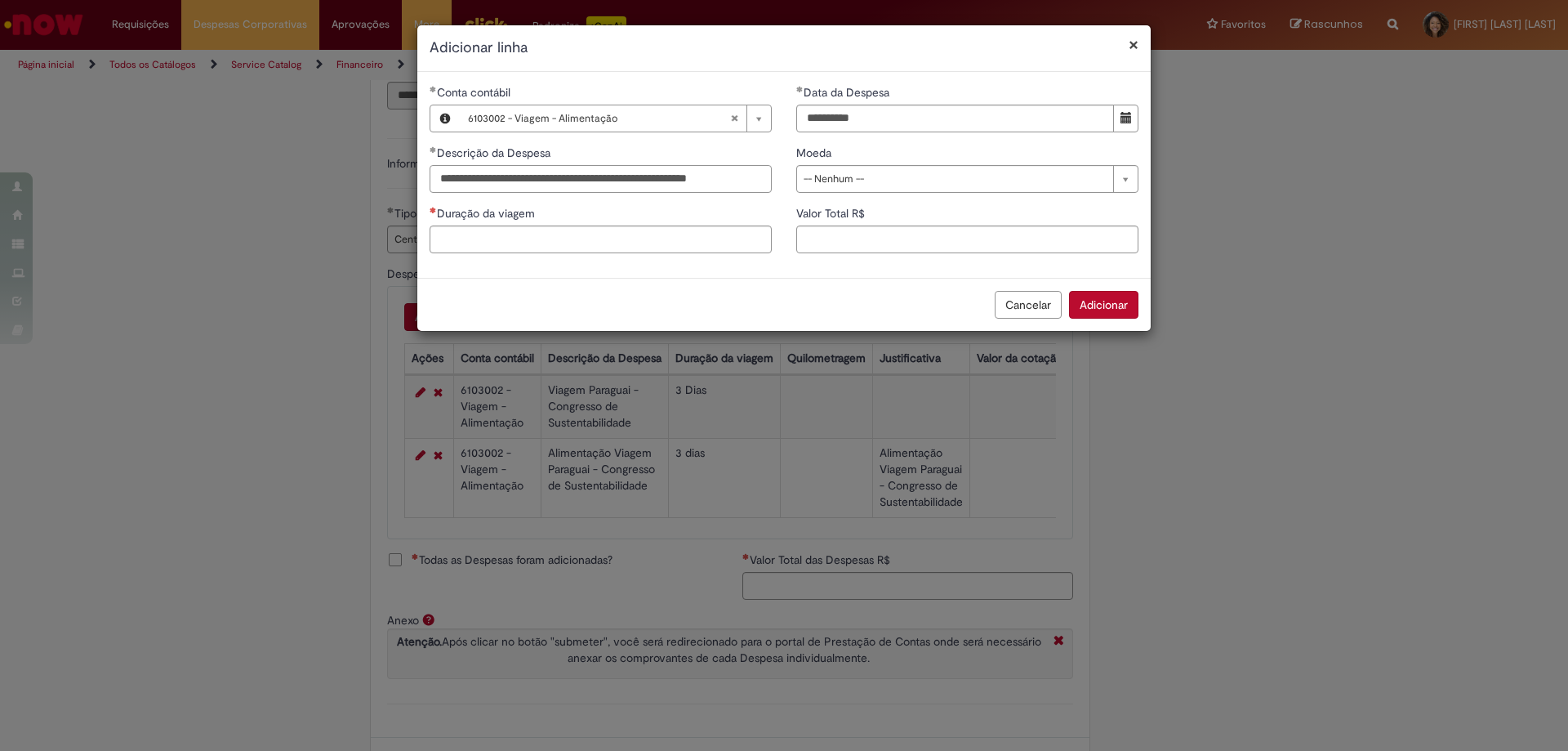 type on "**********" 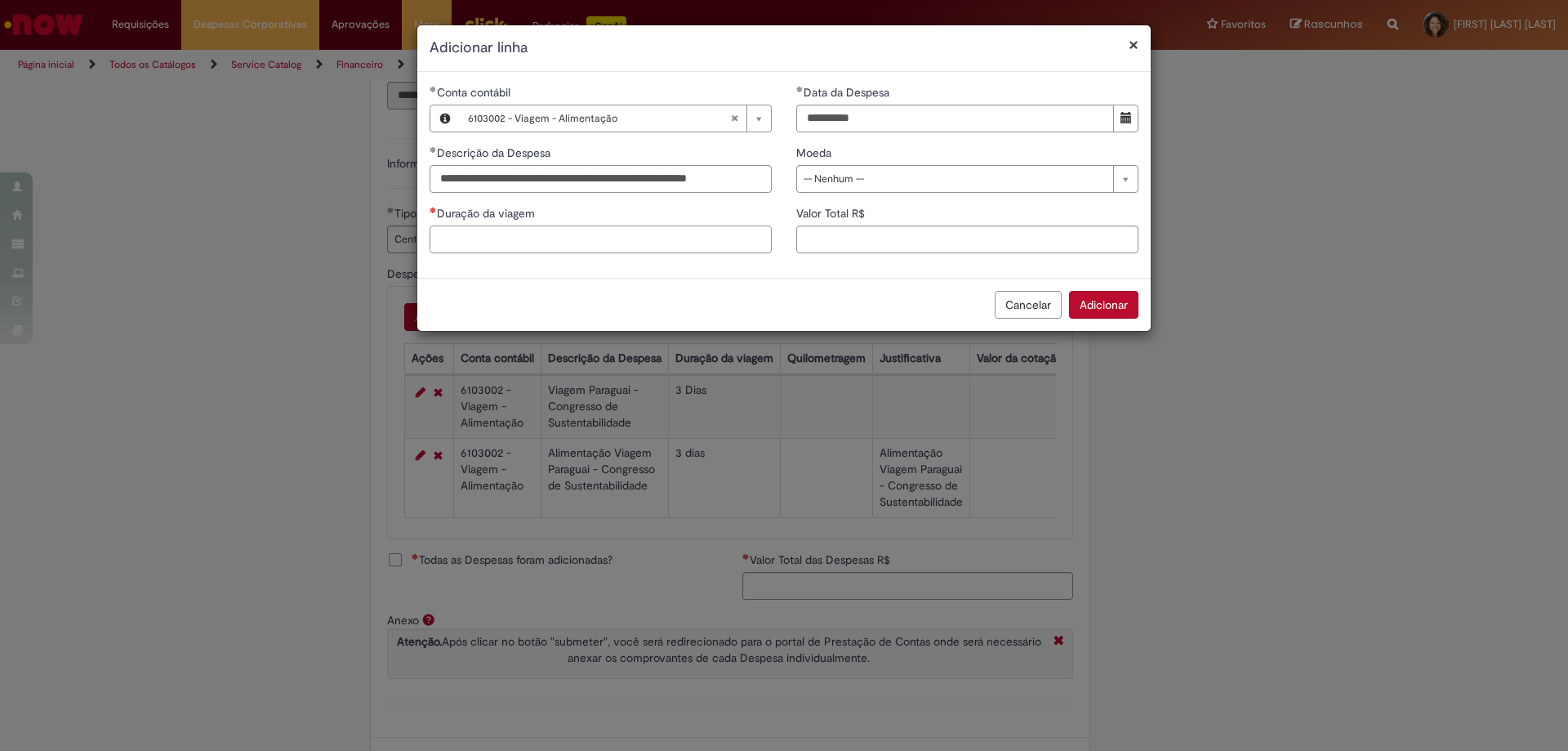 click on "Duração da viagem" at bounding box center [600, 239] 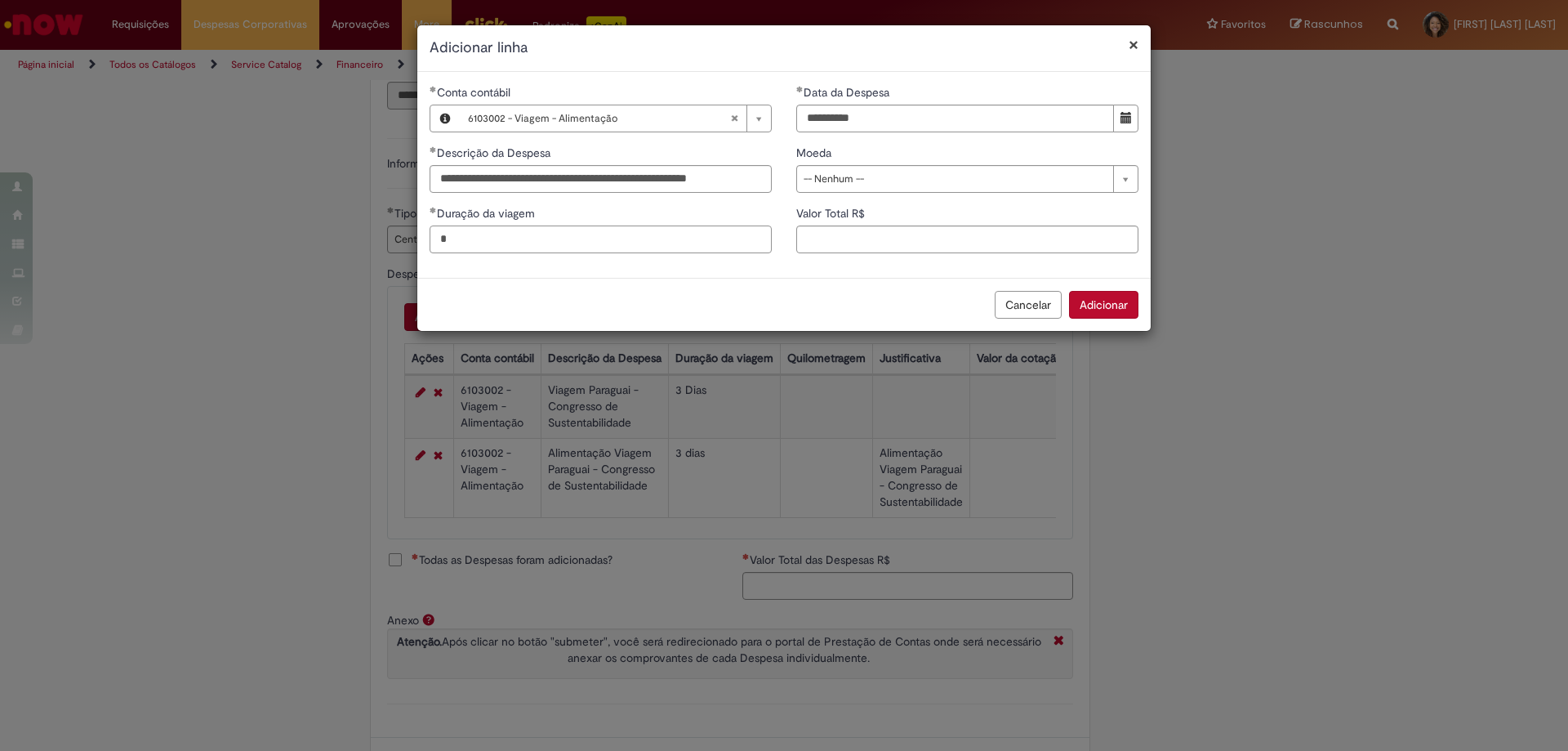 type on "*" 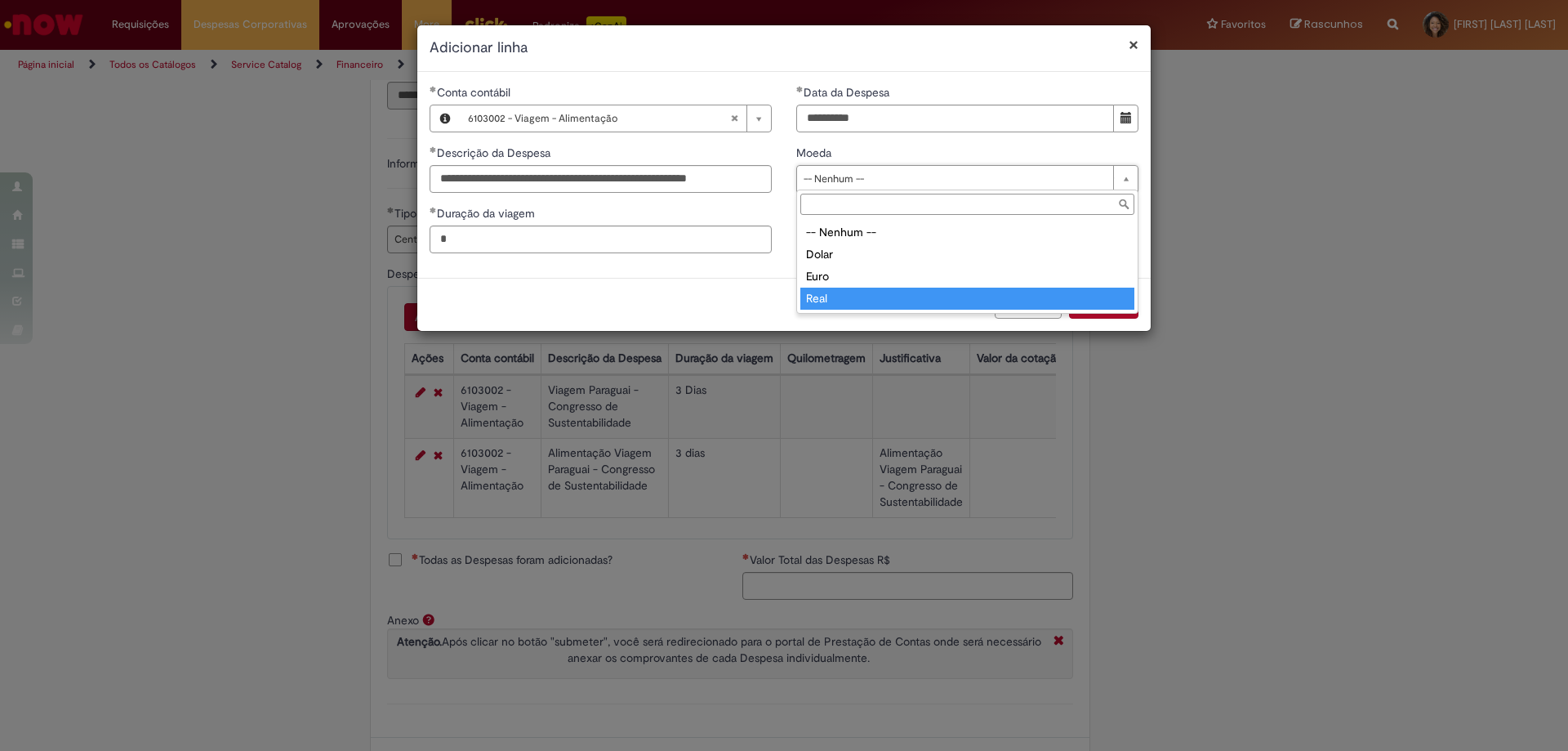 type on "****" 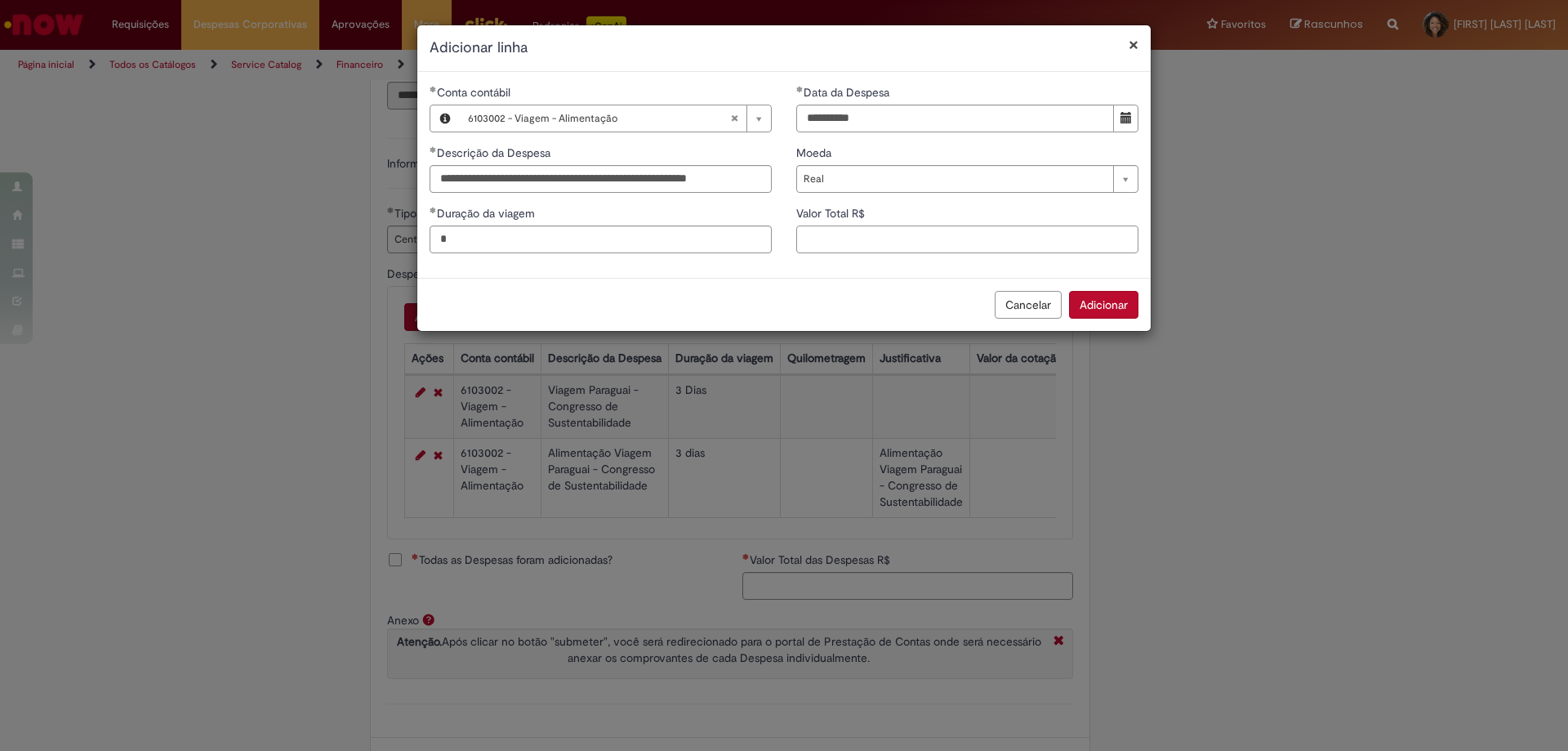 click on "Valor Total R$" at bounding box center (967, 239) 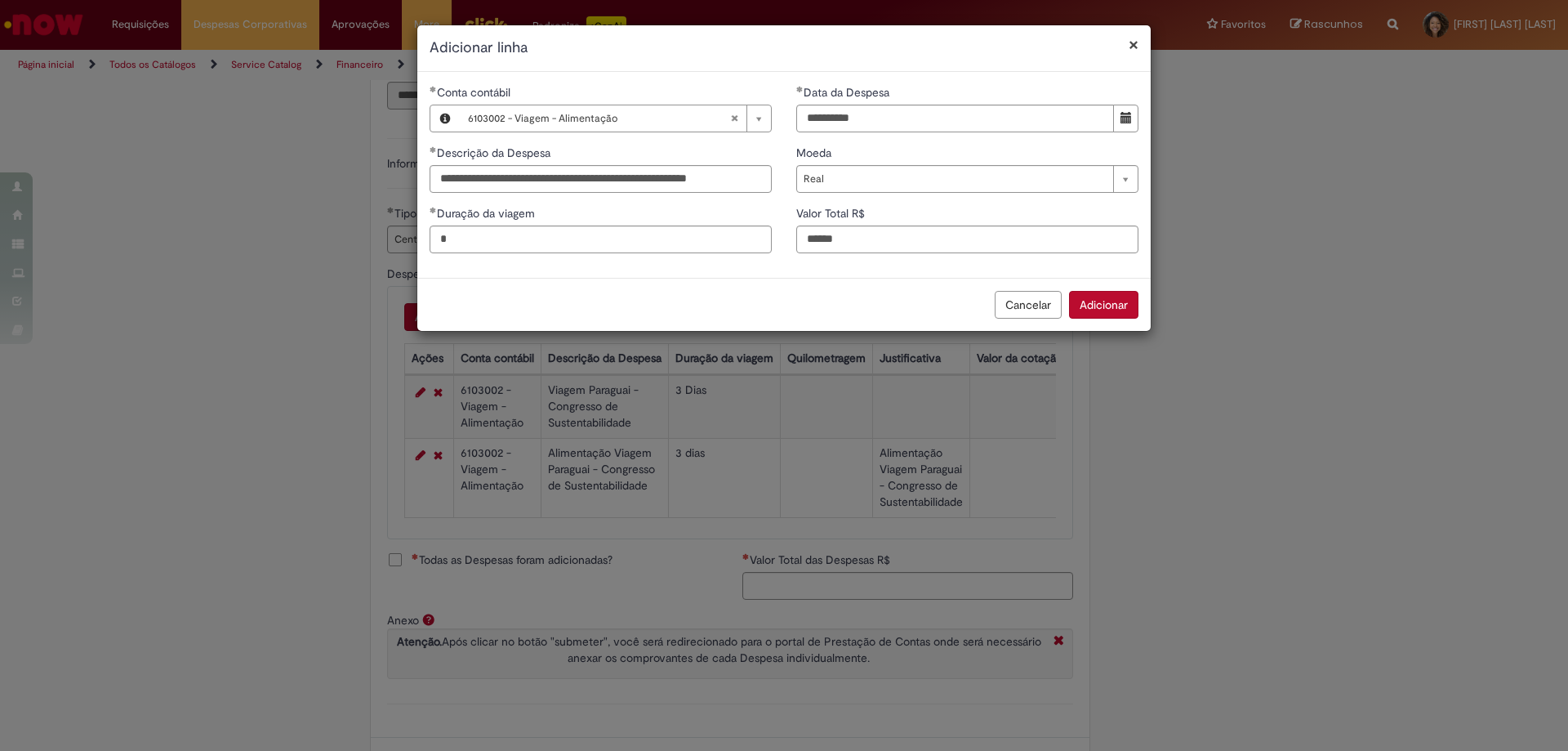 type on "******" 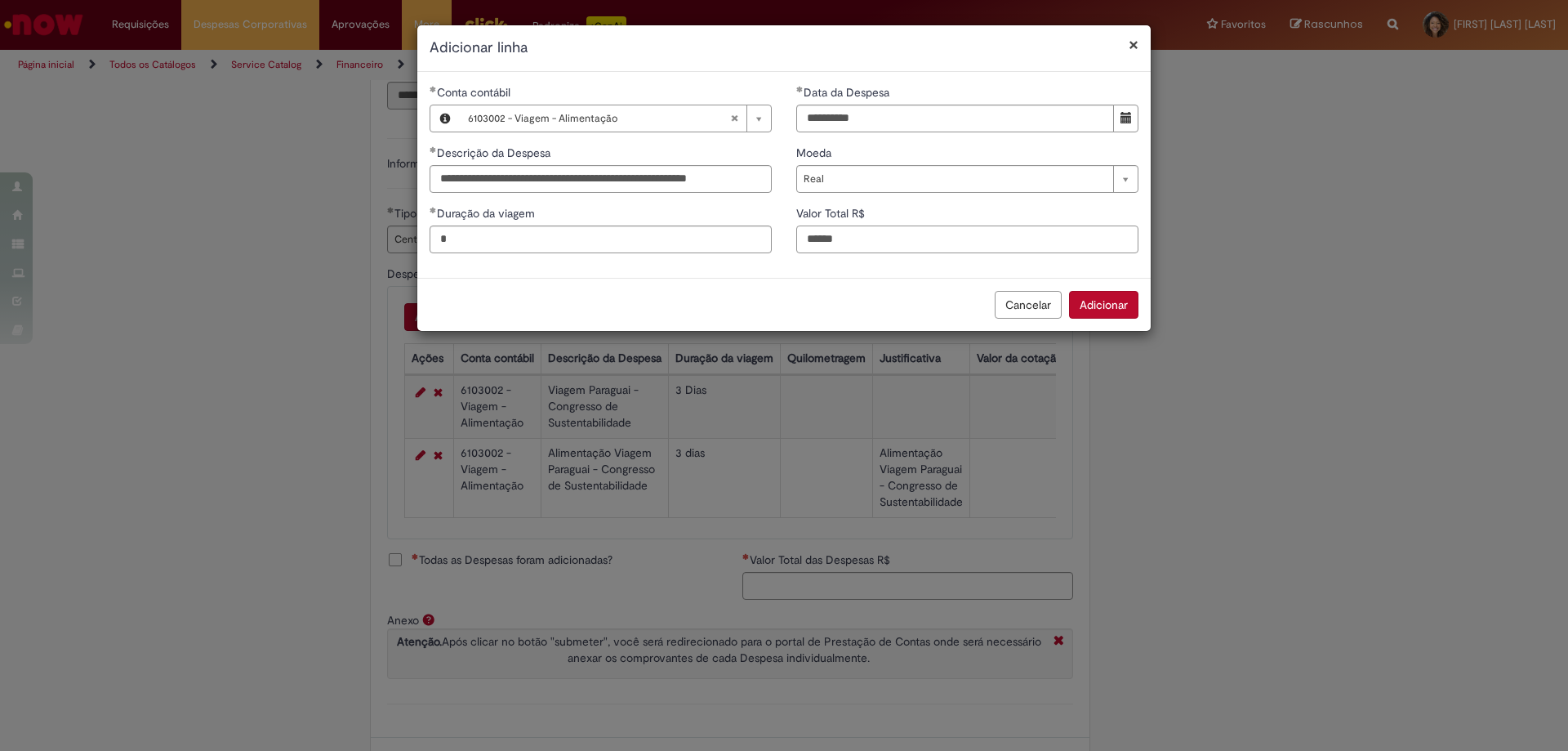 click on "******" at bounding box center [967, 239] 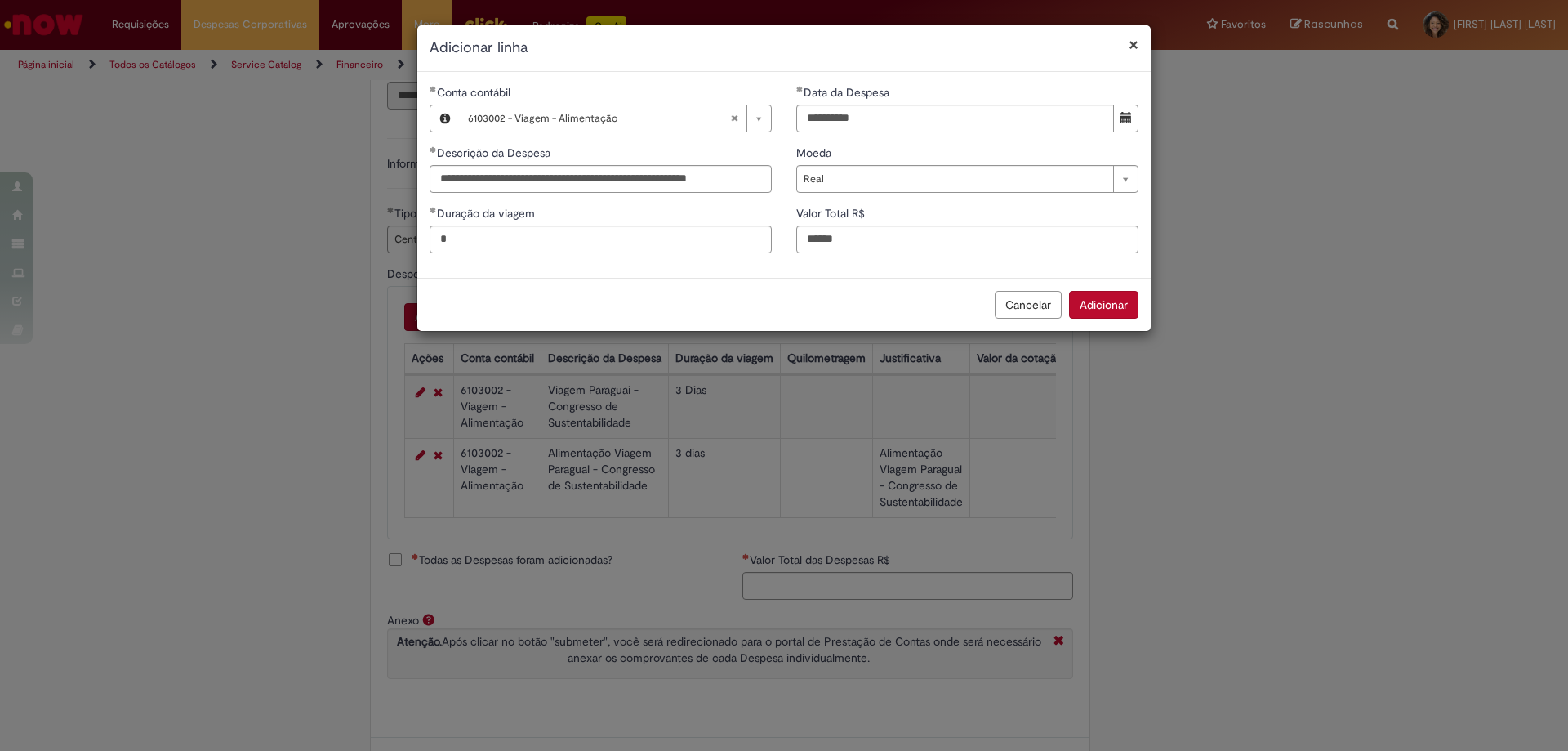 click on "**********" at bounding box center [784, 175] 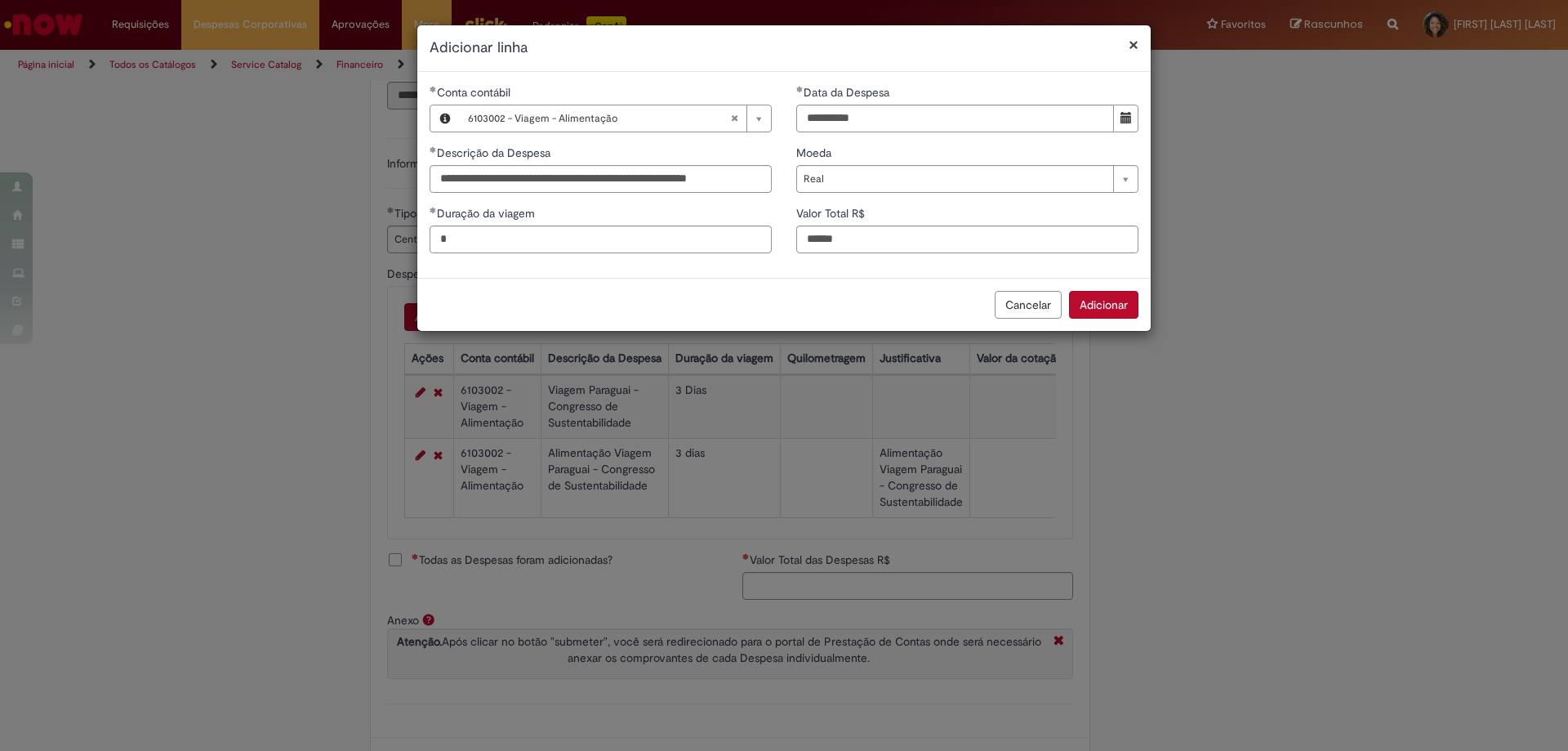 click on "Adicionar" at bounding box center (1103, 305) 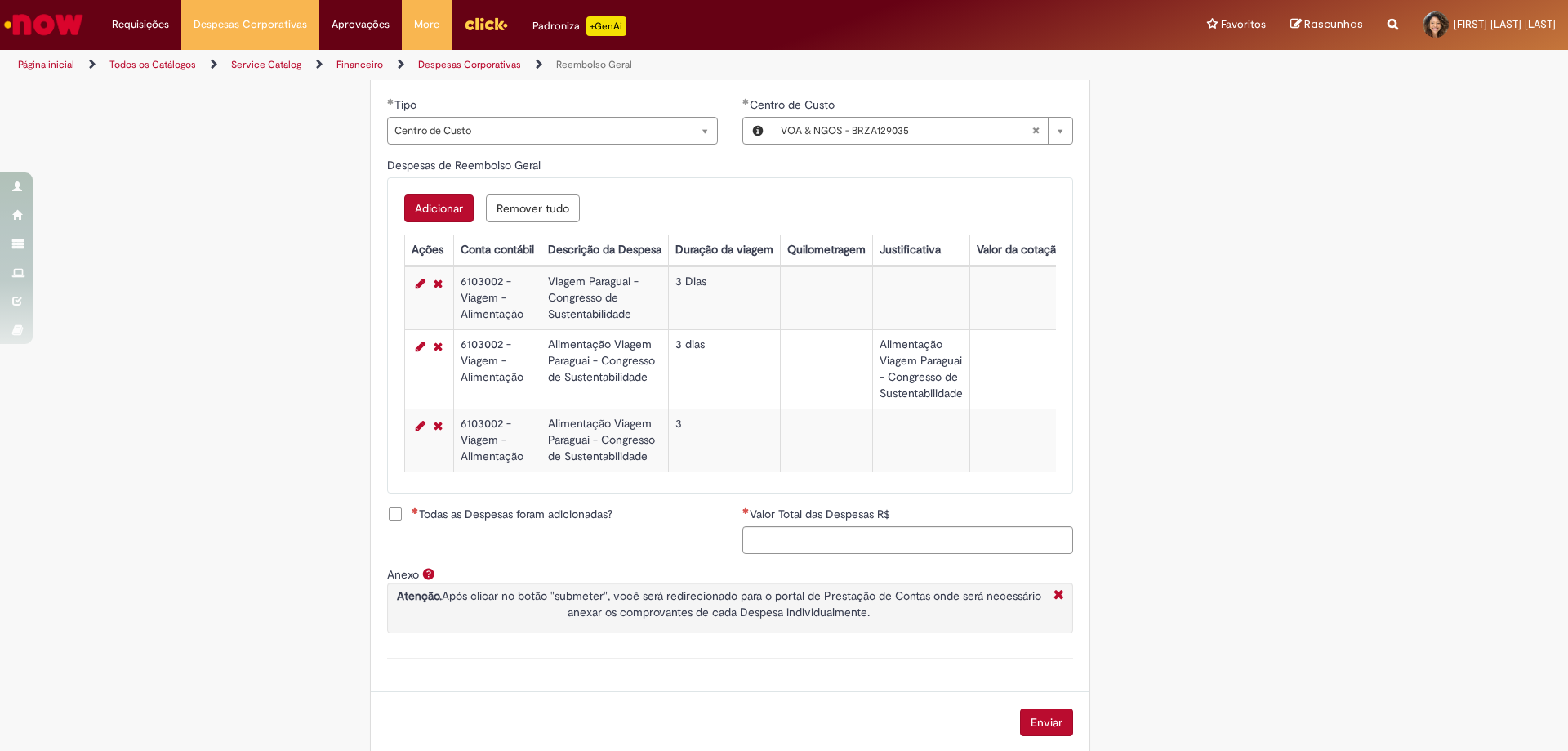 scroll, scrollTop: 646, scrollLeft: 0, axis: vertical 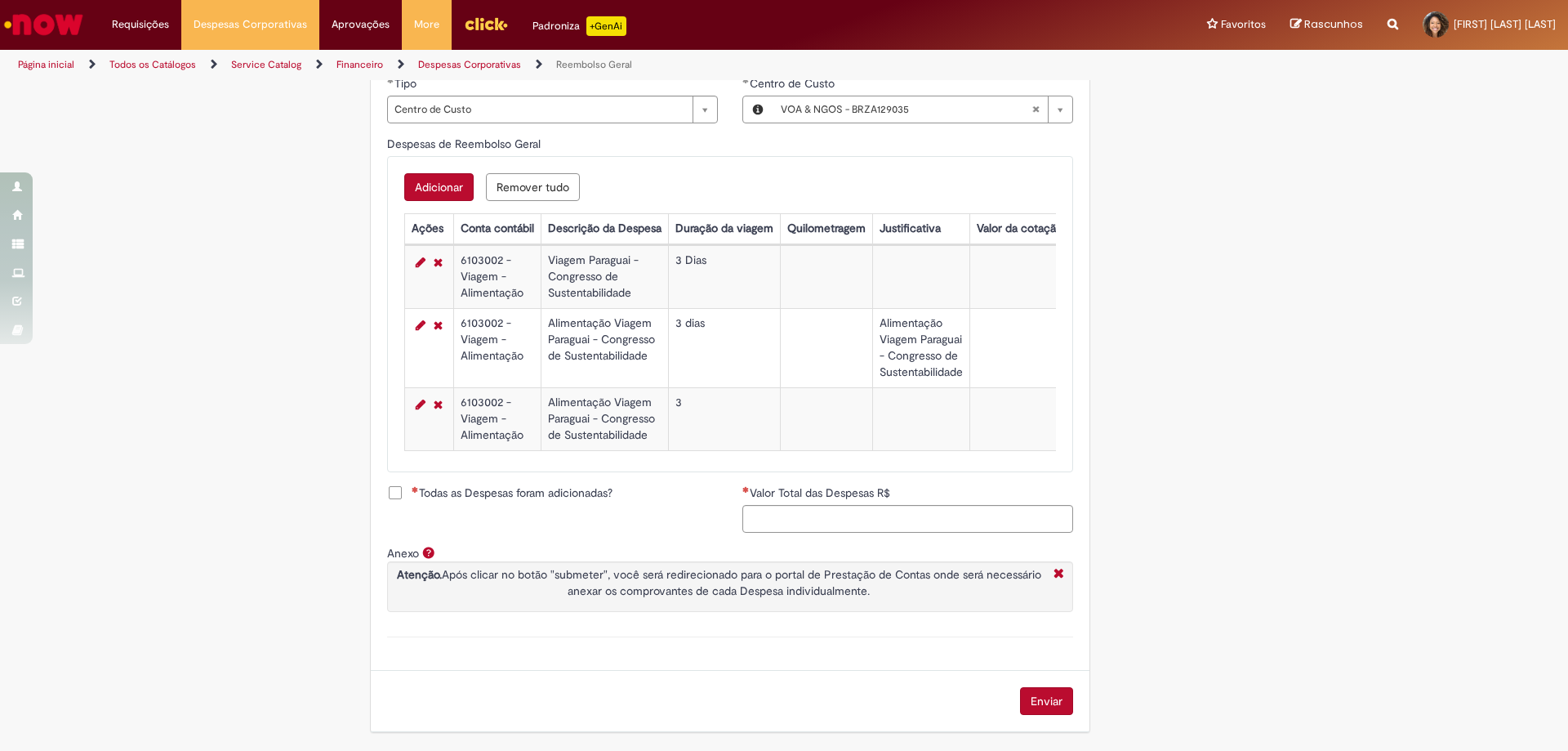 click on "Adicionar" at bounding box center (439, 187) 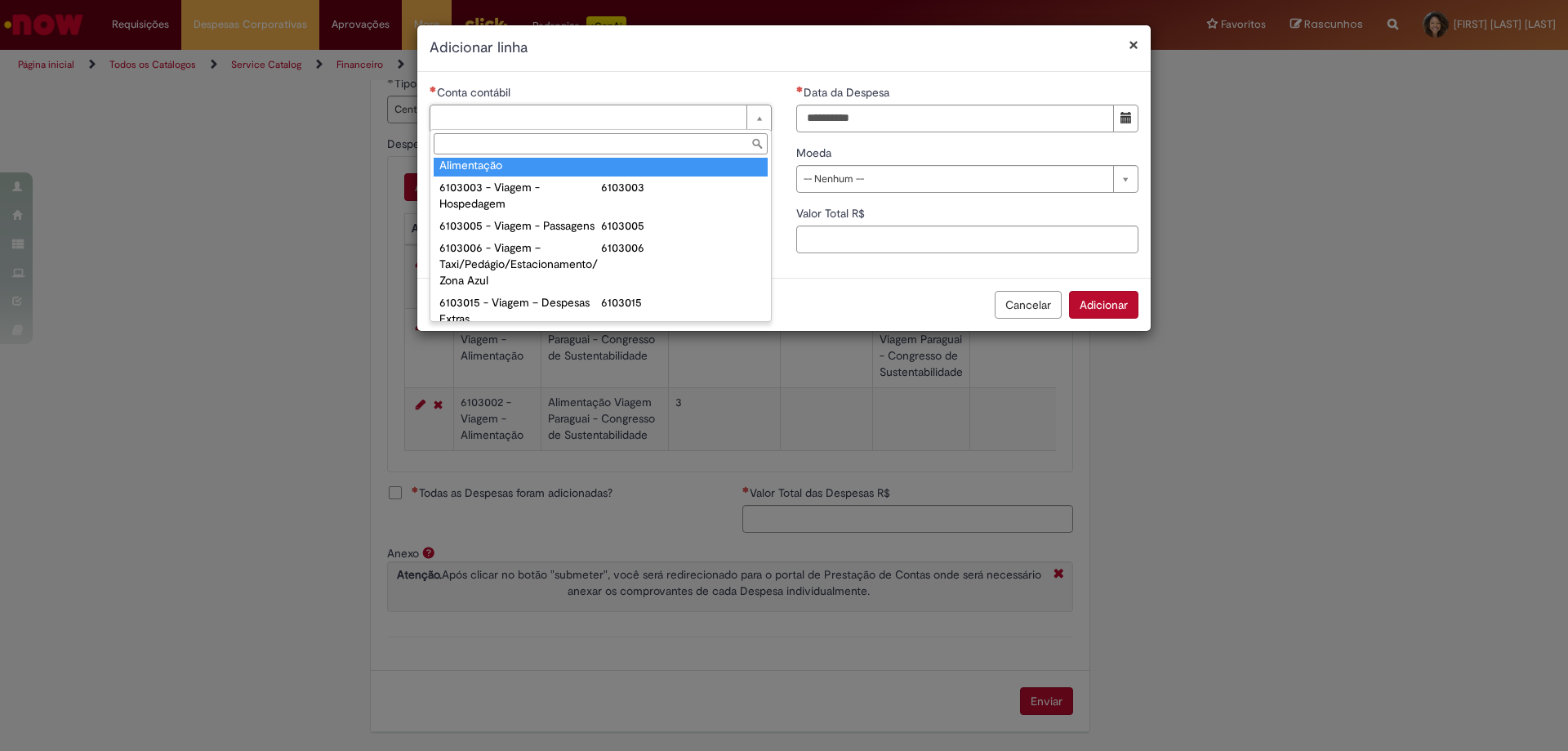 scroll, scrollTop: 684, scrollLeft: 0, axis: vertical 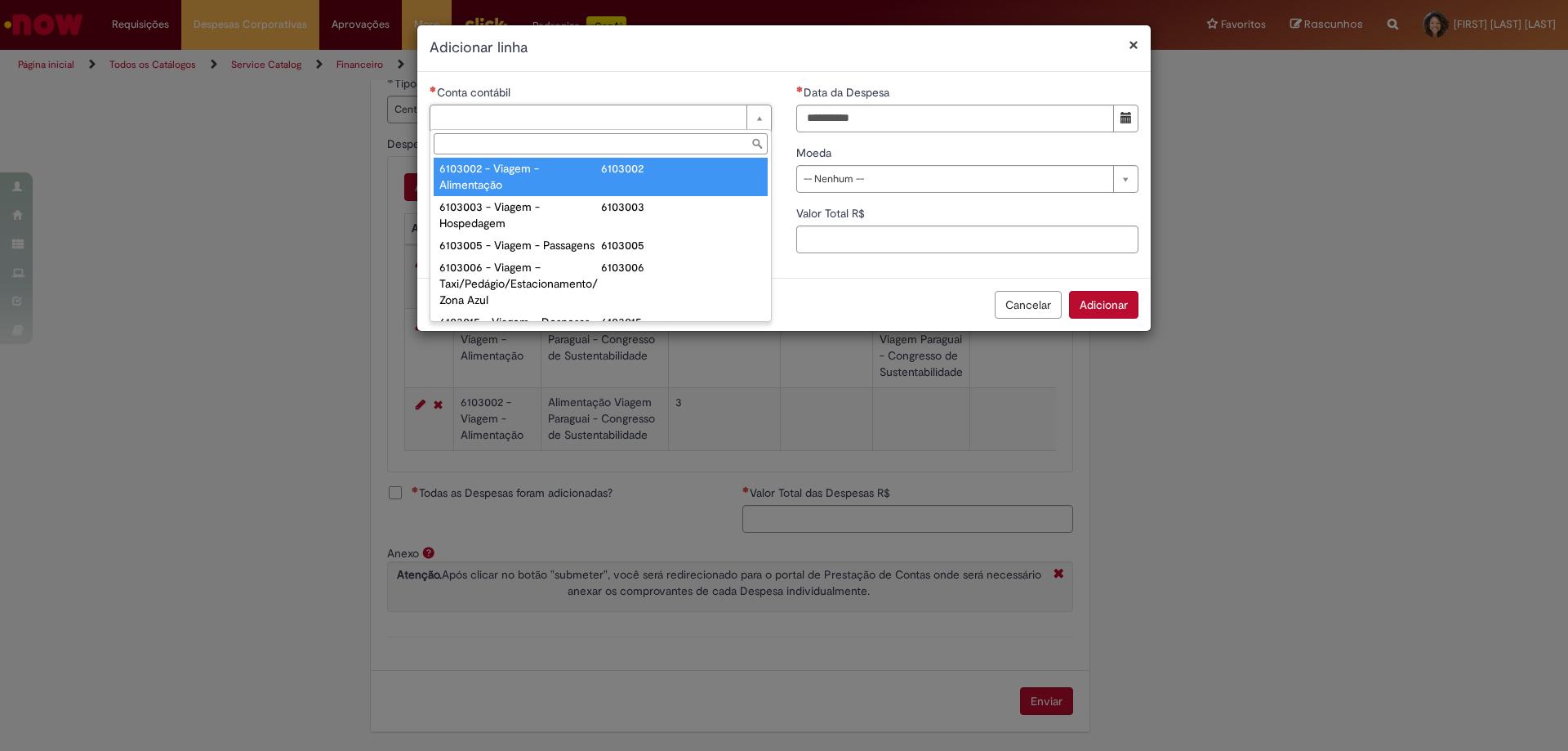 type on "**********" 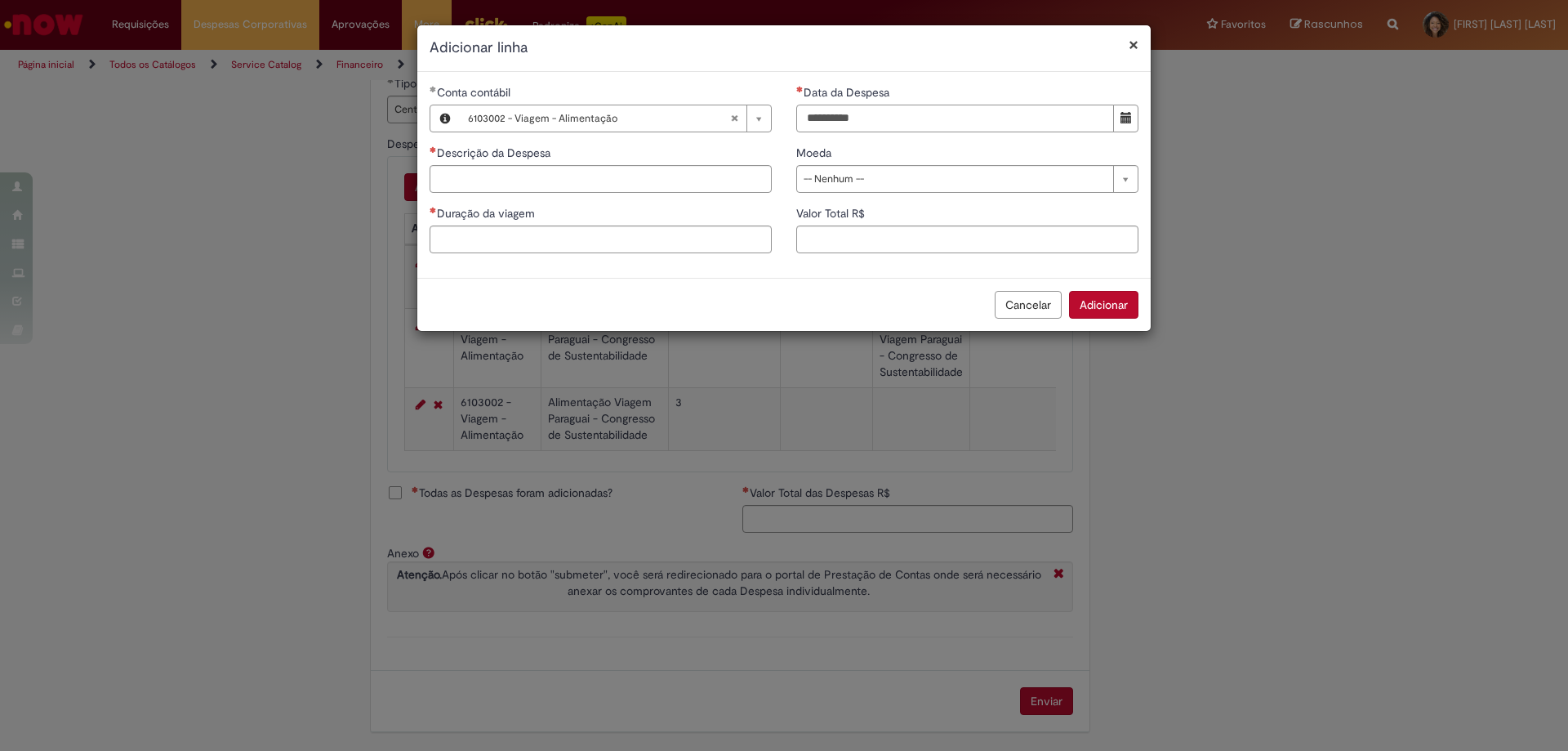 click on "Data da Despesa" at bounding box center (955, 118) 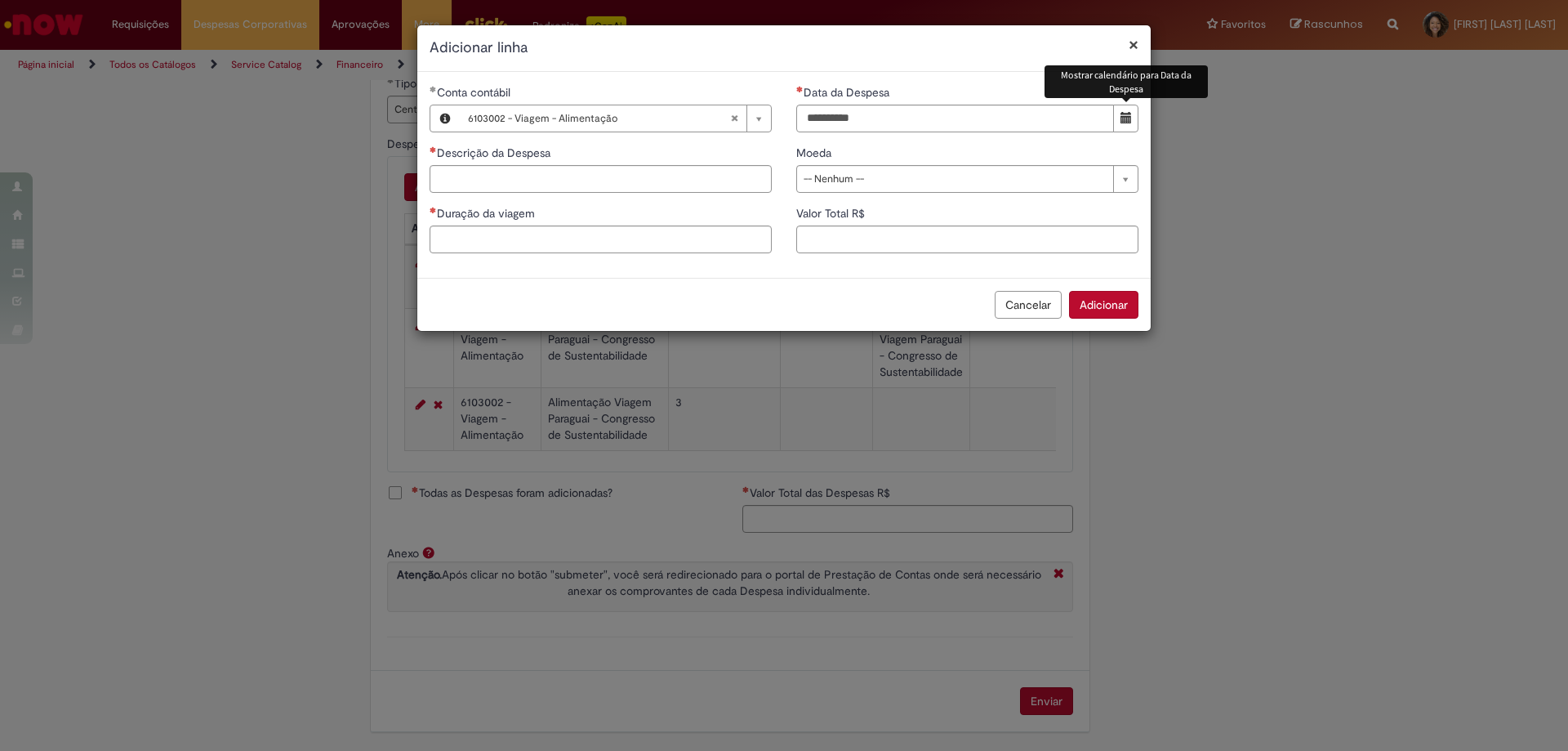 click at bounding box center (1126, 118) 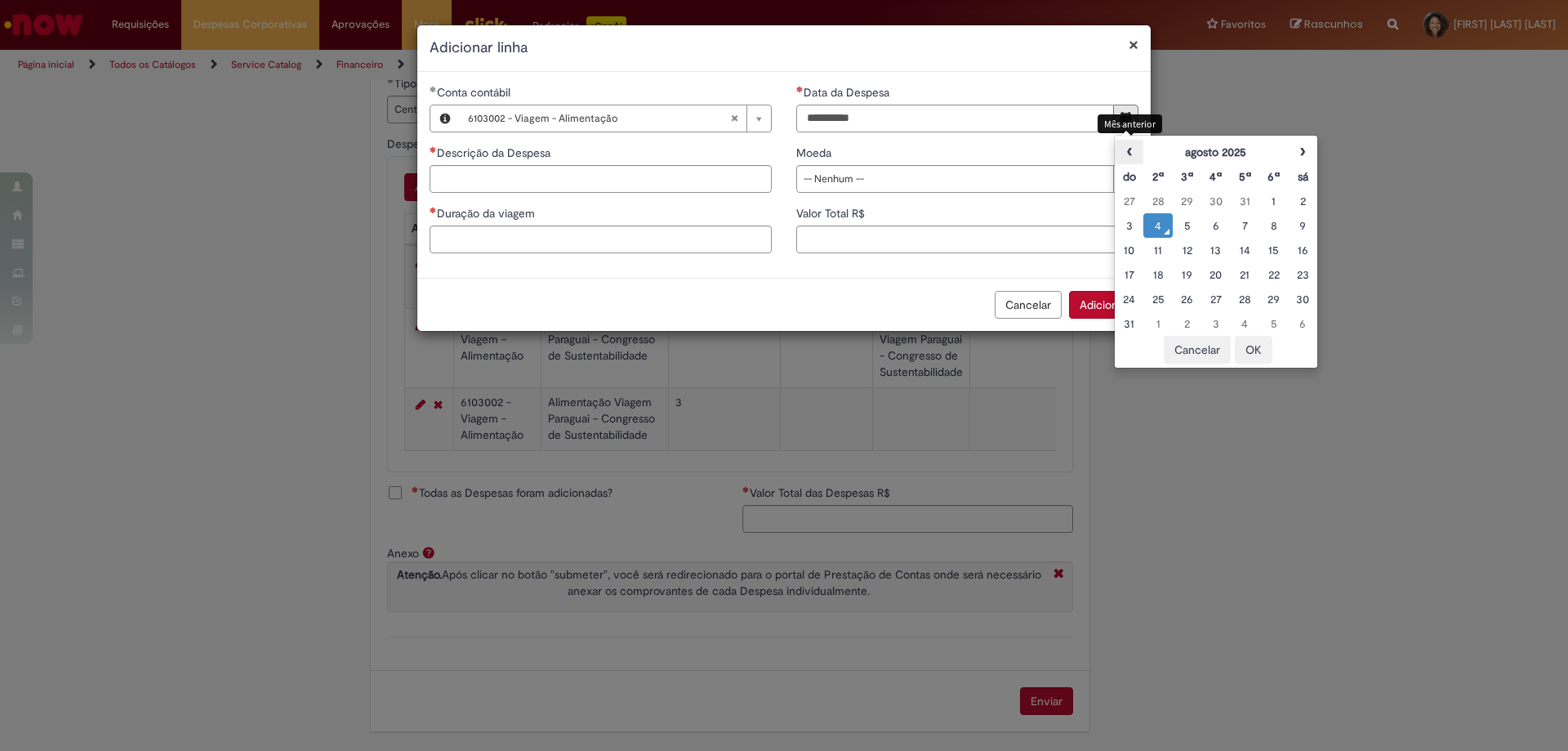 click on "‹" at bounding box center (1129, 152) 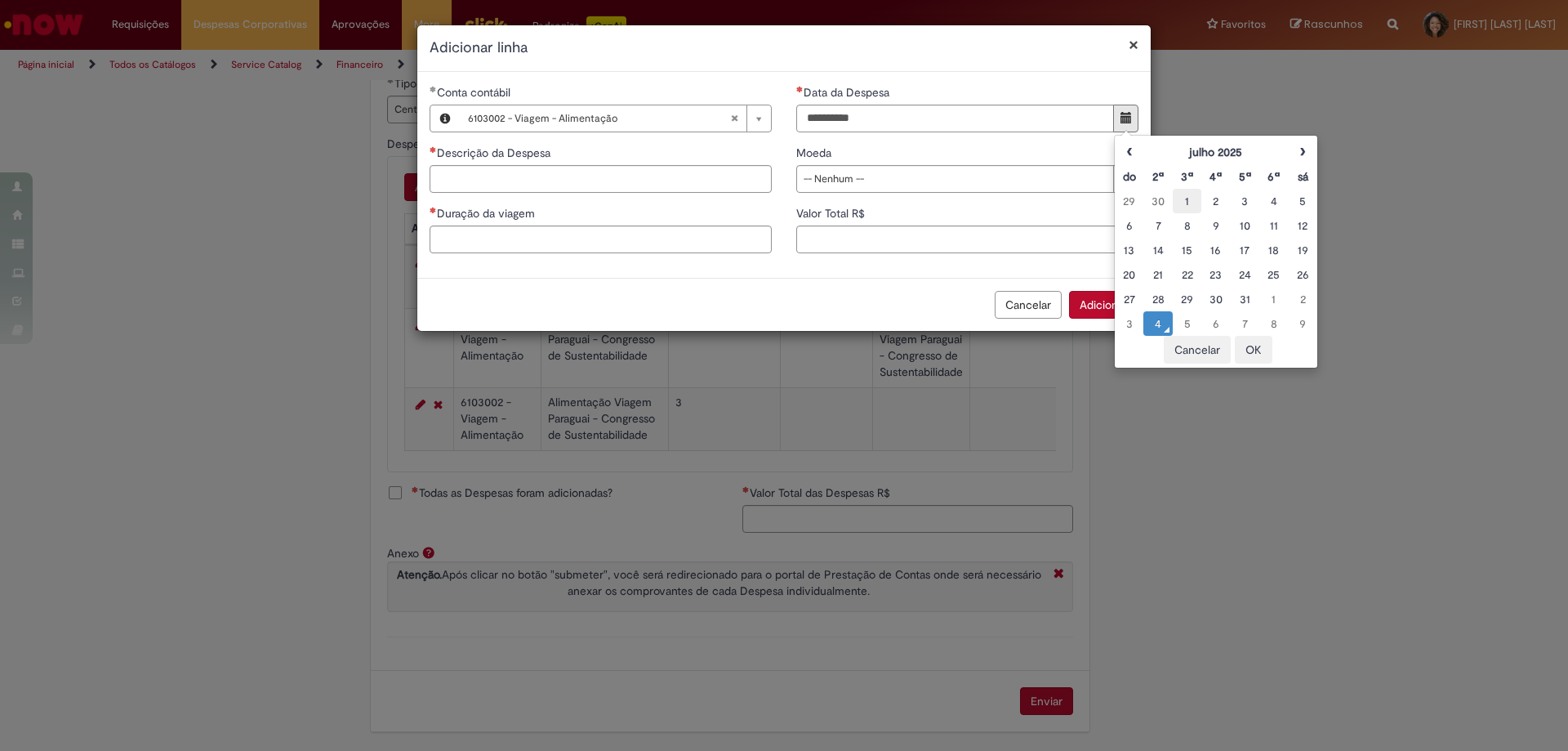 click on "1" at bounding box center (1187, 201) 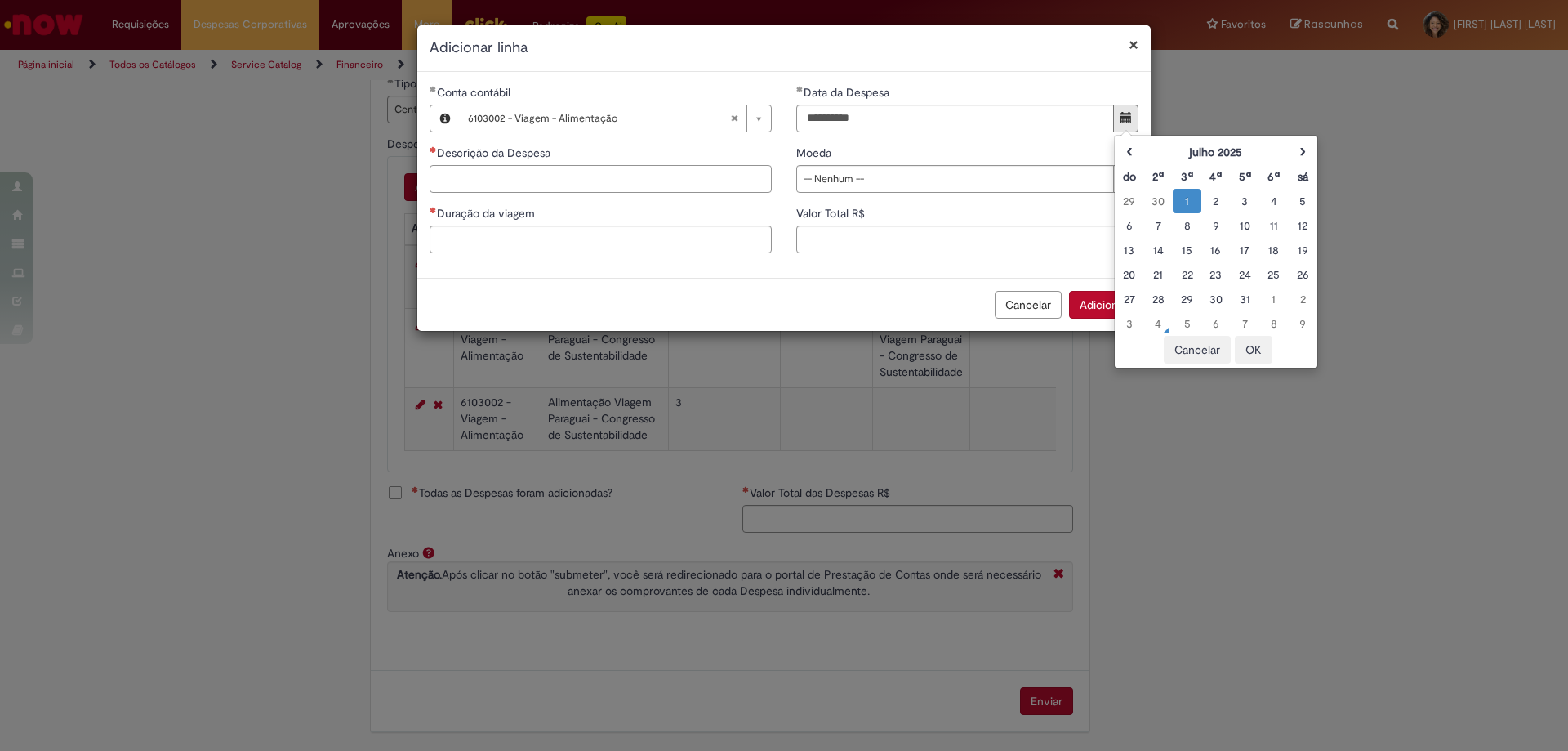 click on "Descrição da Despesa" at bounding box center (600, 179) 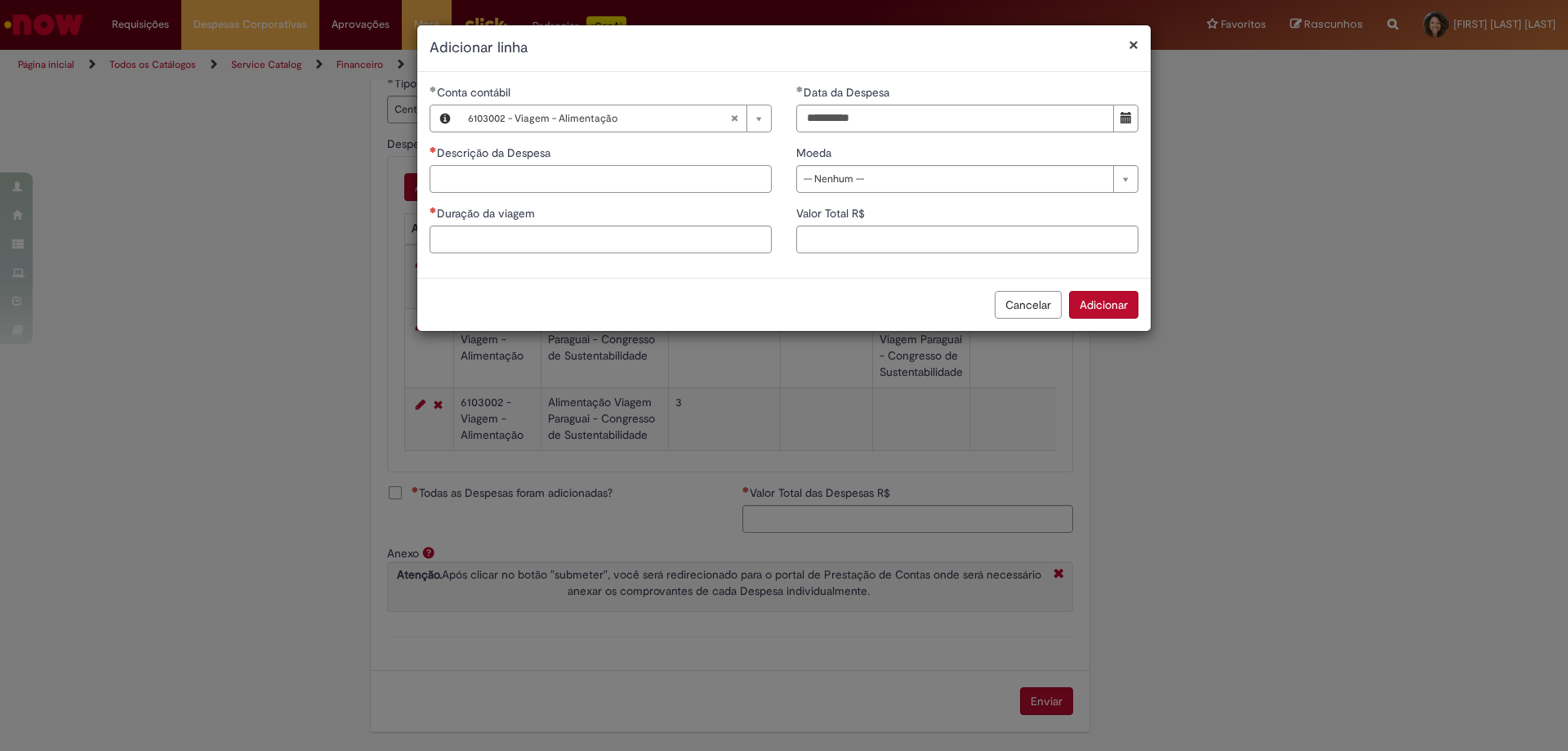 paste on "**********" 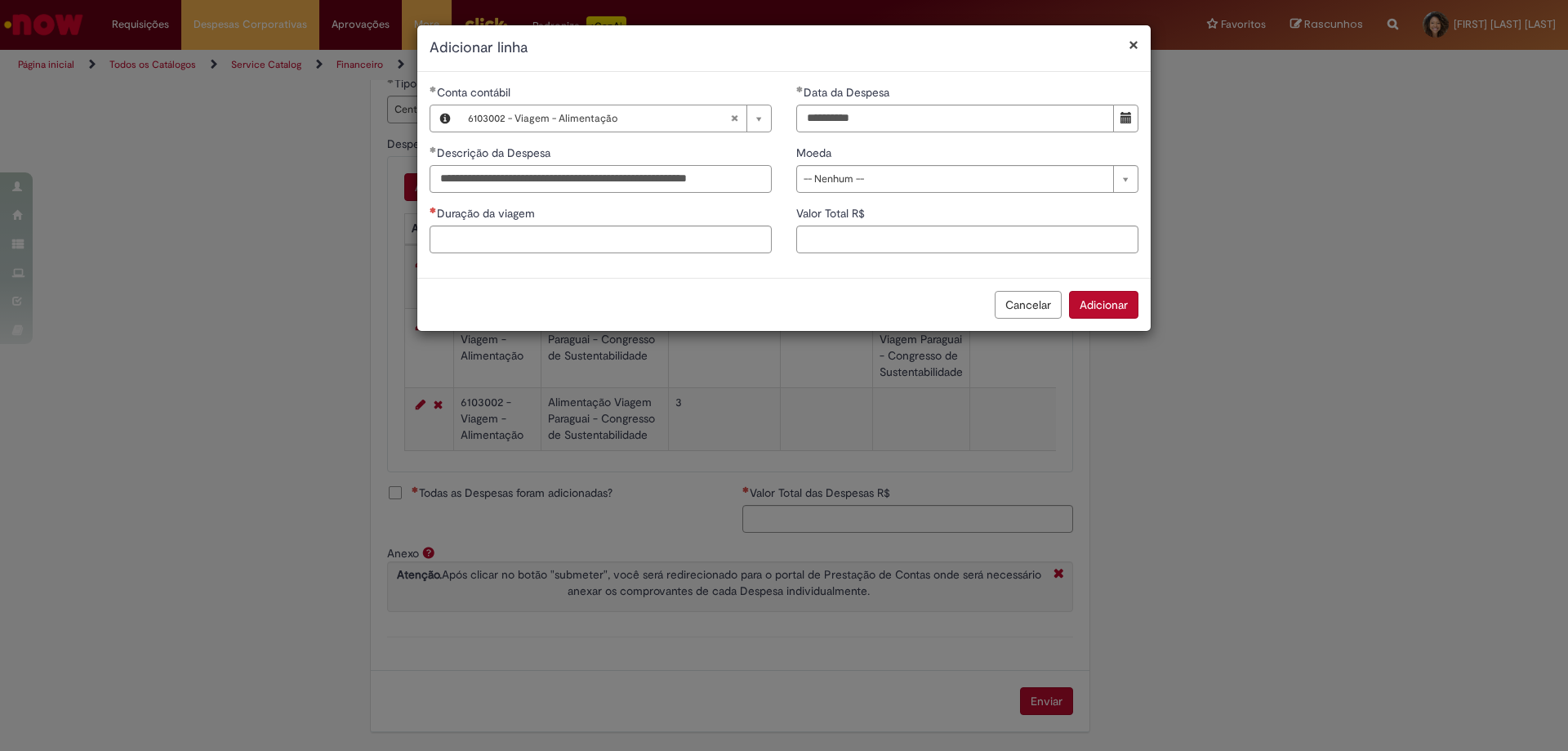 type on "**********" 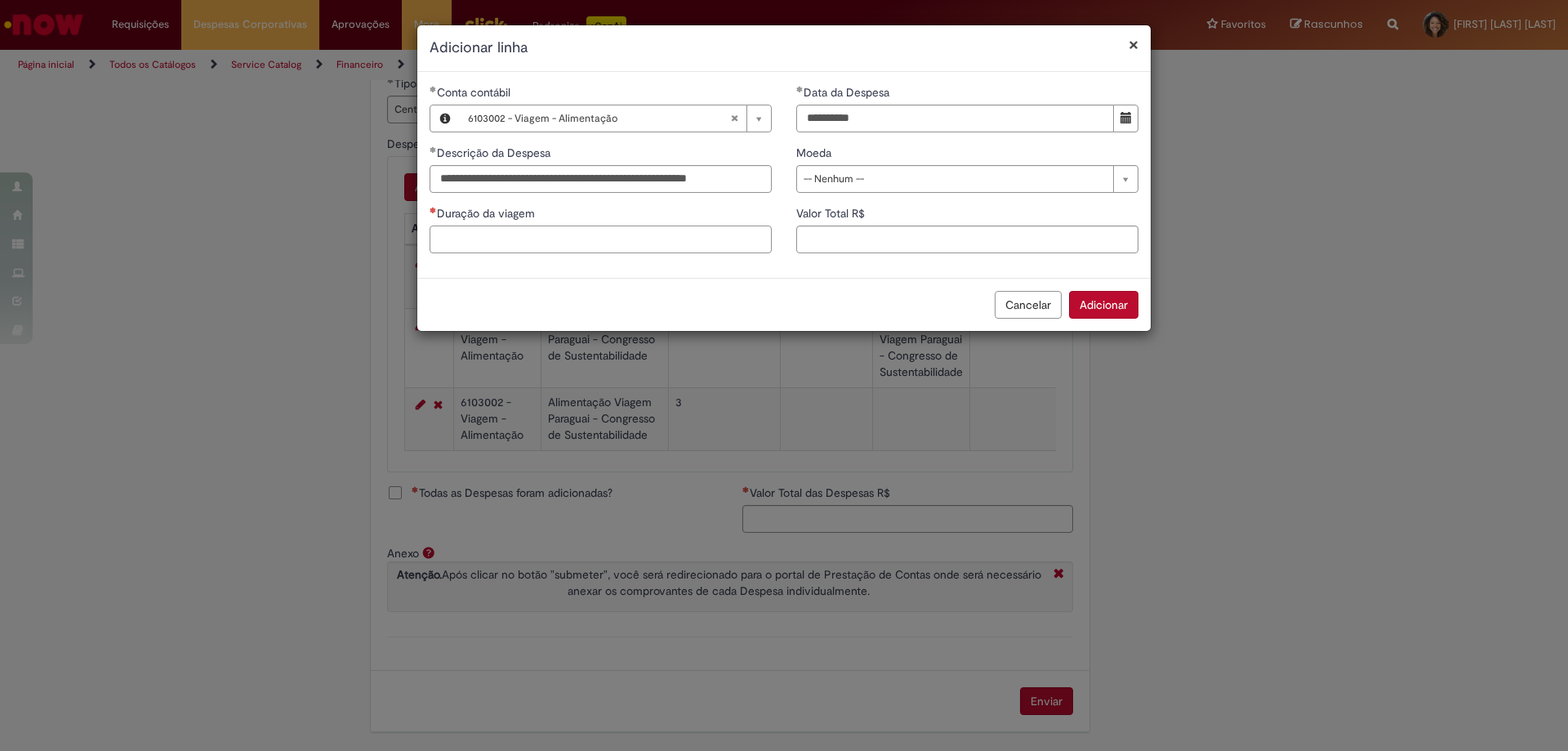 click on "Duração da viagem" at bounding box center (600, 239) 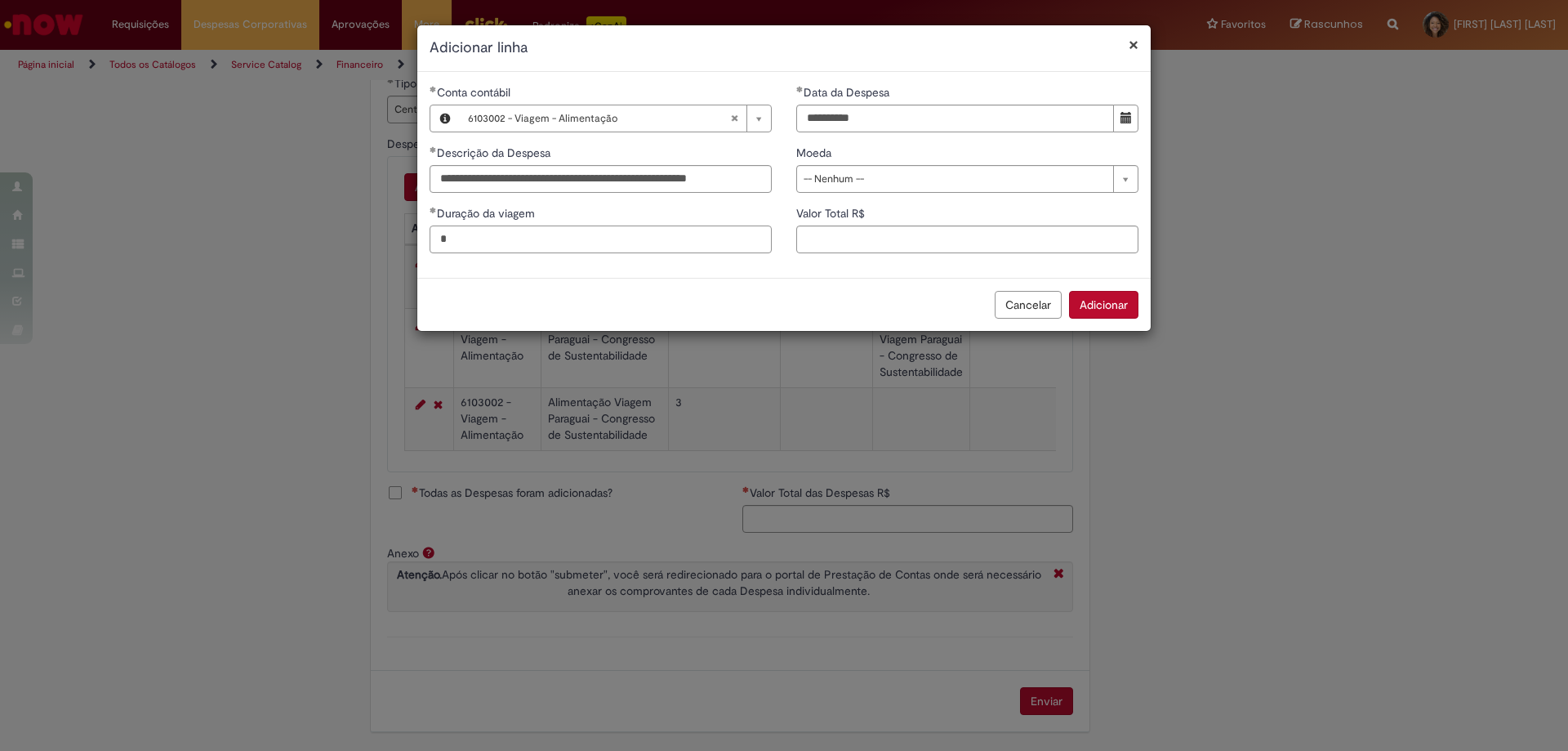 type on "*" 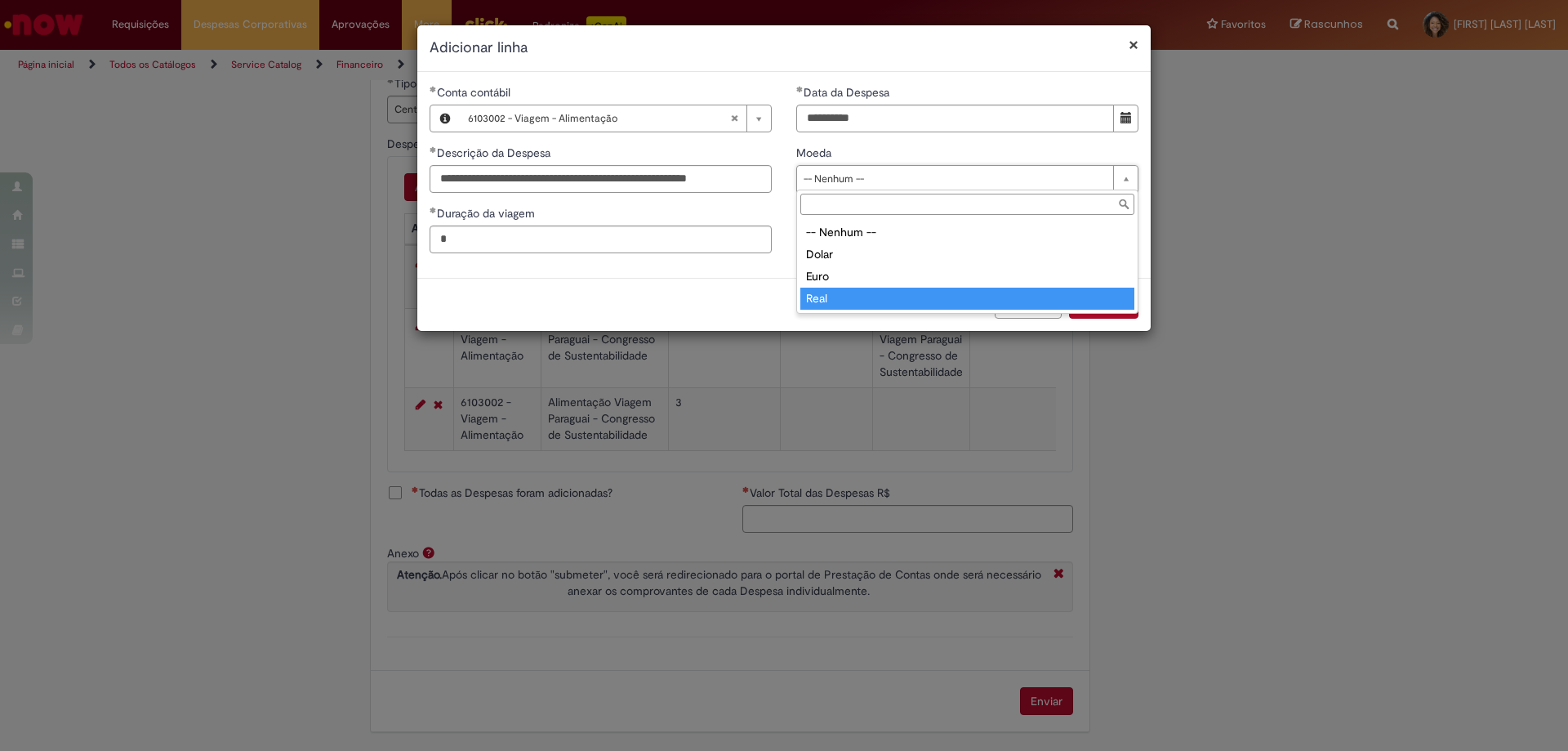 type on "****" 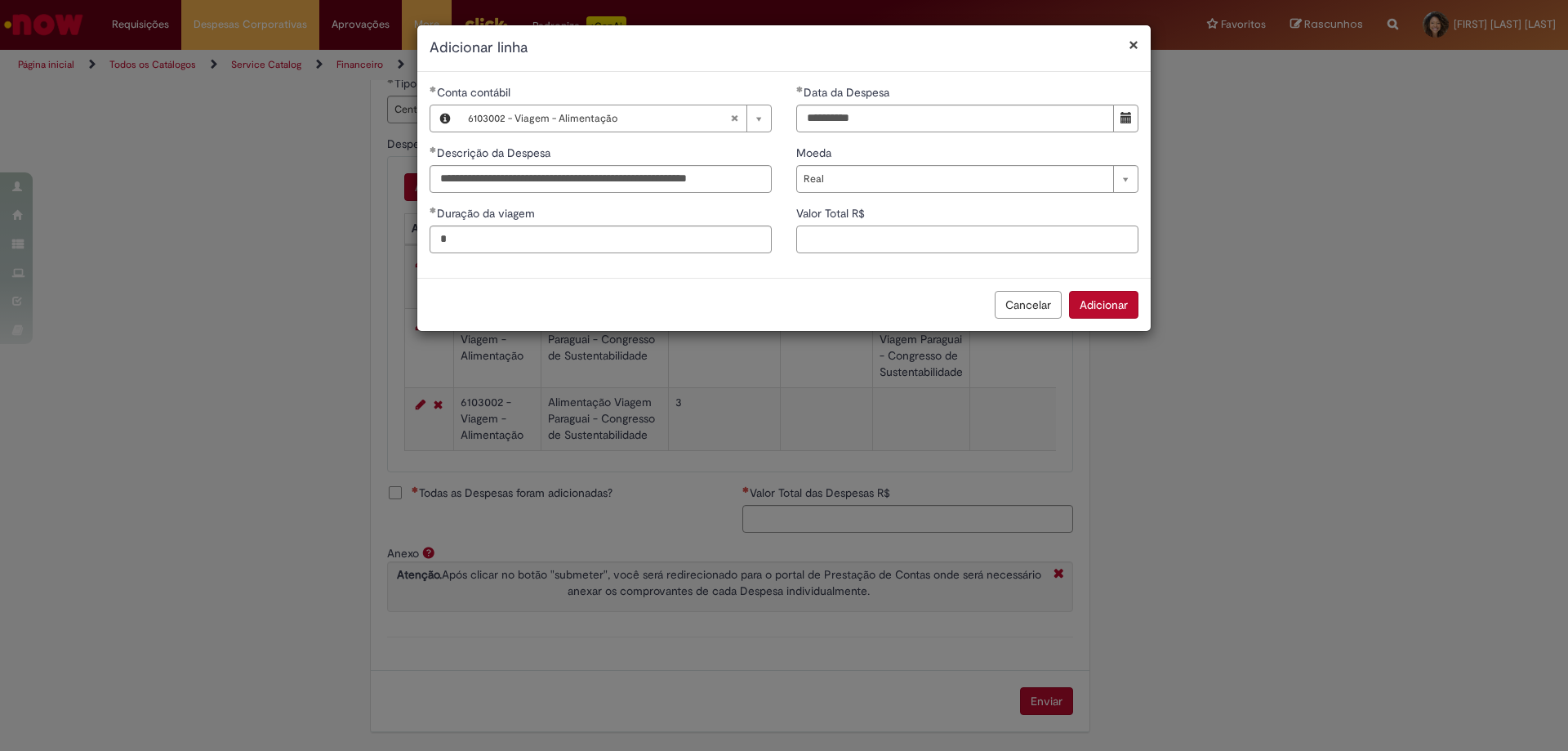 click on "Valor Total R$" at bounding box center [967, 239] 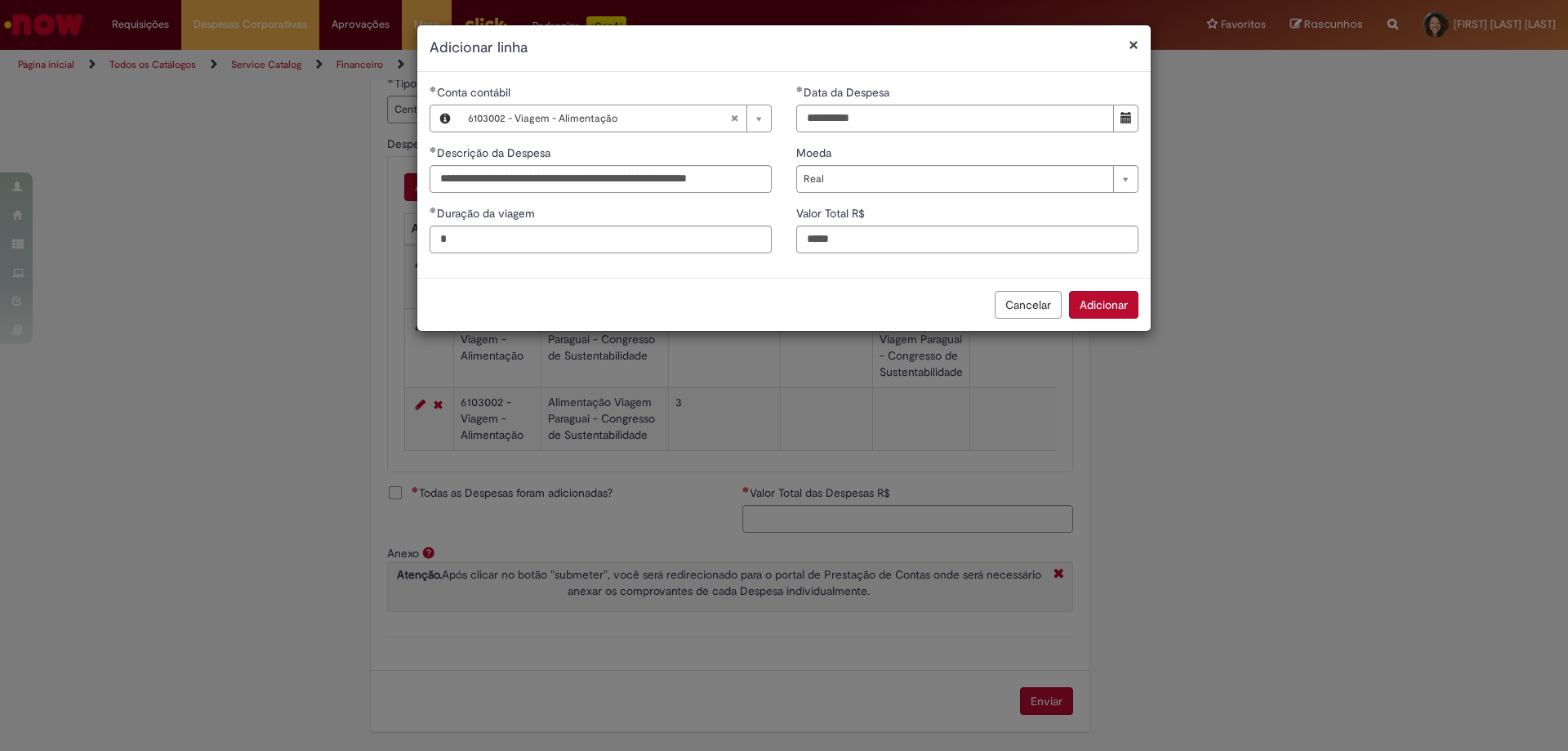 type on "*****" 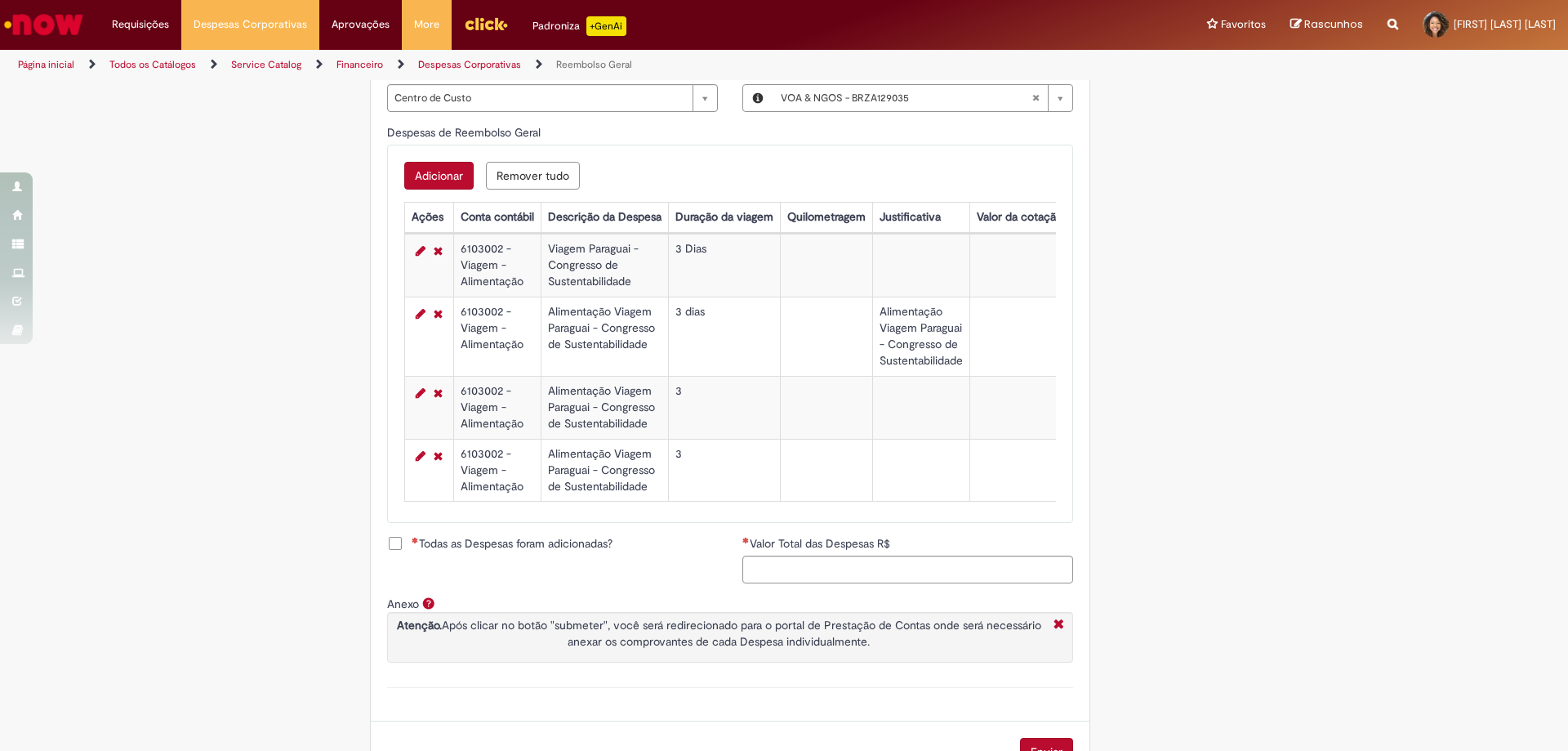 scroll, scrollTop: 646, scrollLeft: 0, axis: vertical 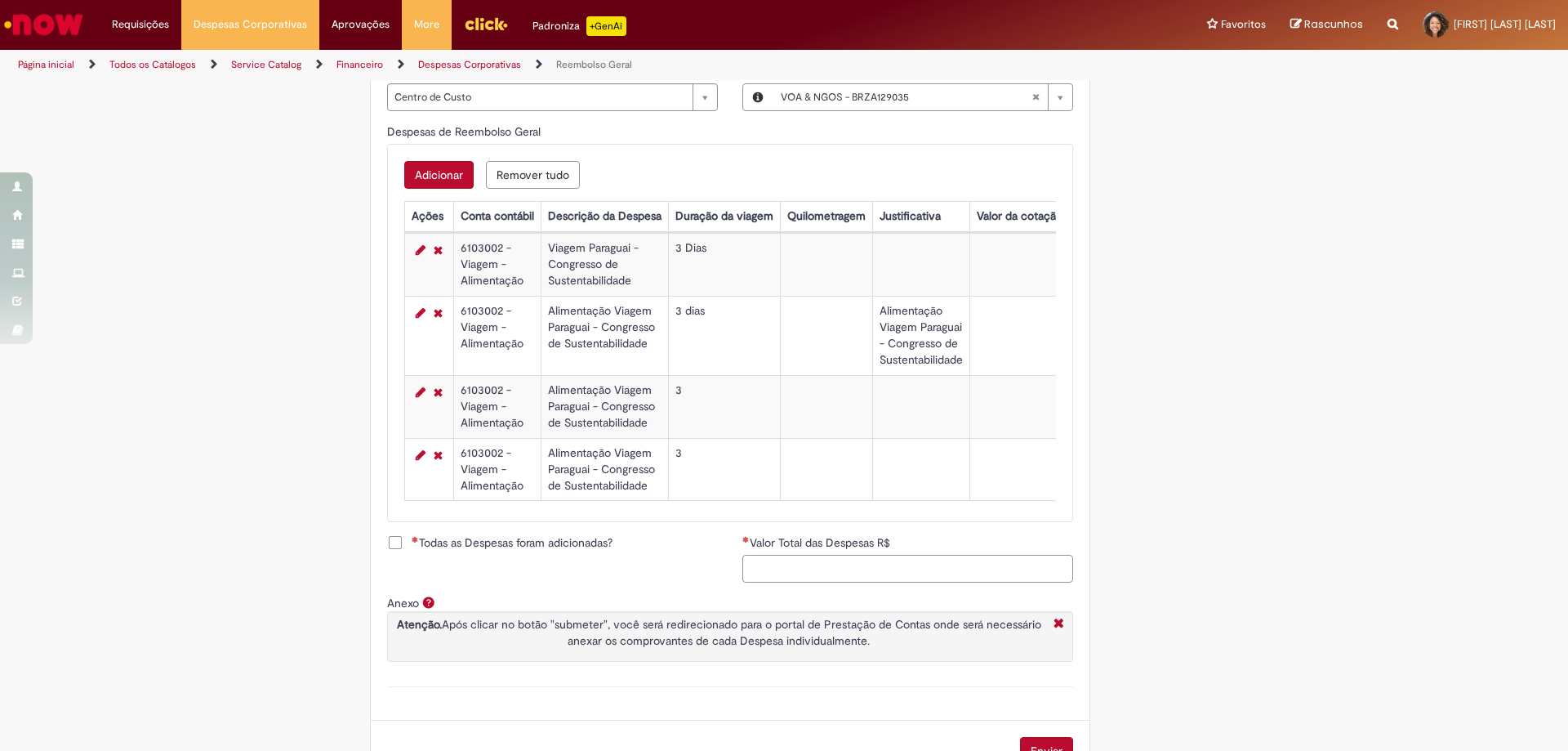 click on "Valor Total das Despesas R$" at bounding box center (907, 569) 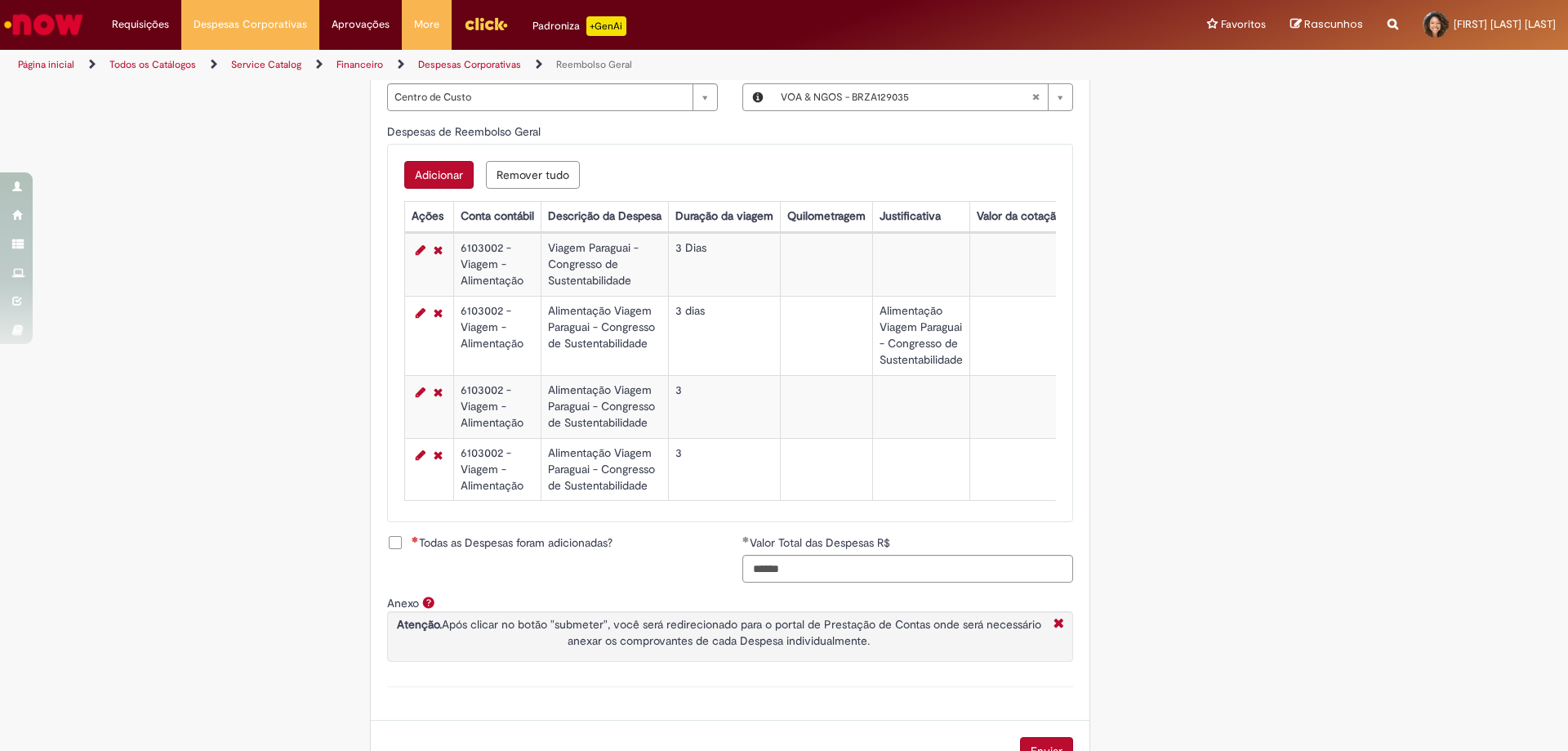 click on "Tire dúvidas com LupiAssist    +GenAI
Oi! Eu sou LupiAssist, uma Inteligência Artificial Generativa em constante aprendizado   Meu conteúdo é monitorado para trazer uma melhor experiência
Dúvidas comuns:
Só mais um instante, estou consultando nossas bases de conhecimento  e escrevendo a melhor resposta pra você!
Title
Lorem ipsum dolor sit amet    Fazer uma nova pergunta
Gerei esta resposta utilizando IA Generativa em conjunto com os nossos padrões. Em caso de divergência, os documentos oficiais prevalecerão.
Saiba mais em:
Ou ligue para:
E aí, te ajudei?
Sim, obrigado!" at bounding box center [784, 118] 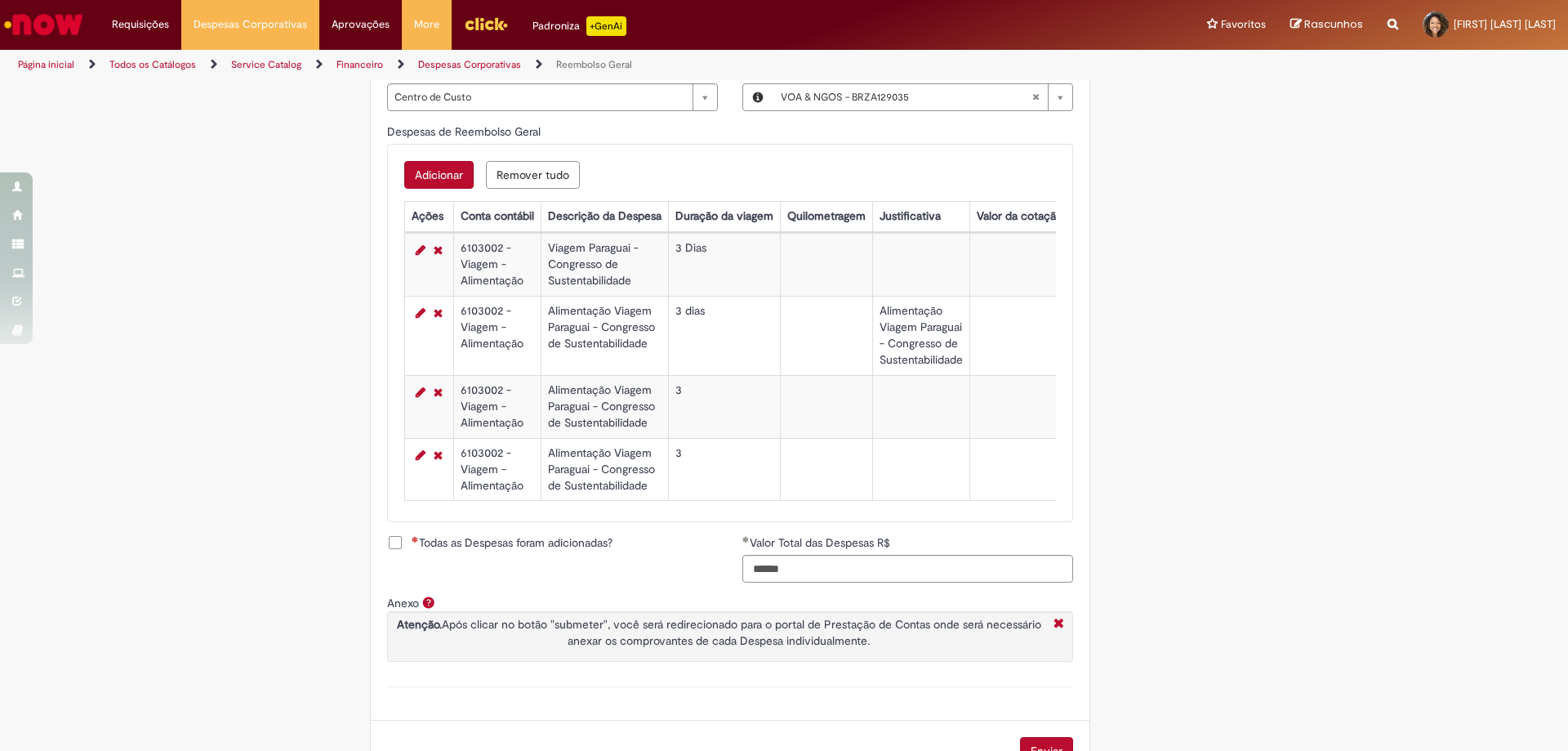click on "Todas as Despesas foram adicionadas?" at bounding box center [512, 543] 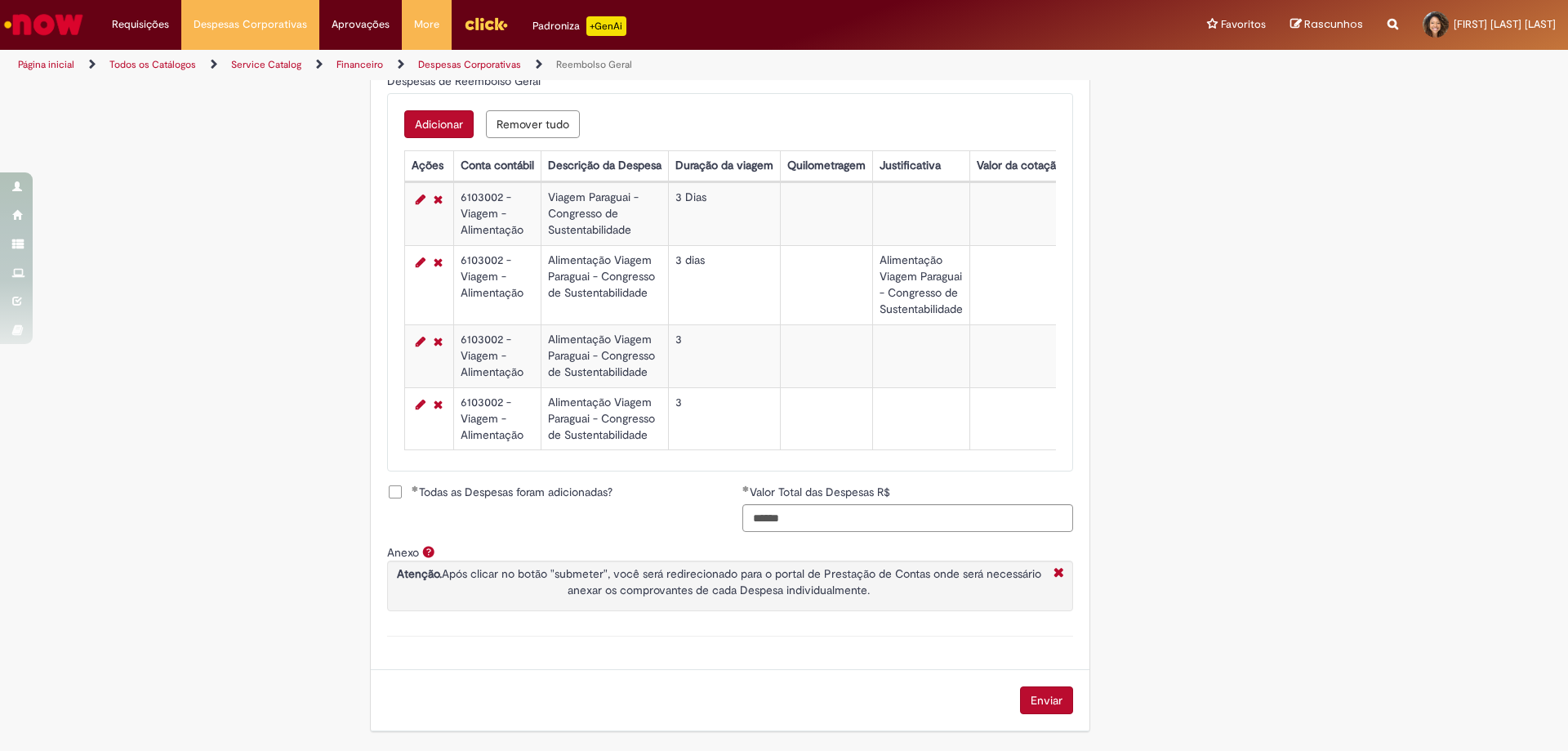 scroll, scrollTop: 709, scrollLeft: 0, axis: vertical 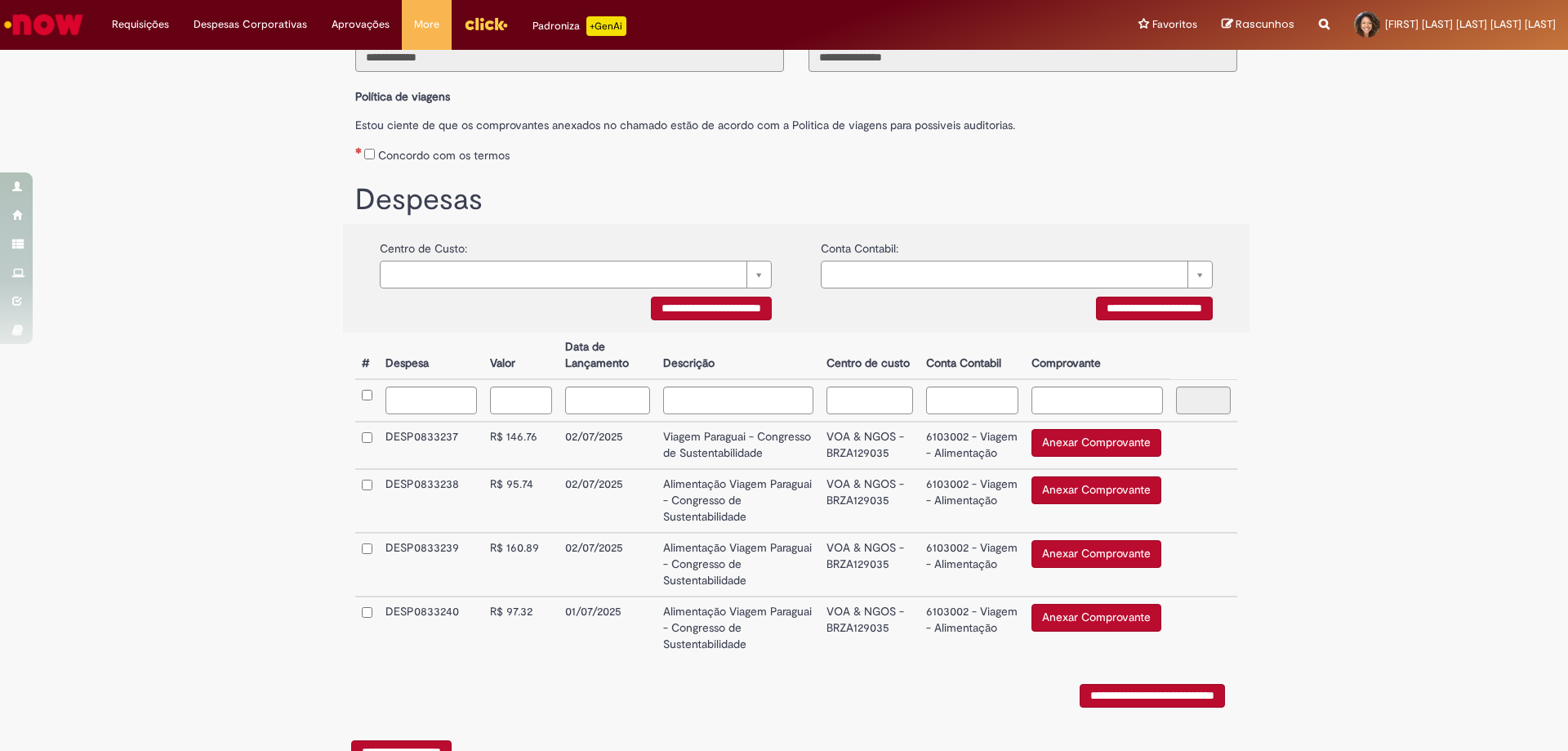 click on "Anexar Comprovante" at bounding box center [1096, 443] 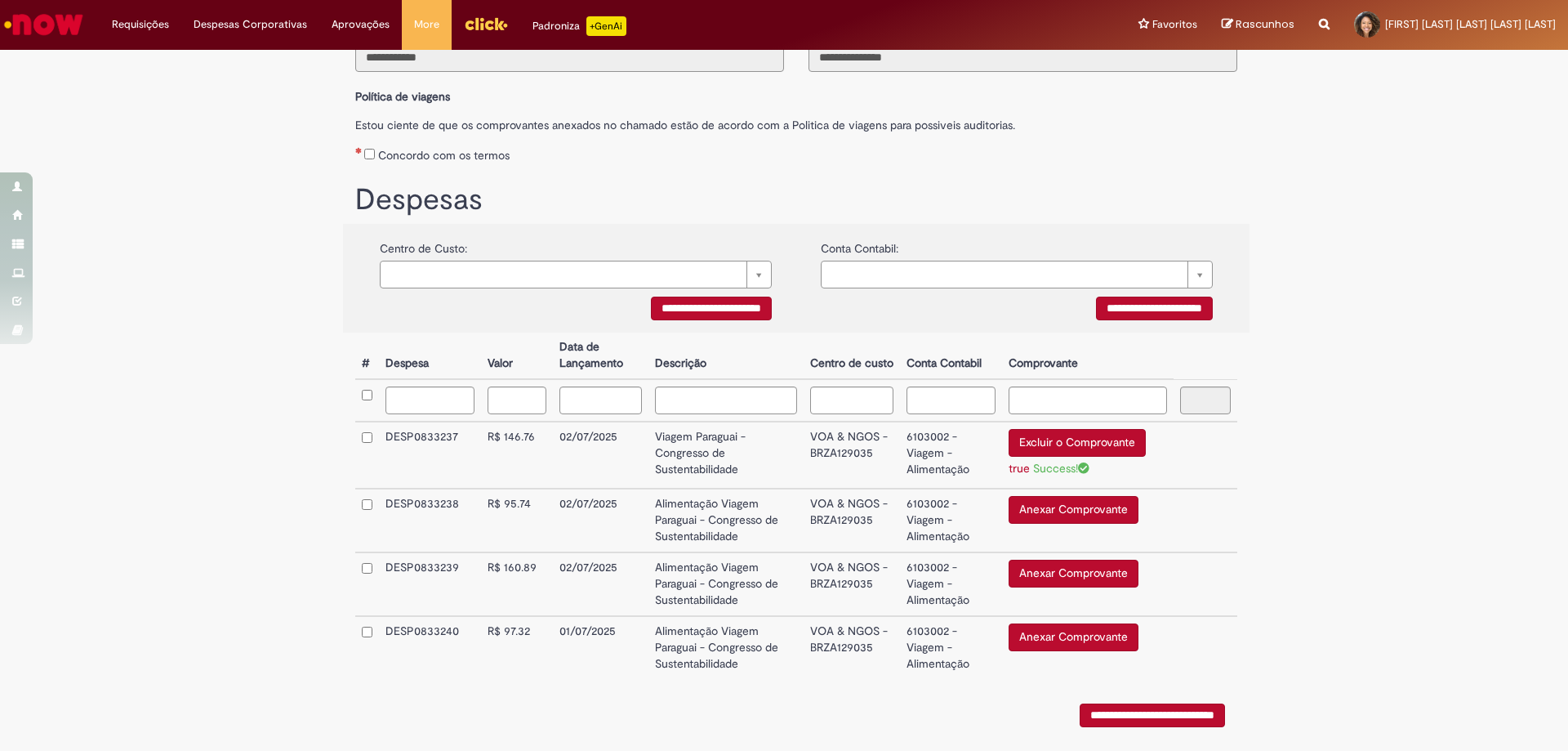 click on "Anexar Comprovante" at bounding box center (1073, 510) 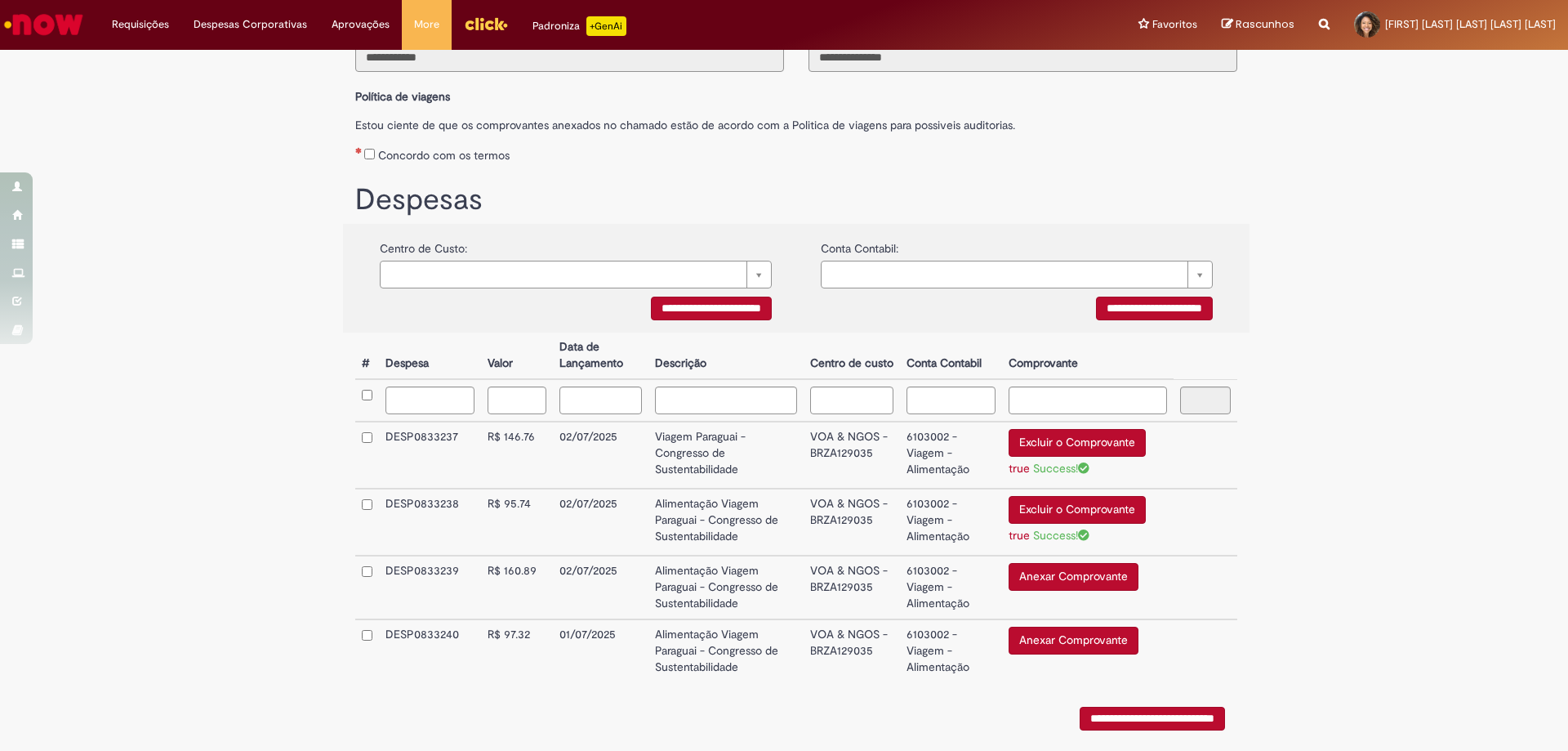 click on "Anexar Comprovante" at bounding box center (1073, 577) 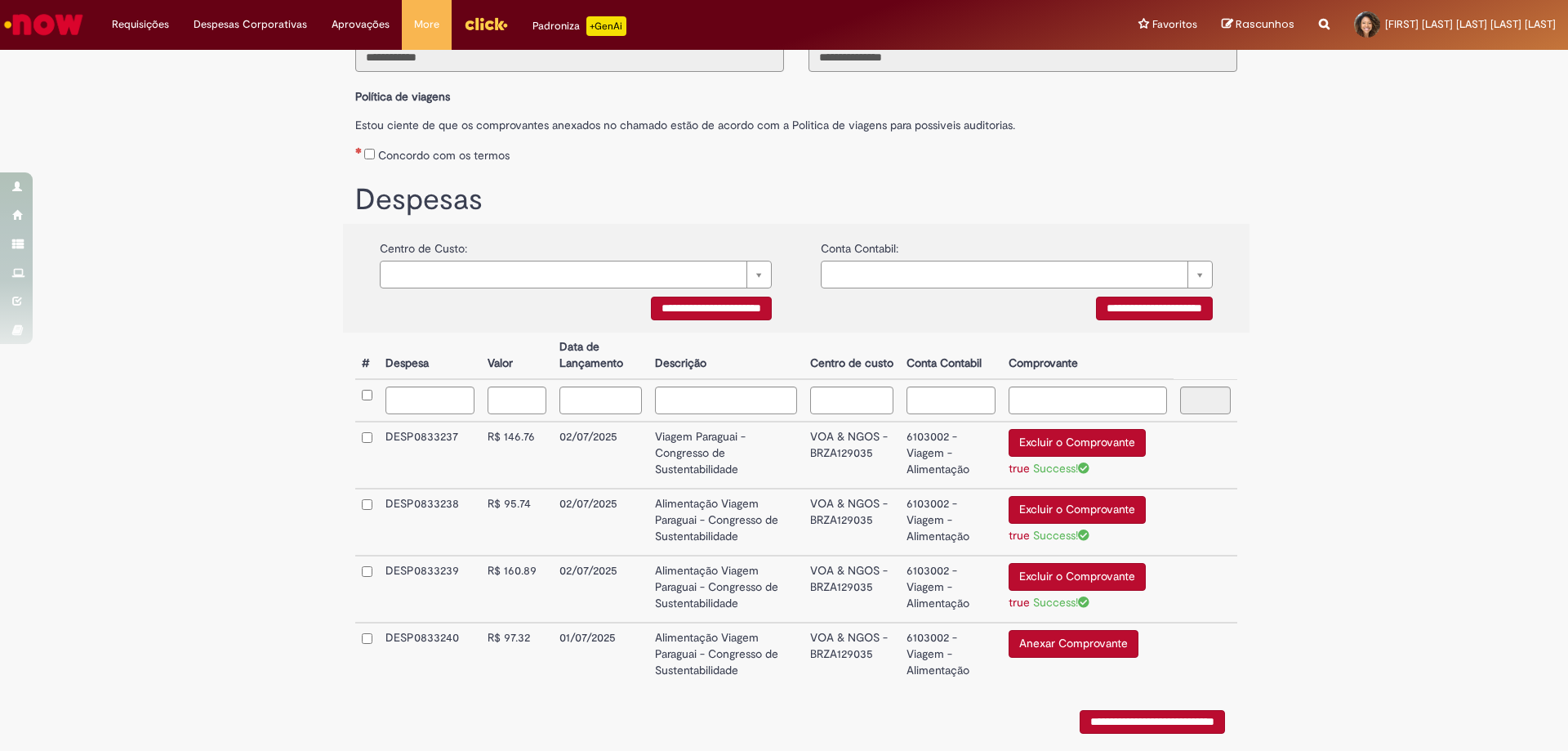 click on "Success!" at bounding box center [1061, 602] 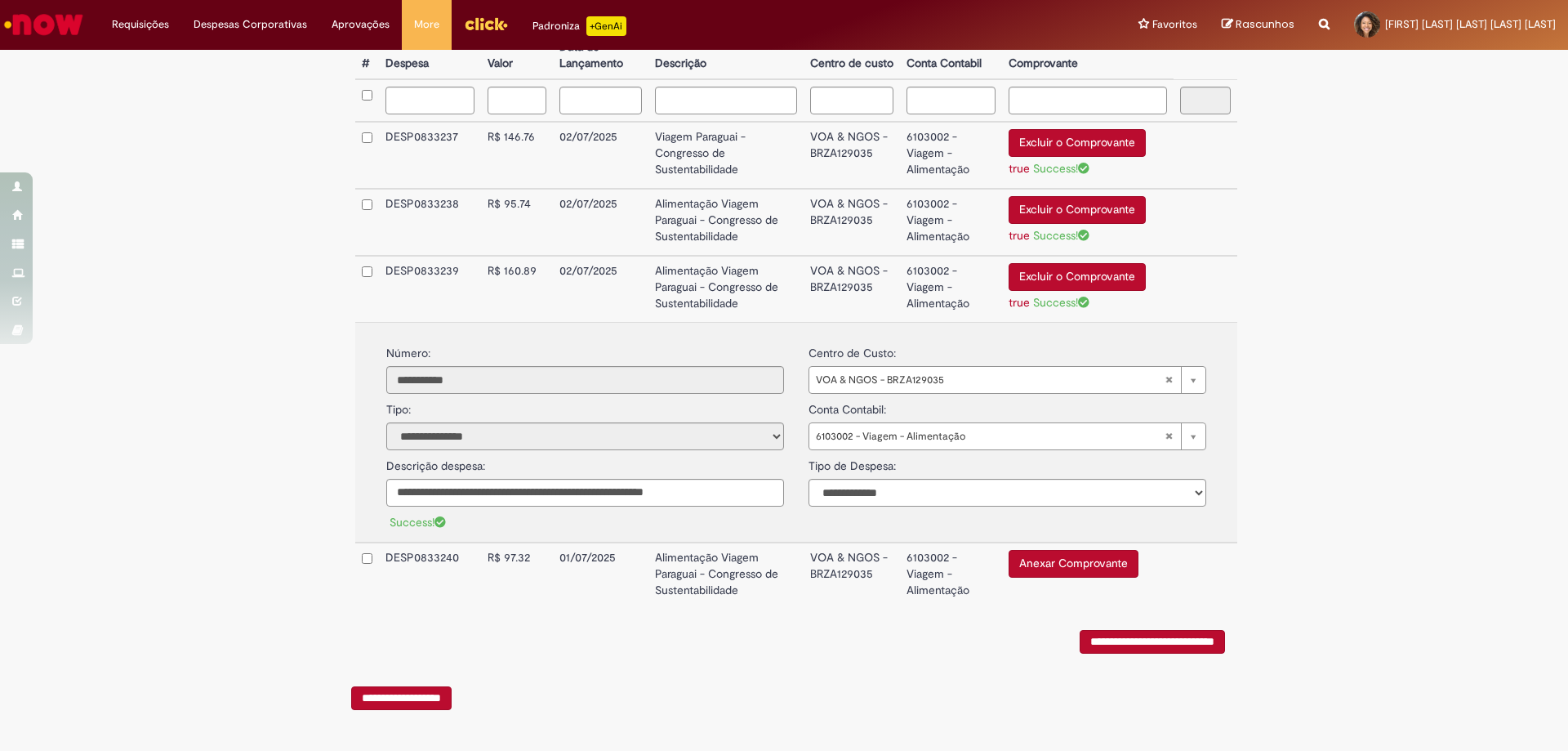 scroll, scrollTop: 471, scrollLeft: 0, axis: vertical 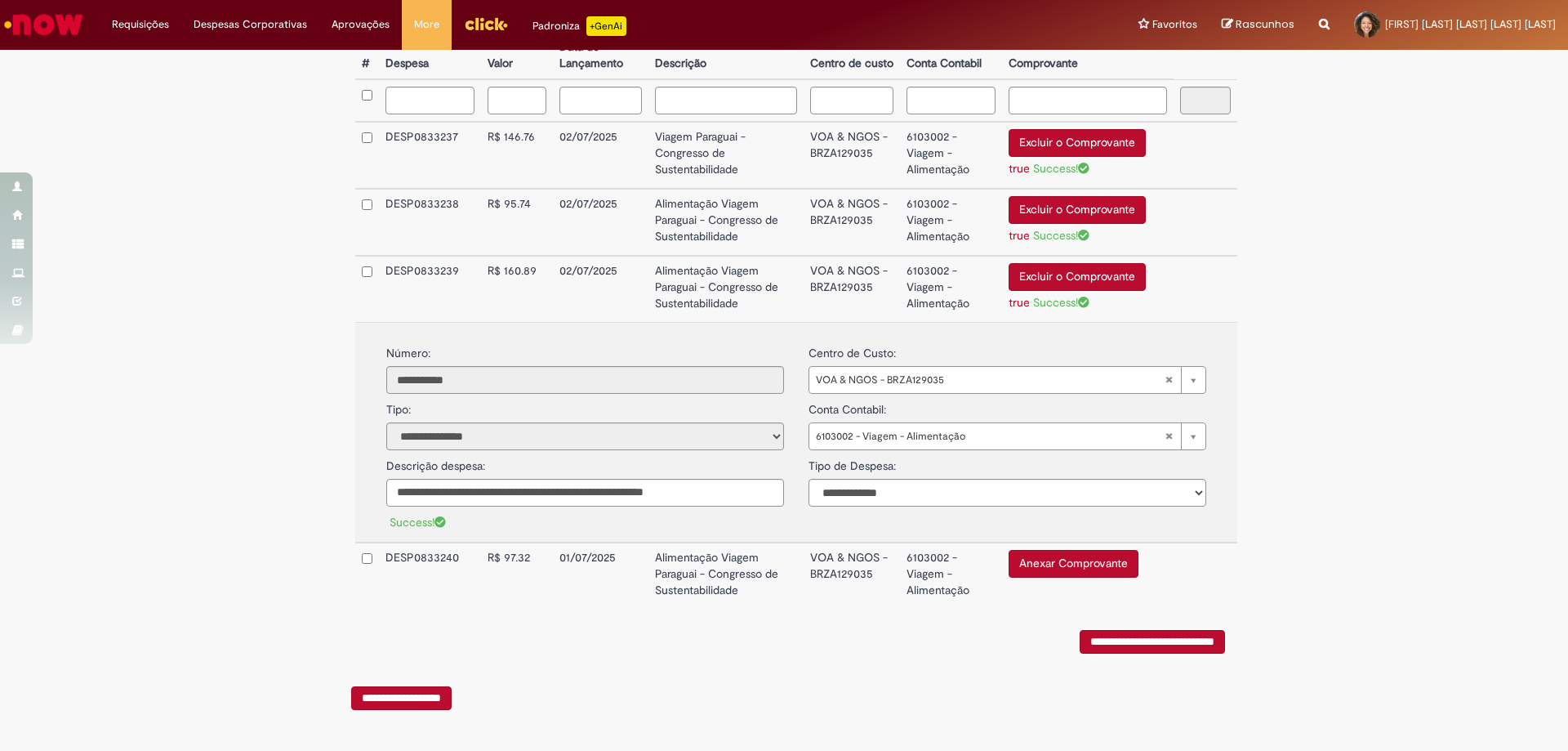 click on "Anexar Comprovante" at bounding box center (1073, 564) 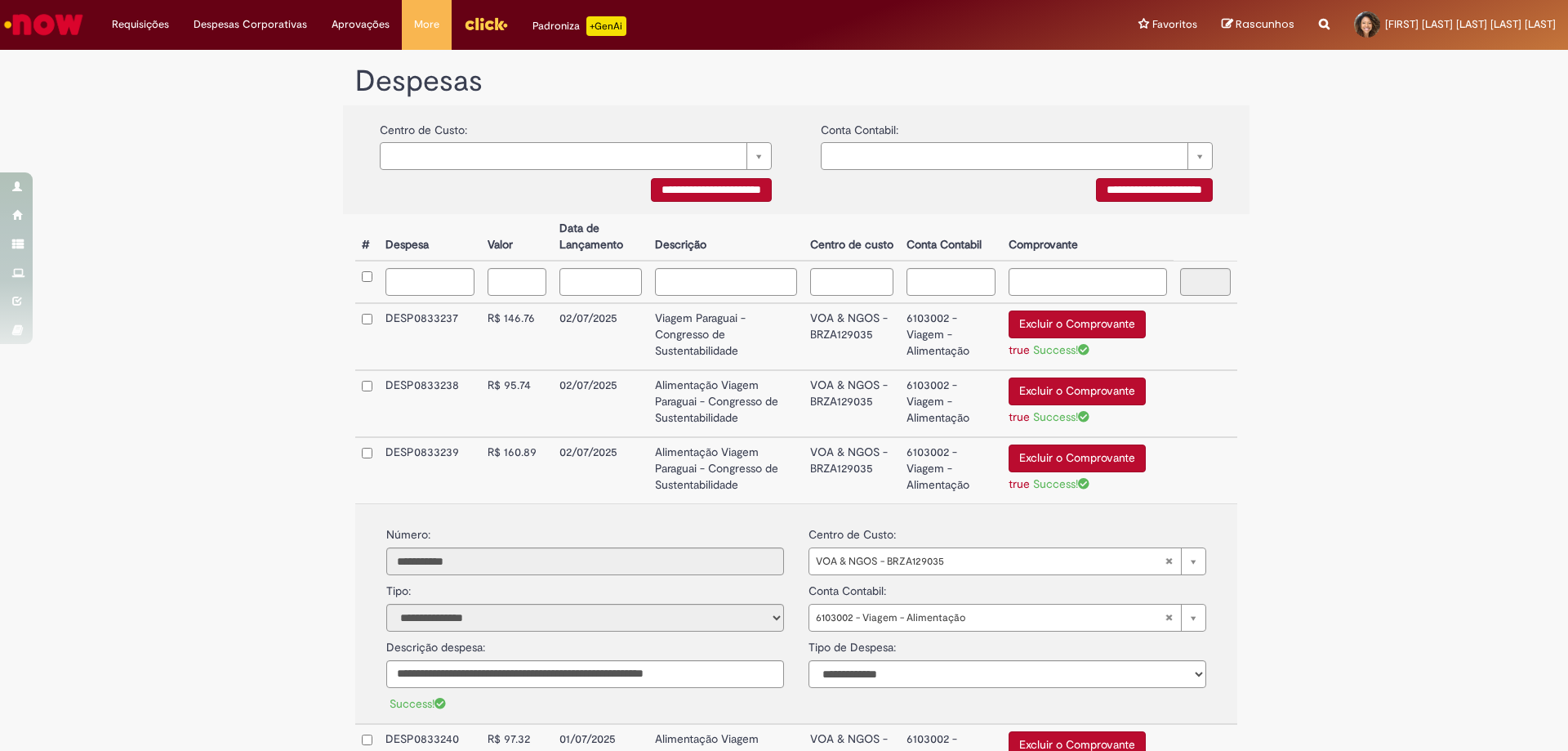 scroll, scrollTop: 311, scrollLeft: 0, axis: vertical 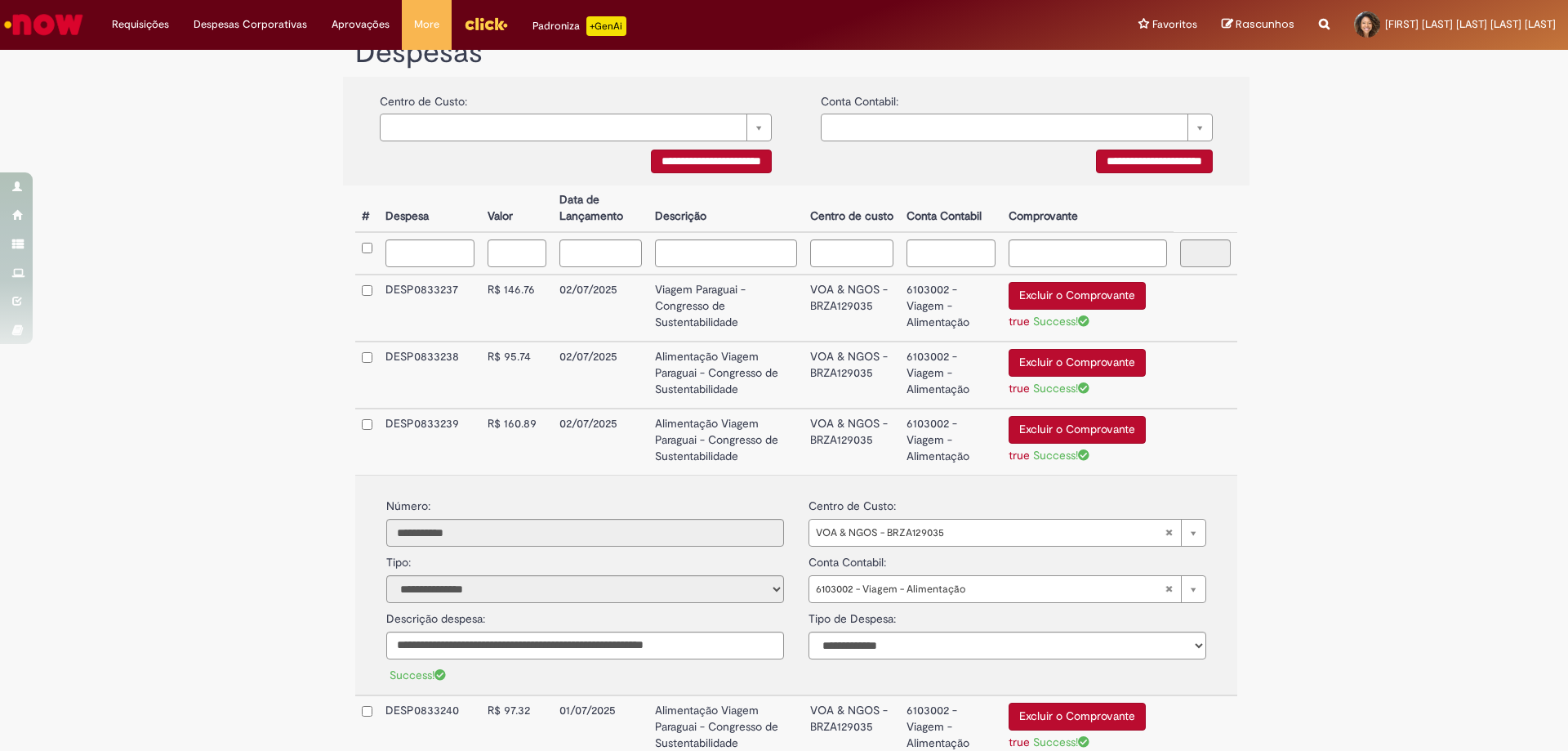 click on "Excluir o Comprovante" at bounding box center [1077, 296] 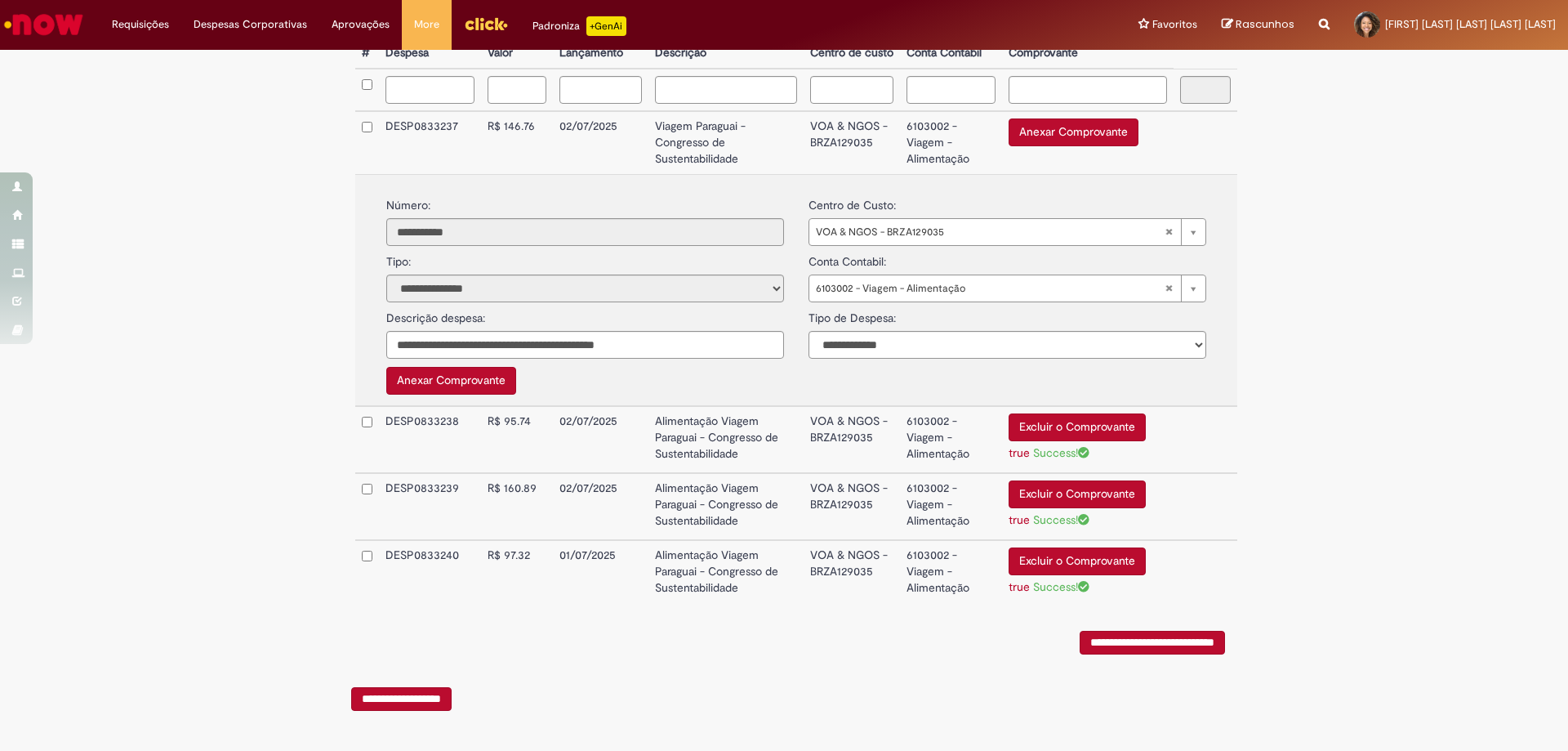 click on "Excluir o Comprovante" at bounding box center [1077, 427] 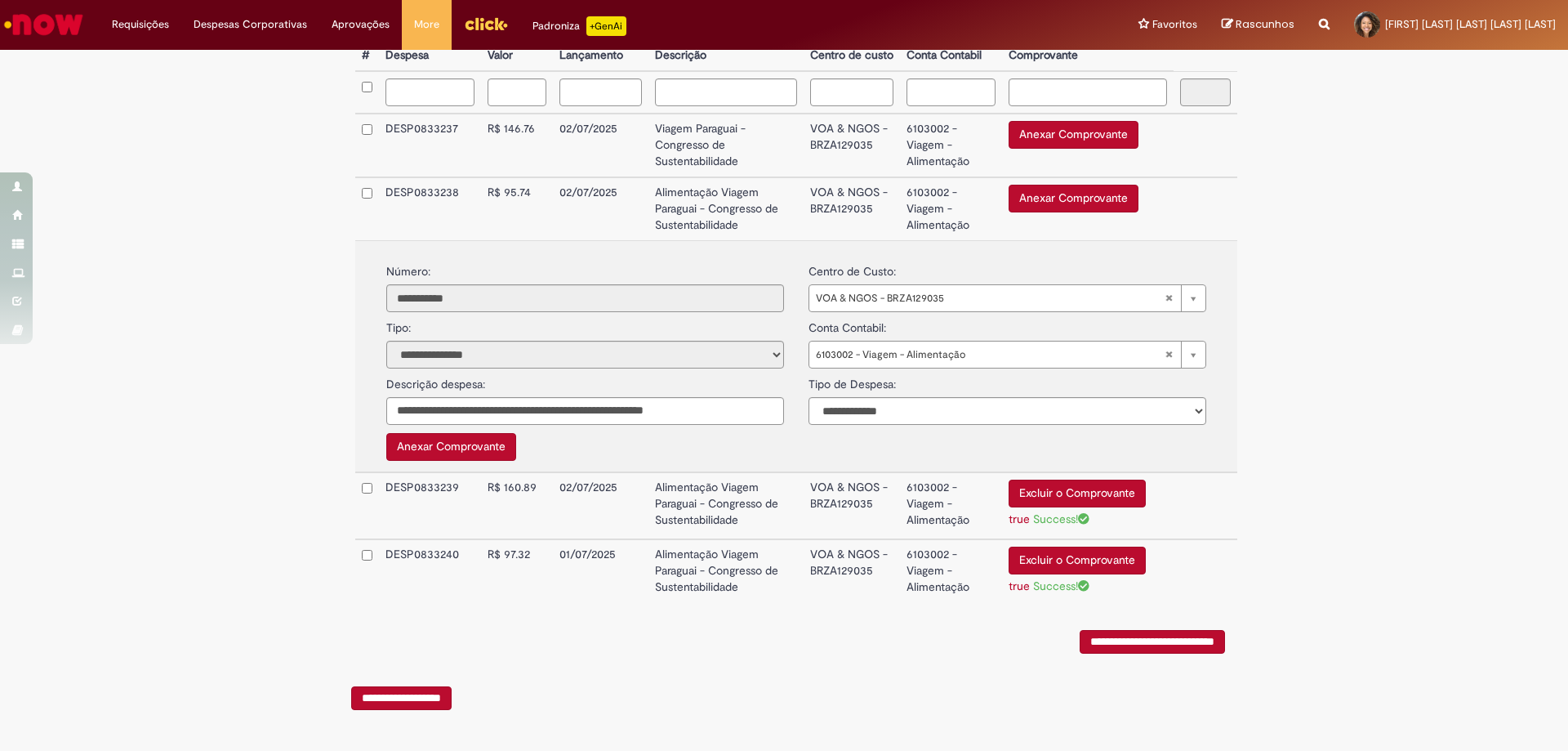 click on "Excluir o Comprovante" at bounding box center [1077, 494] 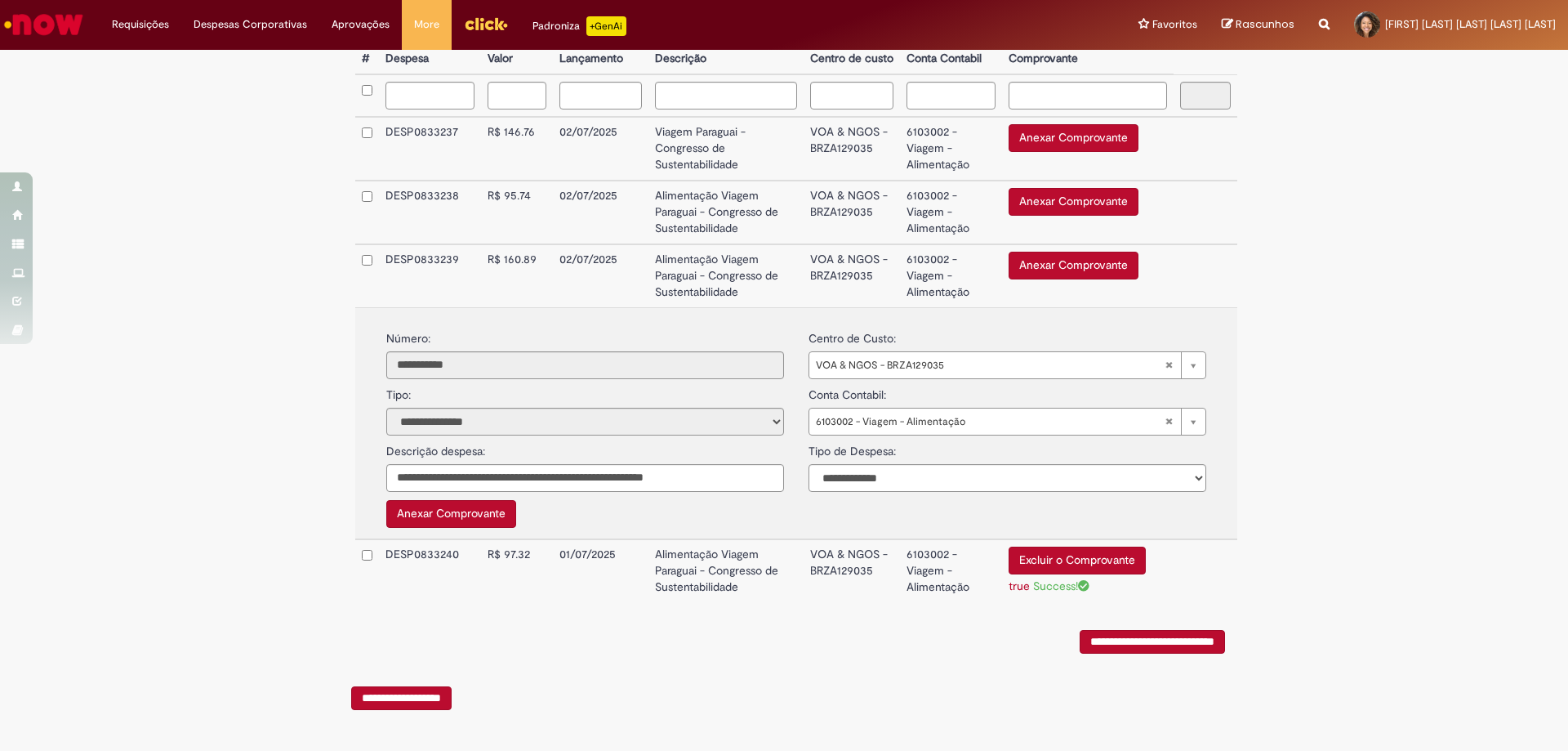 click on "Excluir o Comprovante" at bounding box center [1077, 561] 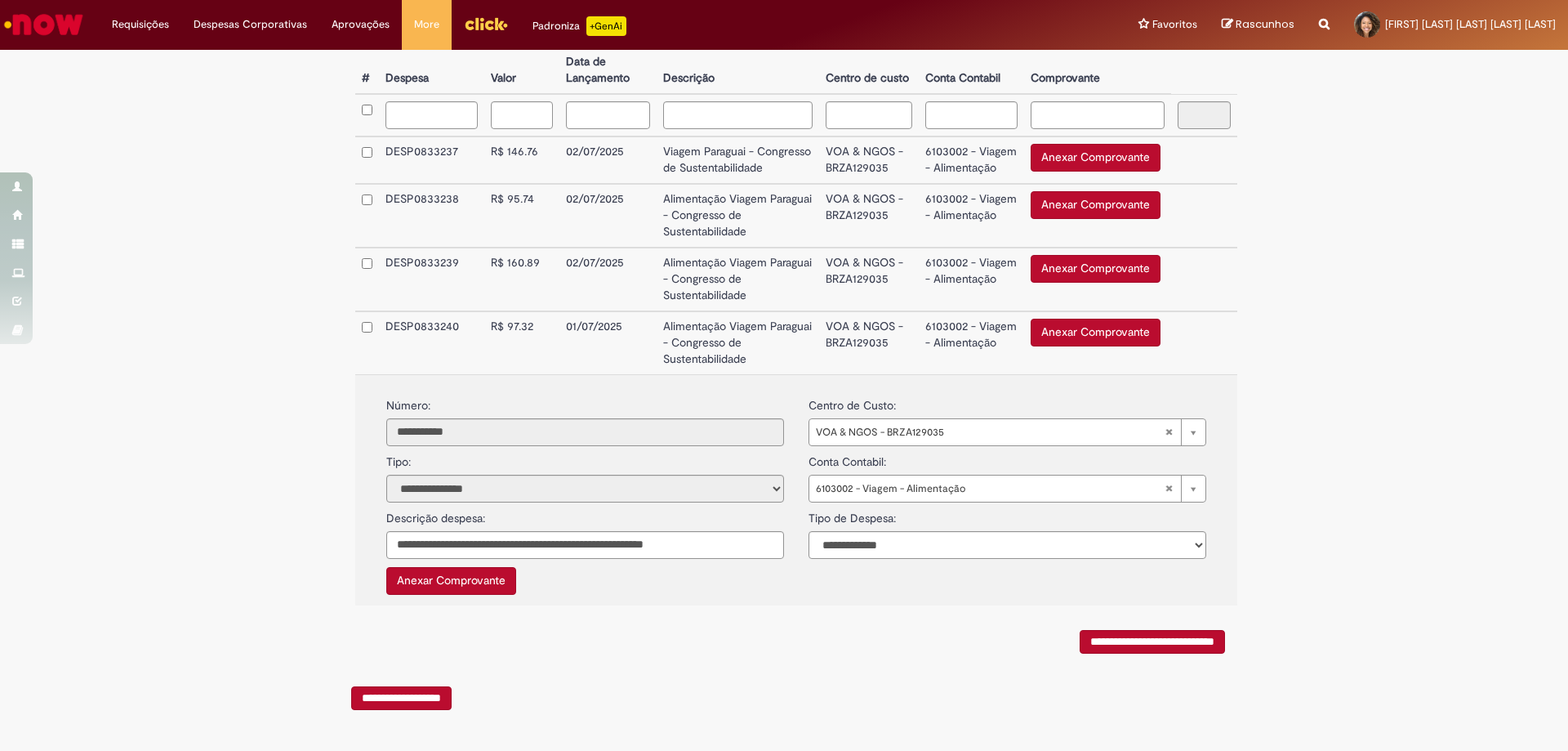 scroll, scrollTop: 472, scrollLeft: 0, axis: vertical 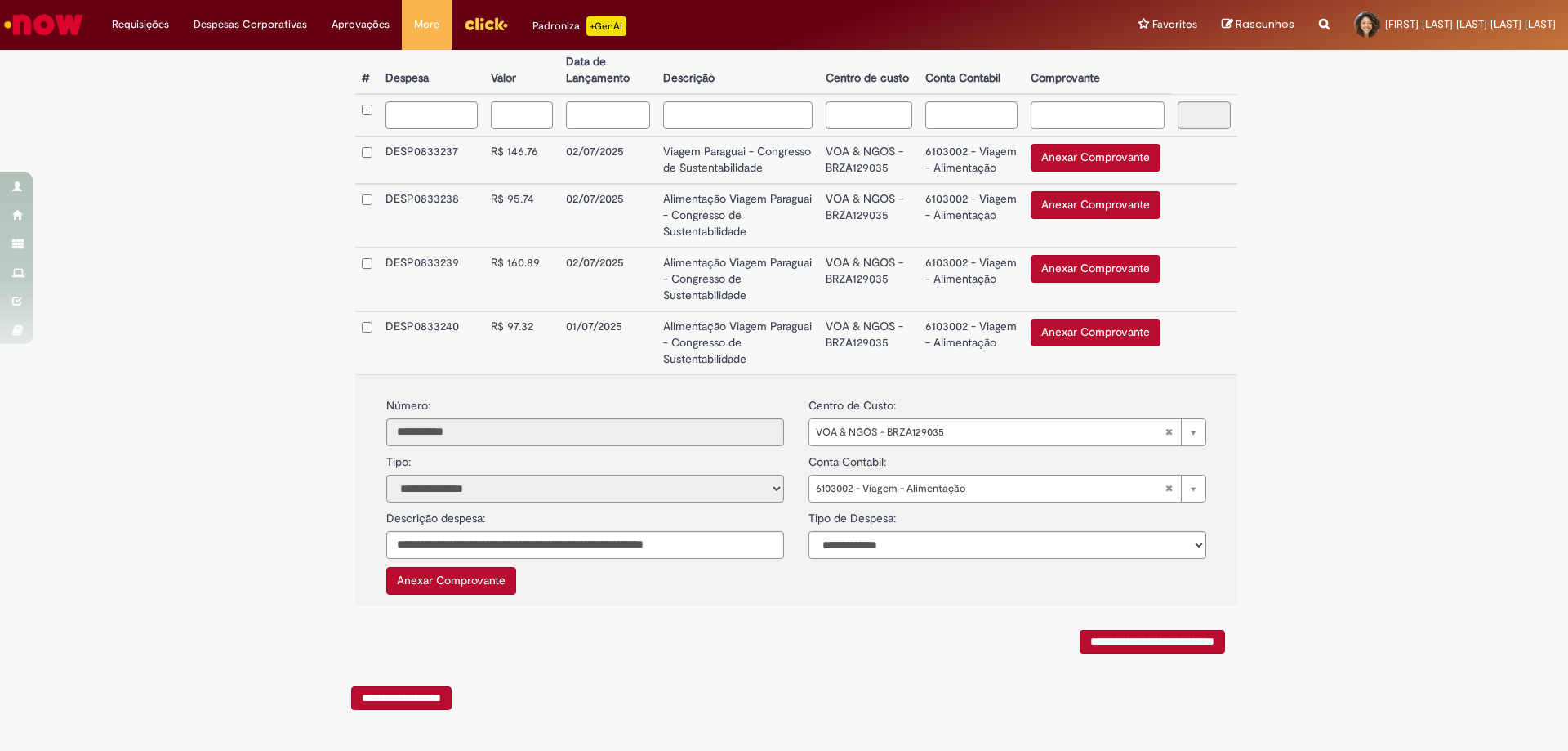 click on "Anexar Comprovante" at bounding box center [1095, 158] 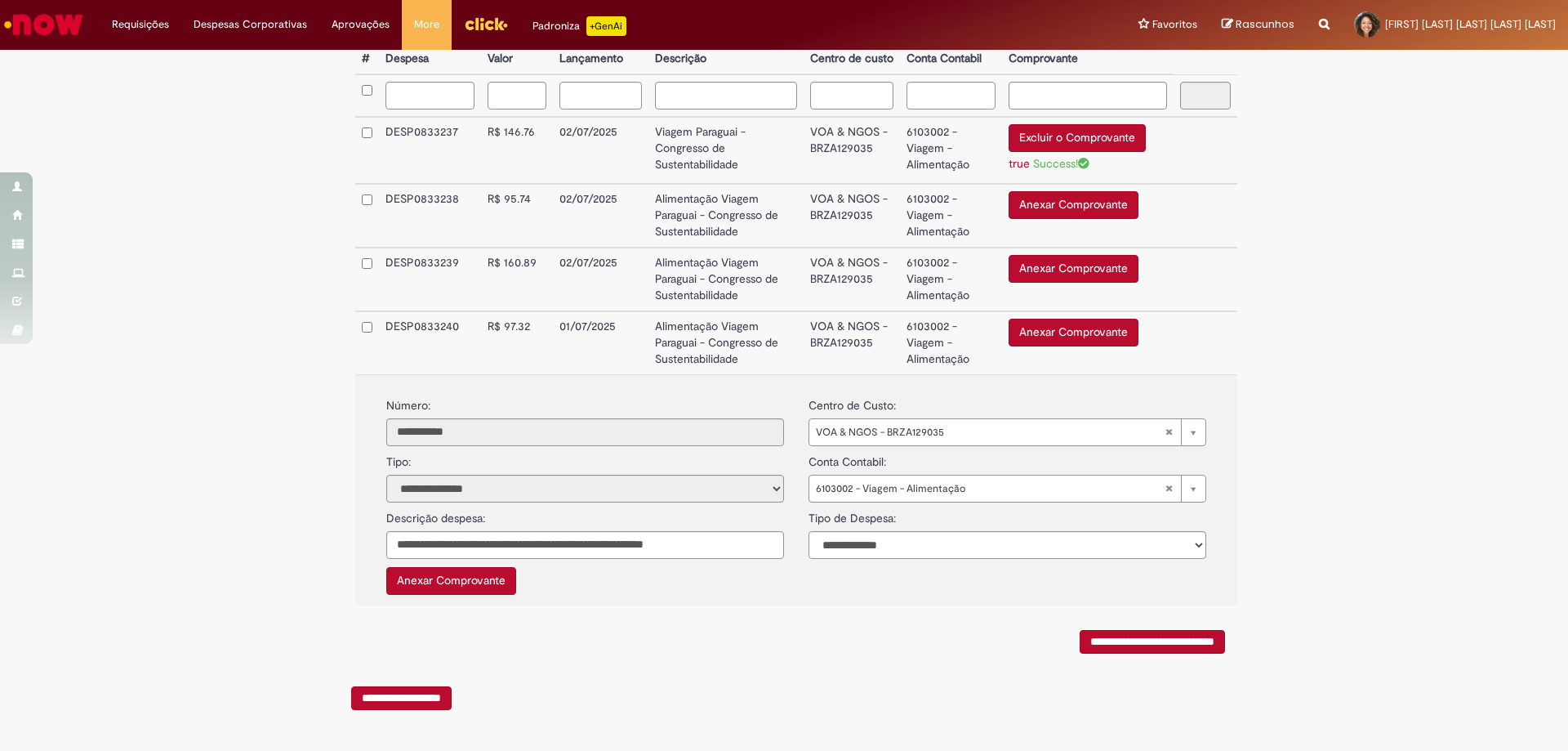 click on "Anexar Comprovante" at bounding box center (1073, 205) 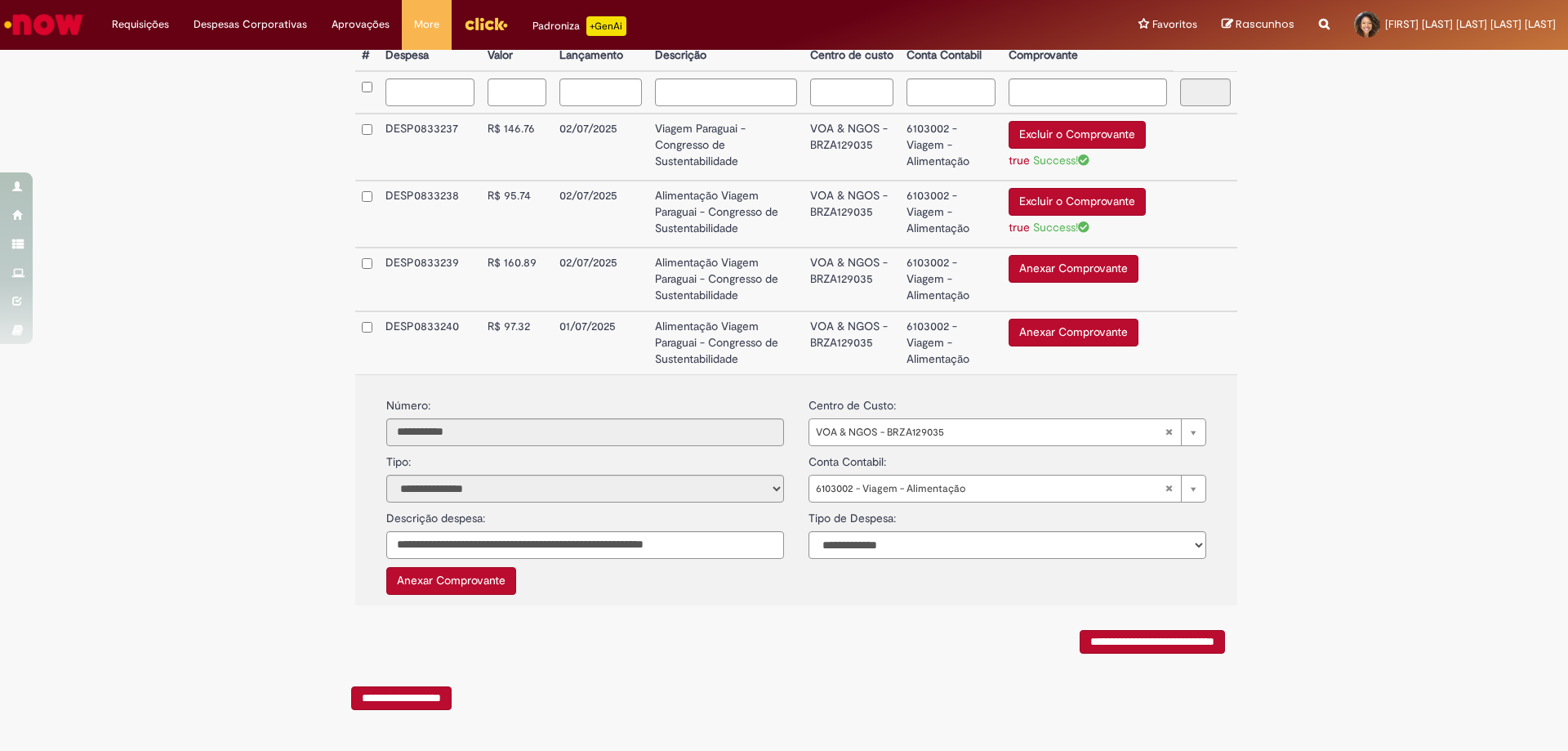 click on "Anexar Comprovante" at bounding box center [1073, 269] 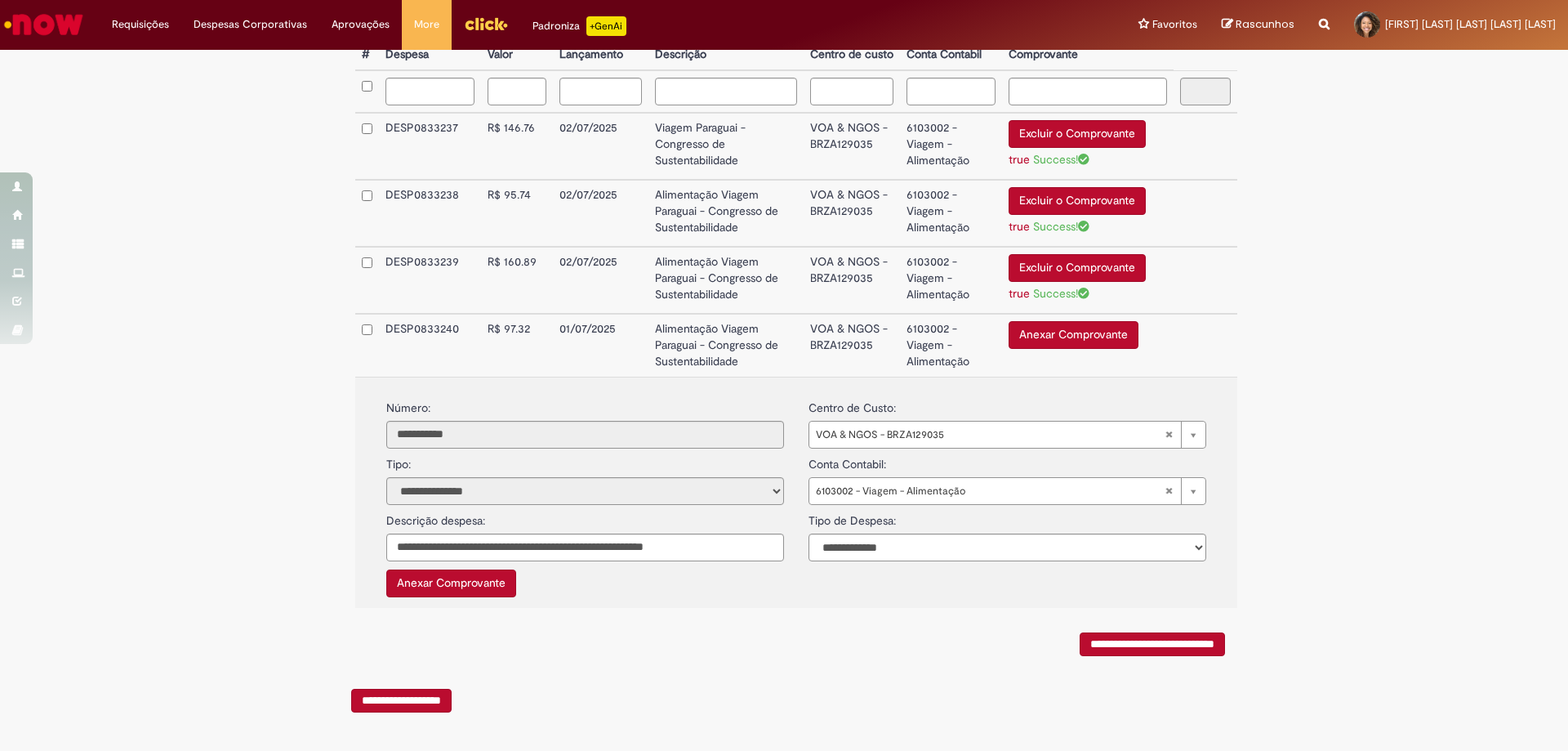 click on "Anexar Comprovante" at bounding box center [1073, 335] 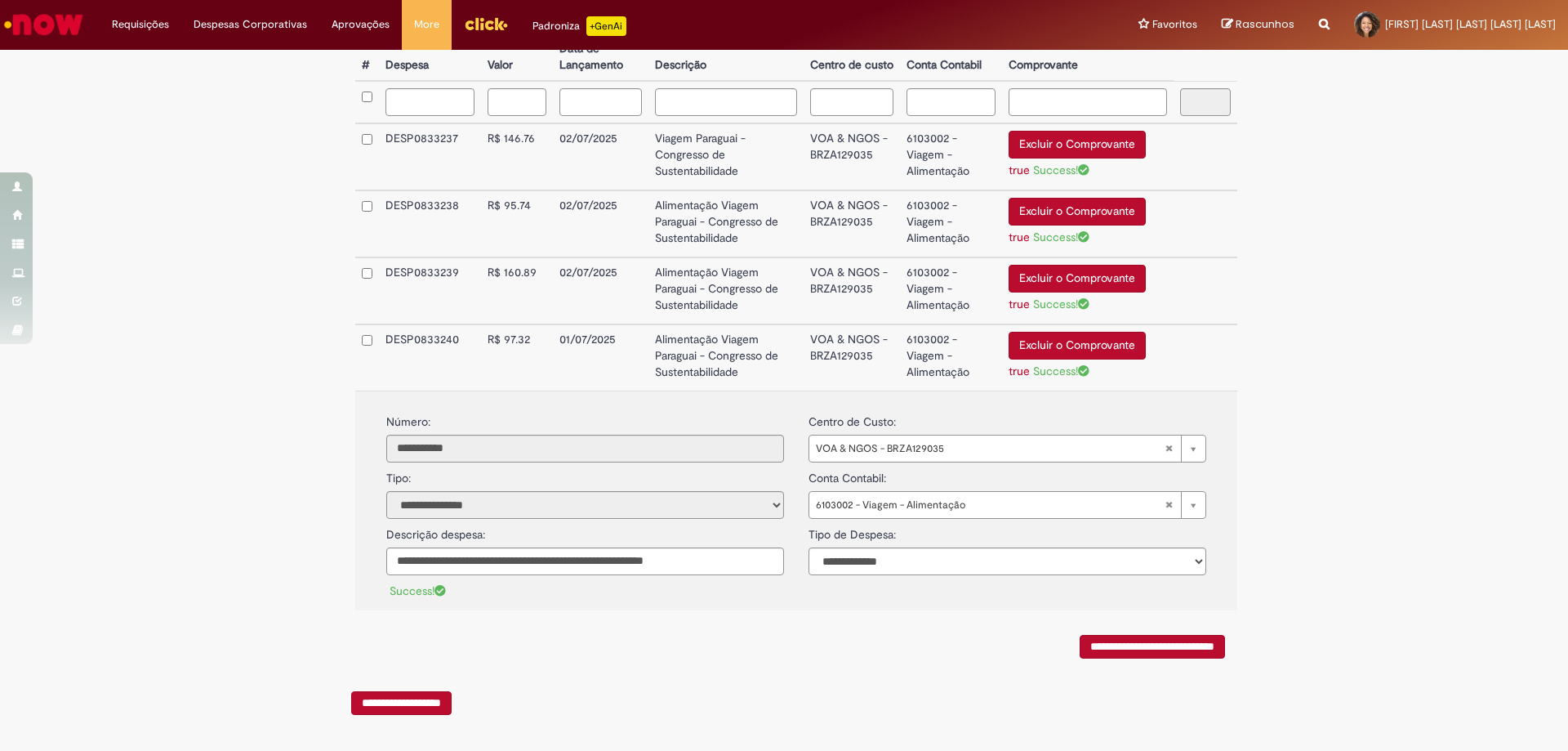 scroll, scrollTop: 474, scrollLeft: 0, axis: vertical 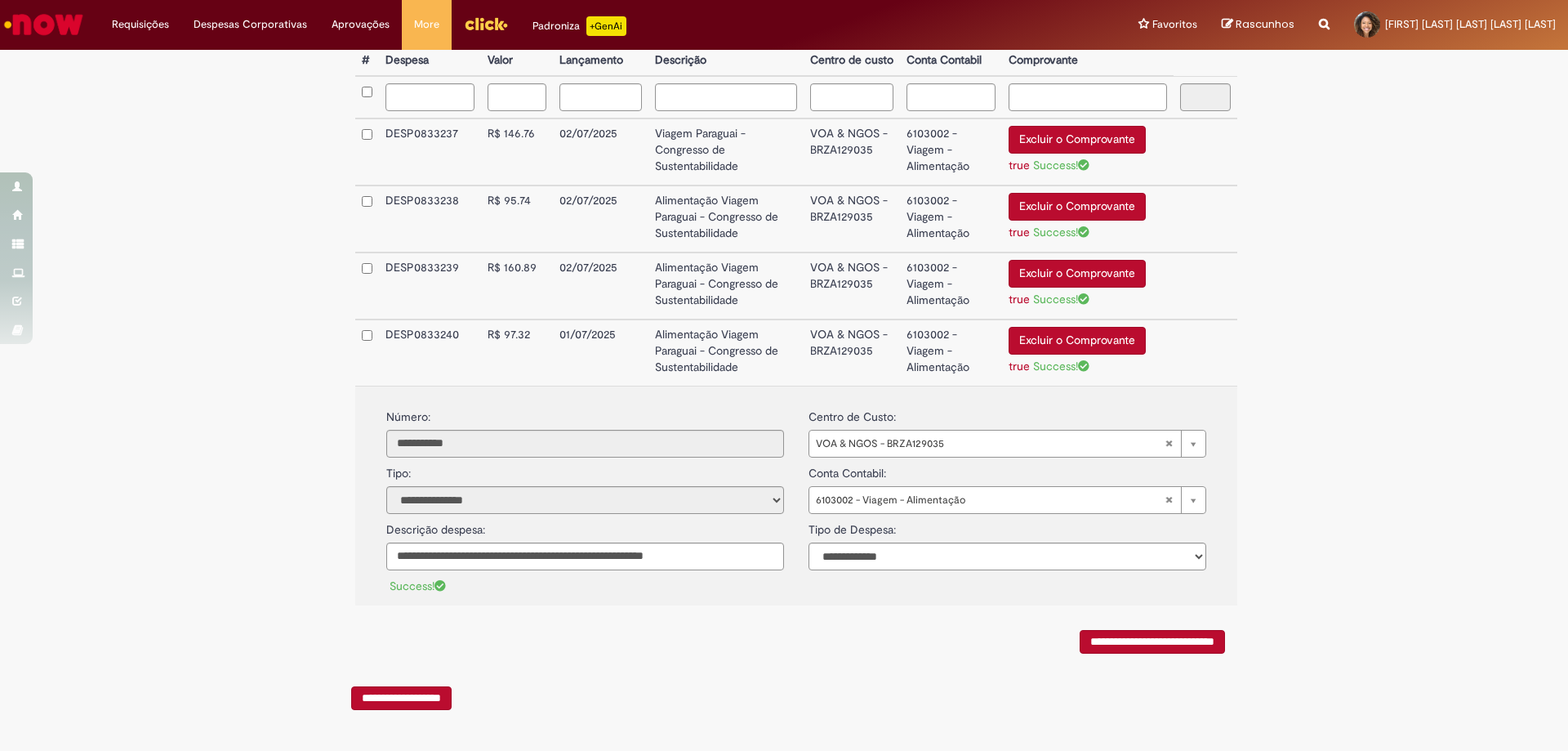 click on "**********" at bounding box center [1152, 641] 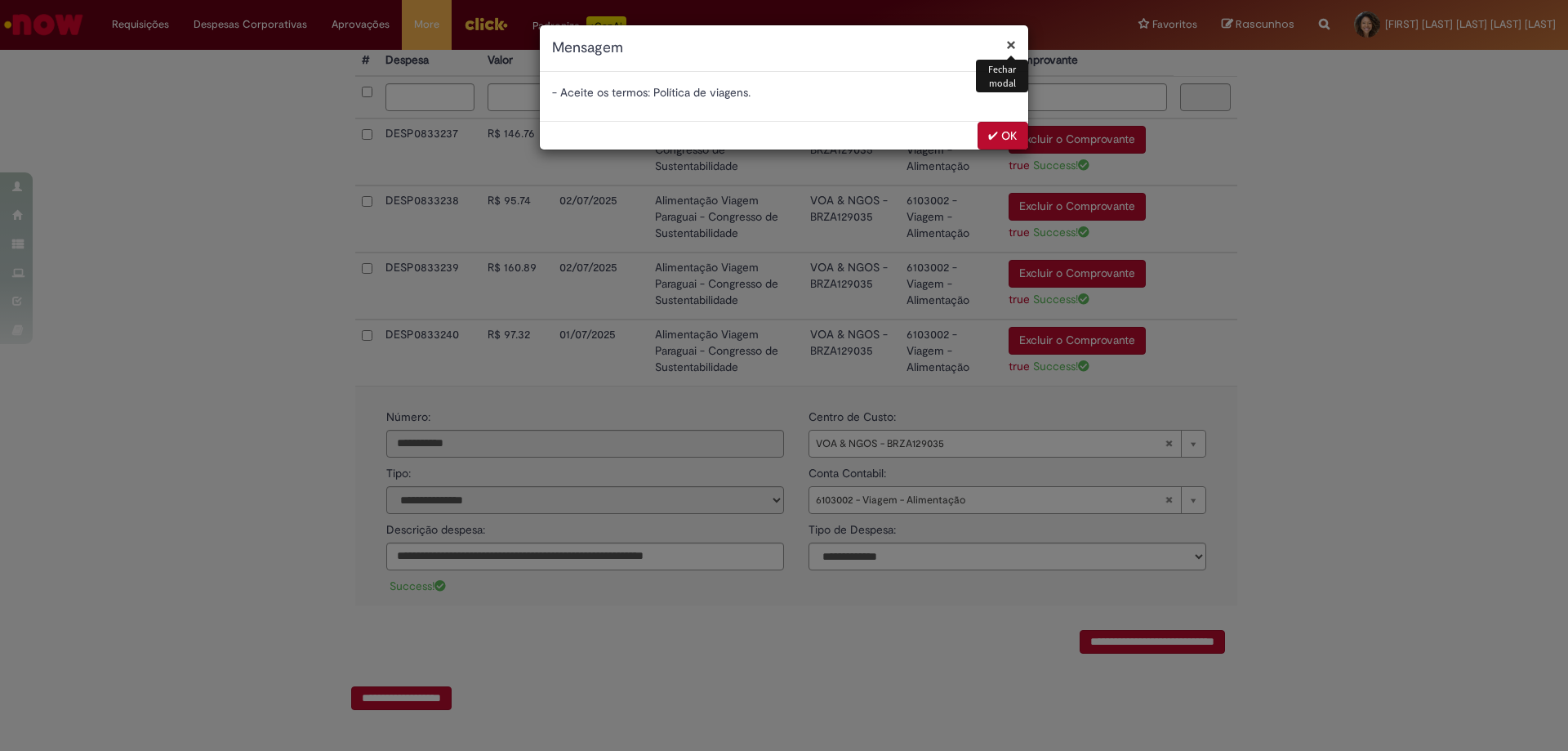 click on "✔ OK" at bounding box center [1003, 136] 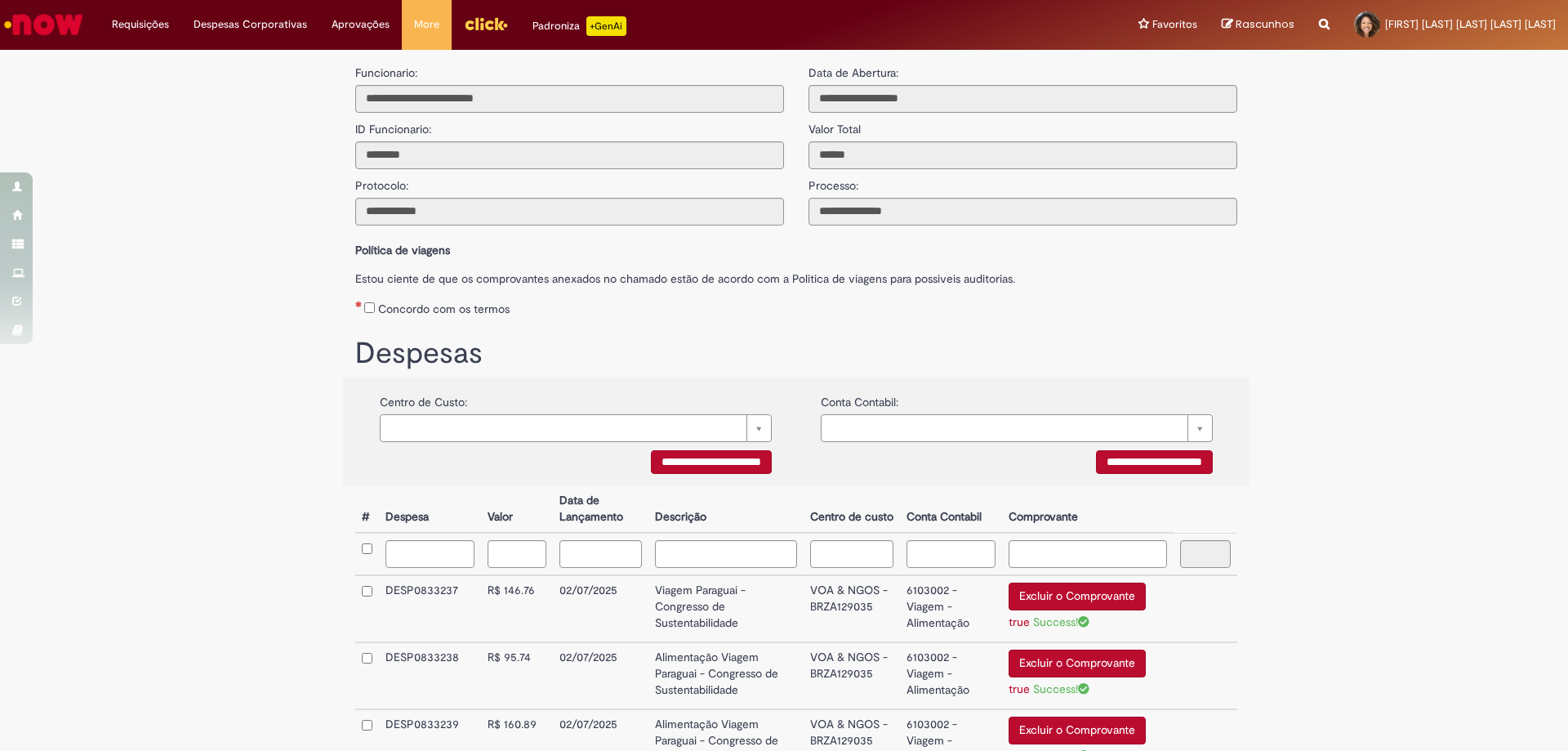scroll, scrollTop: 0, scrollLeft: 0, axis: both 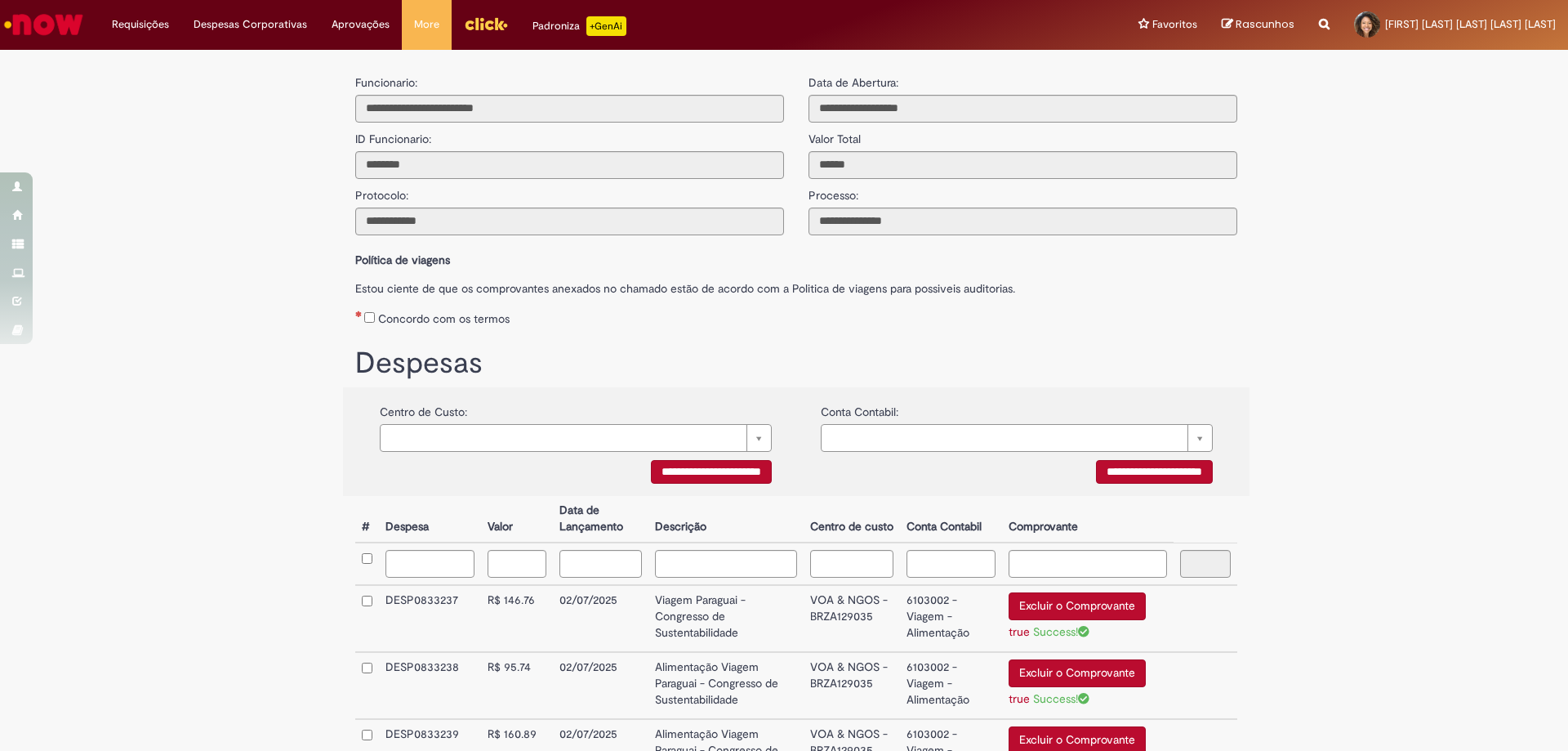 click on "**********" at bounding box center [711, 472] 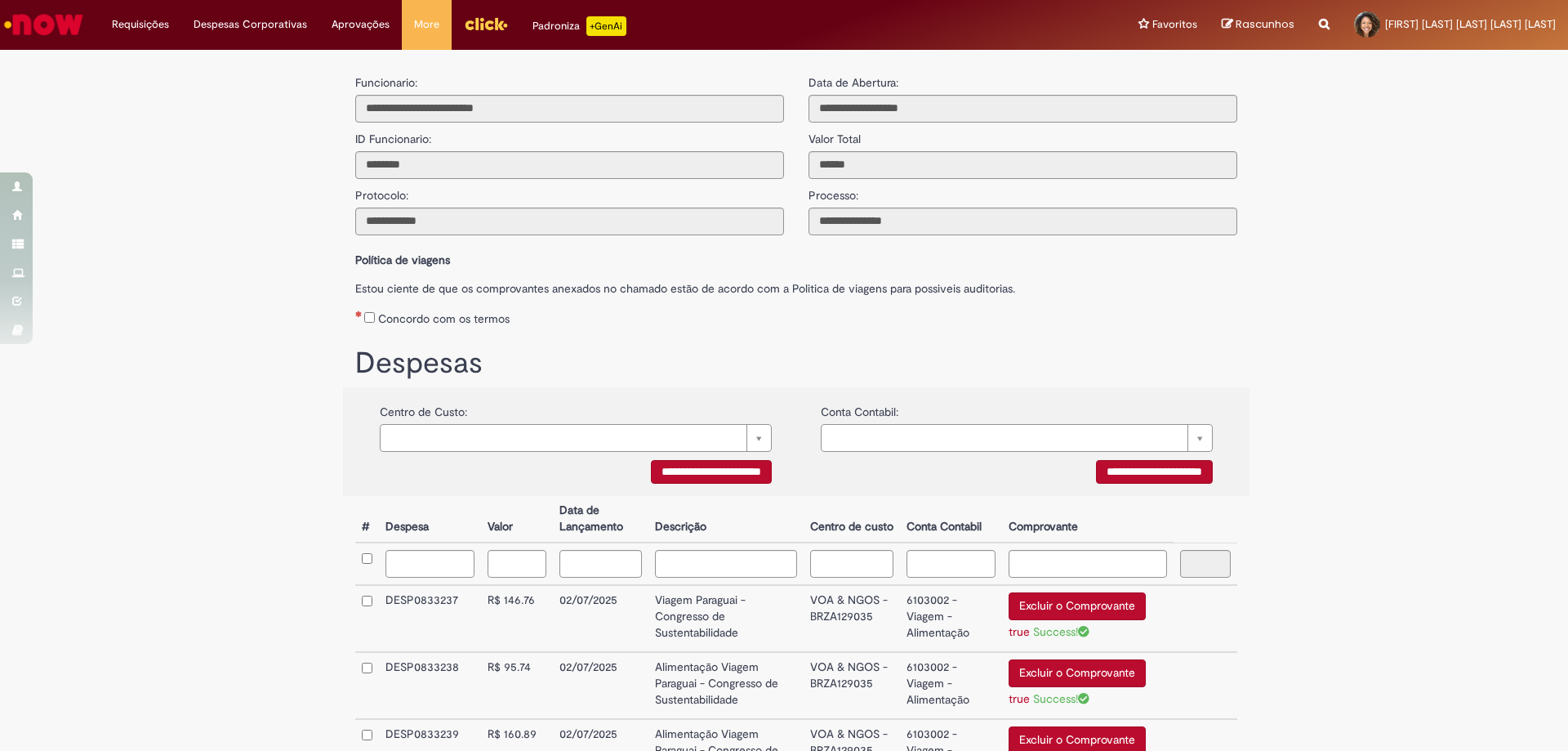 click on "Conta Contabil" at bounding box center [951, 519] 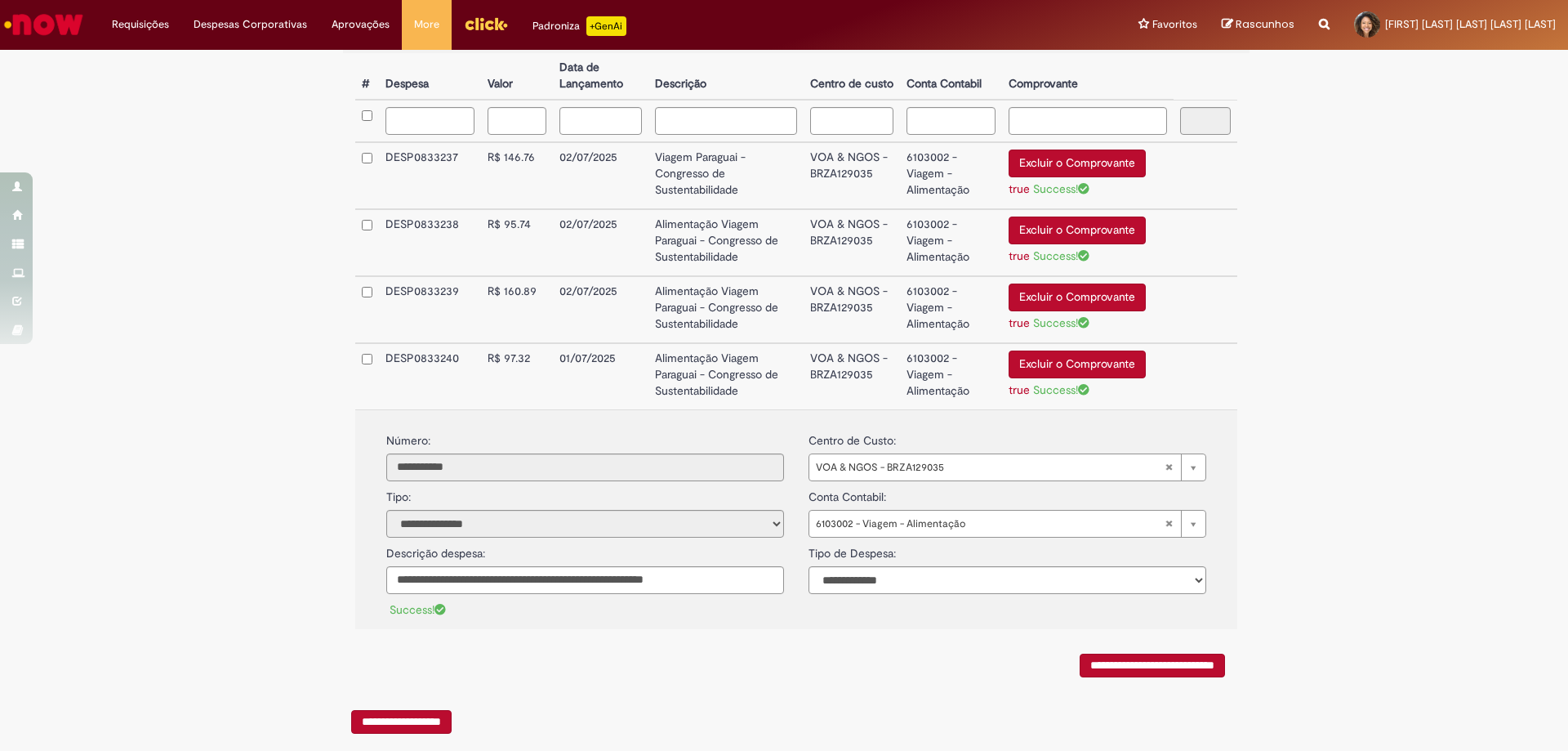 scroll, scrollTop: 474, scrollLeft: 0, axis: vertical 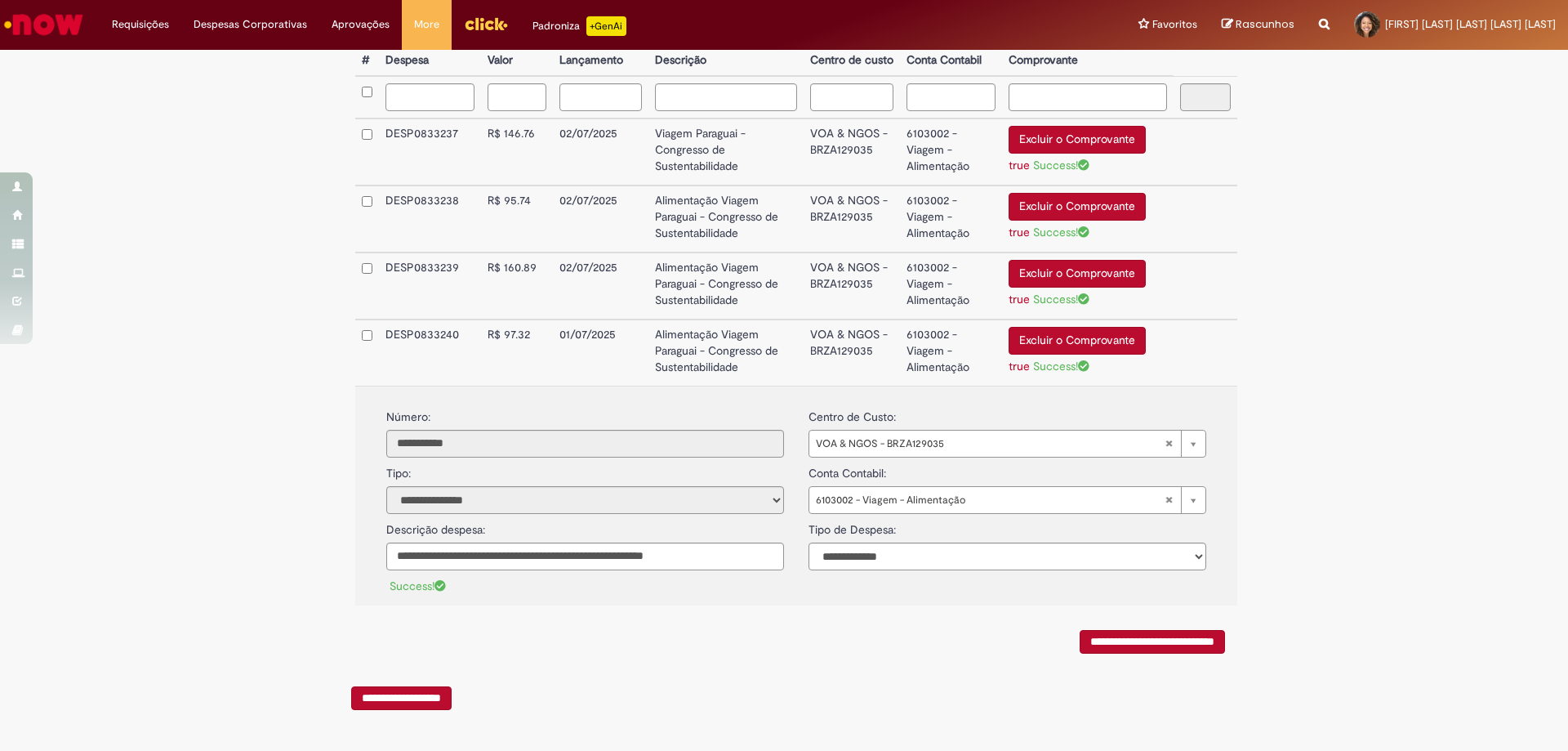 click on "**********" at bounding box center (1152, 641) 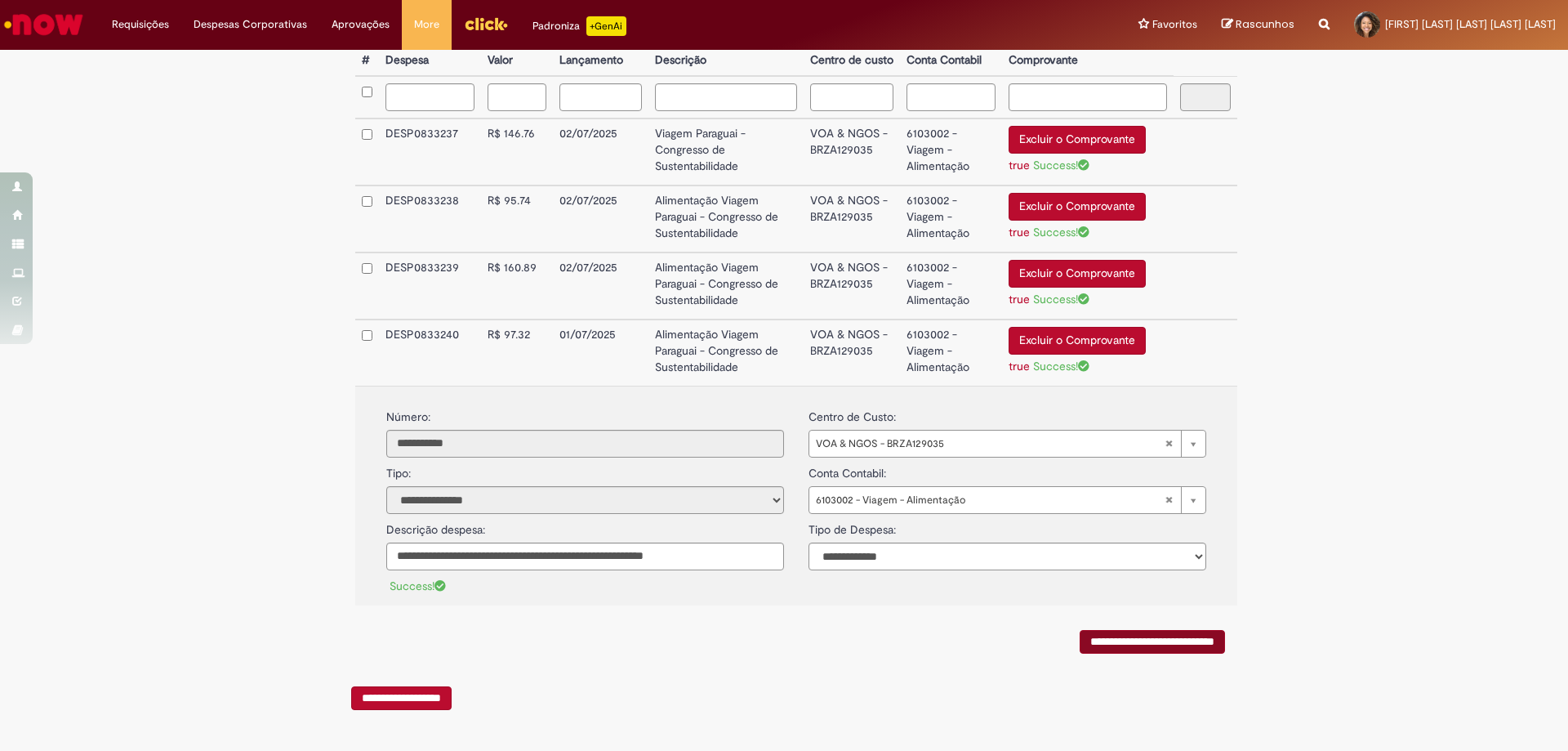 scroll, scrollTop: 0, scrollLeft: 0, axis: both 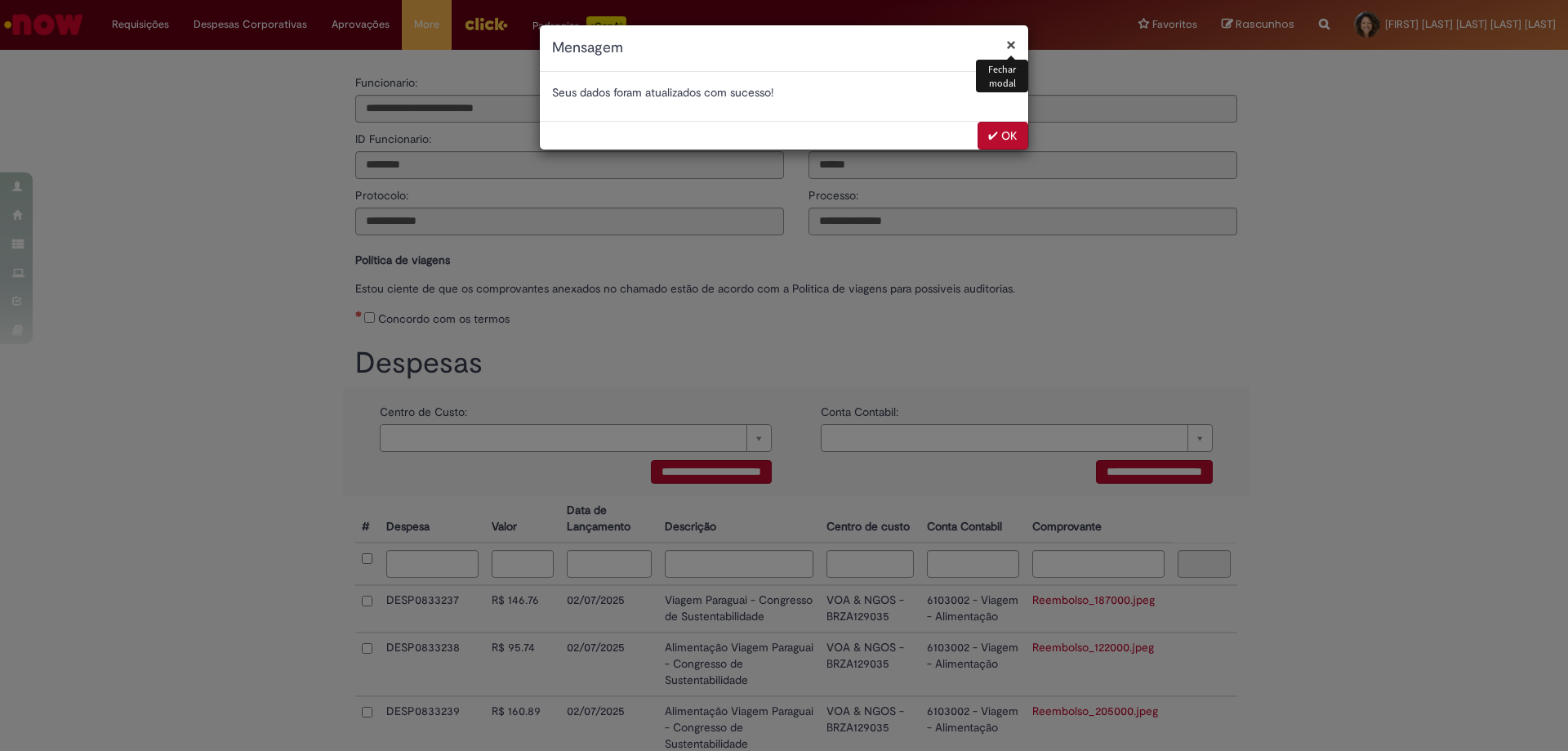 click on "✔ OK" at bounding box center (1003, 136) 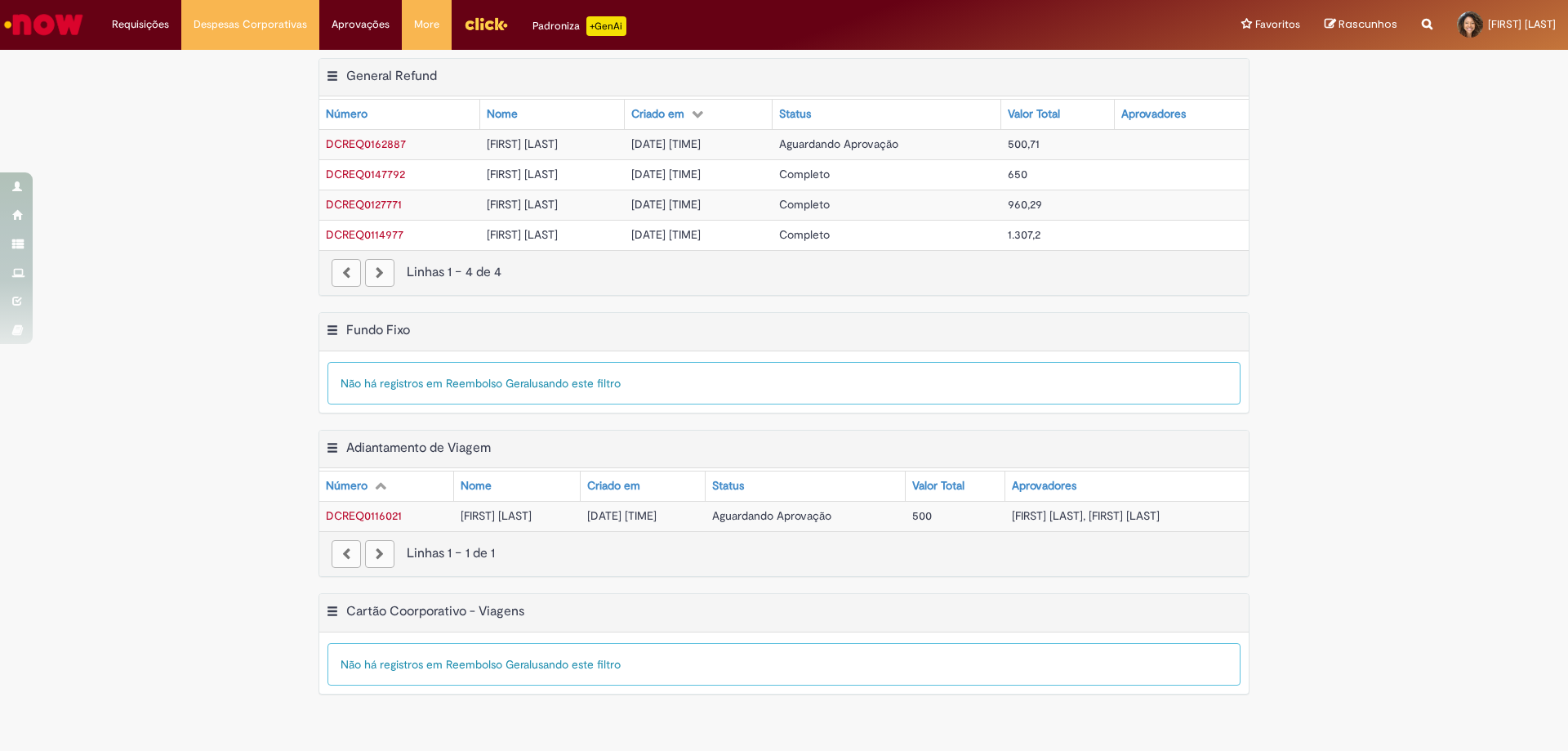 scroll, scrollTop: 0, scrollLeft: 0, axis: both 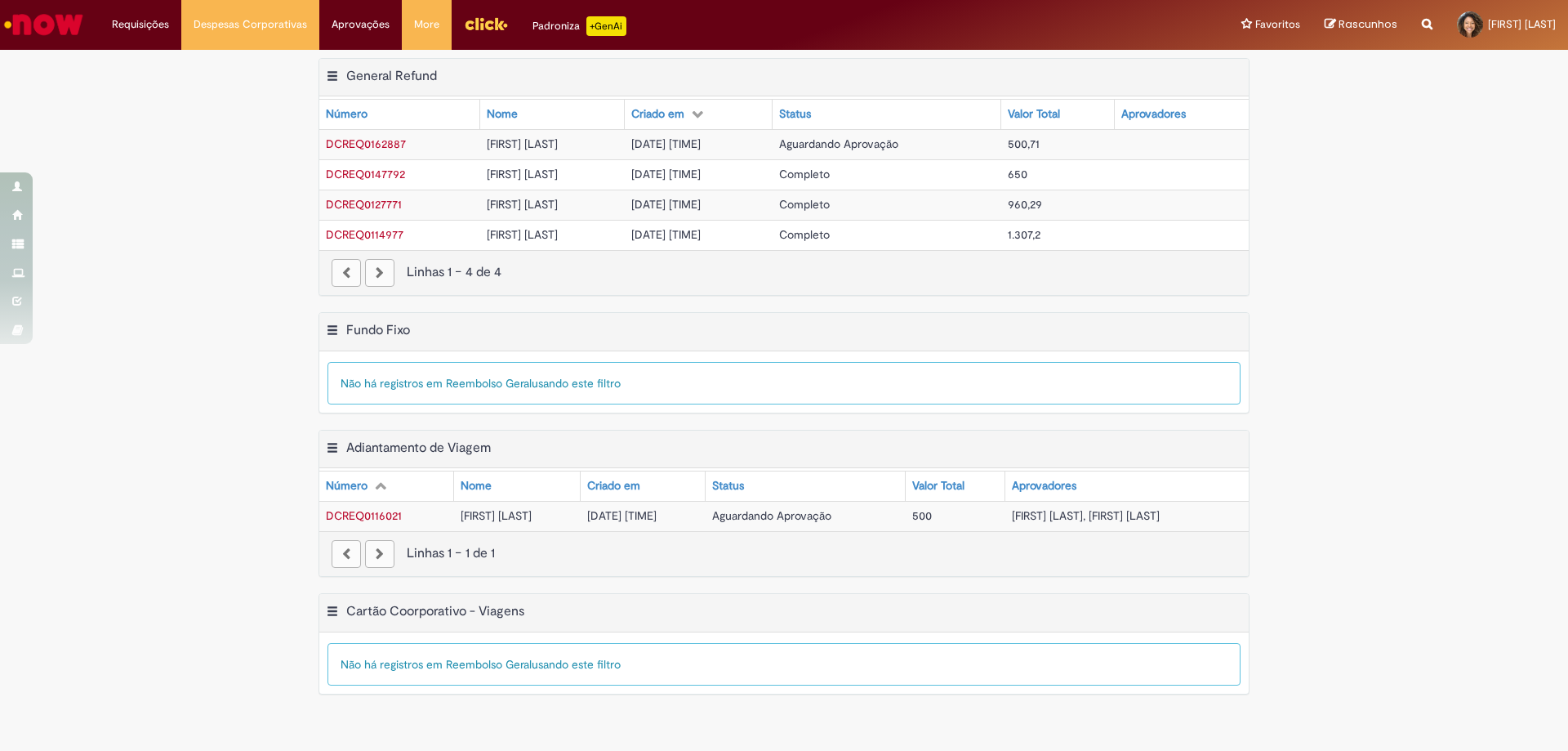 drag, startPoint x: 706, startPoint y: 274, endPoint x: 971, endPoint y: 317, distance: 268.46601 